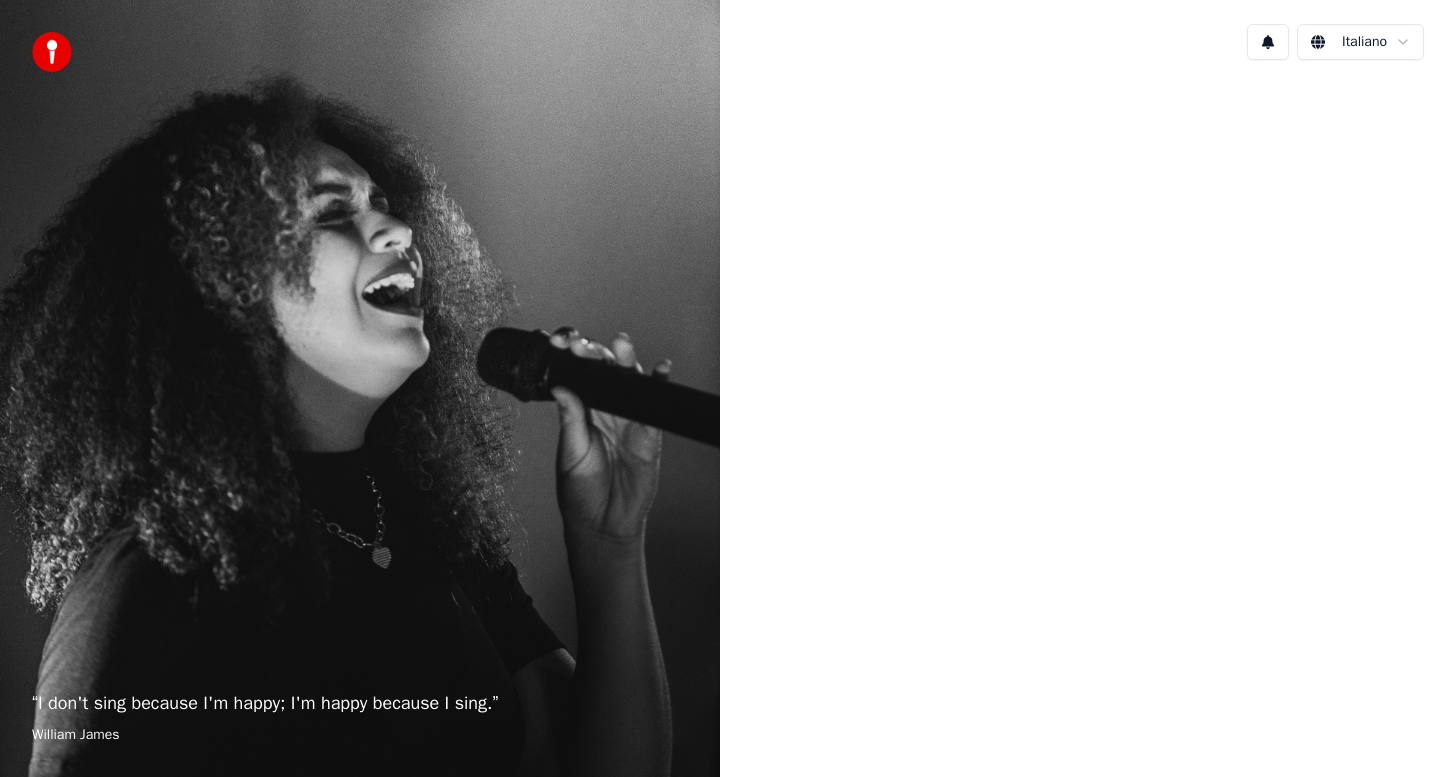 scroll, scrollTop: 0, scrollLeft: 0, axis: both 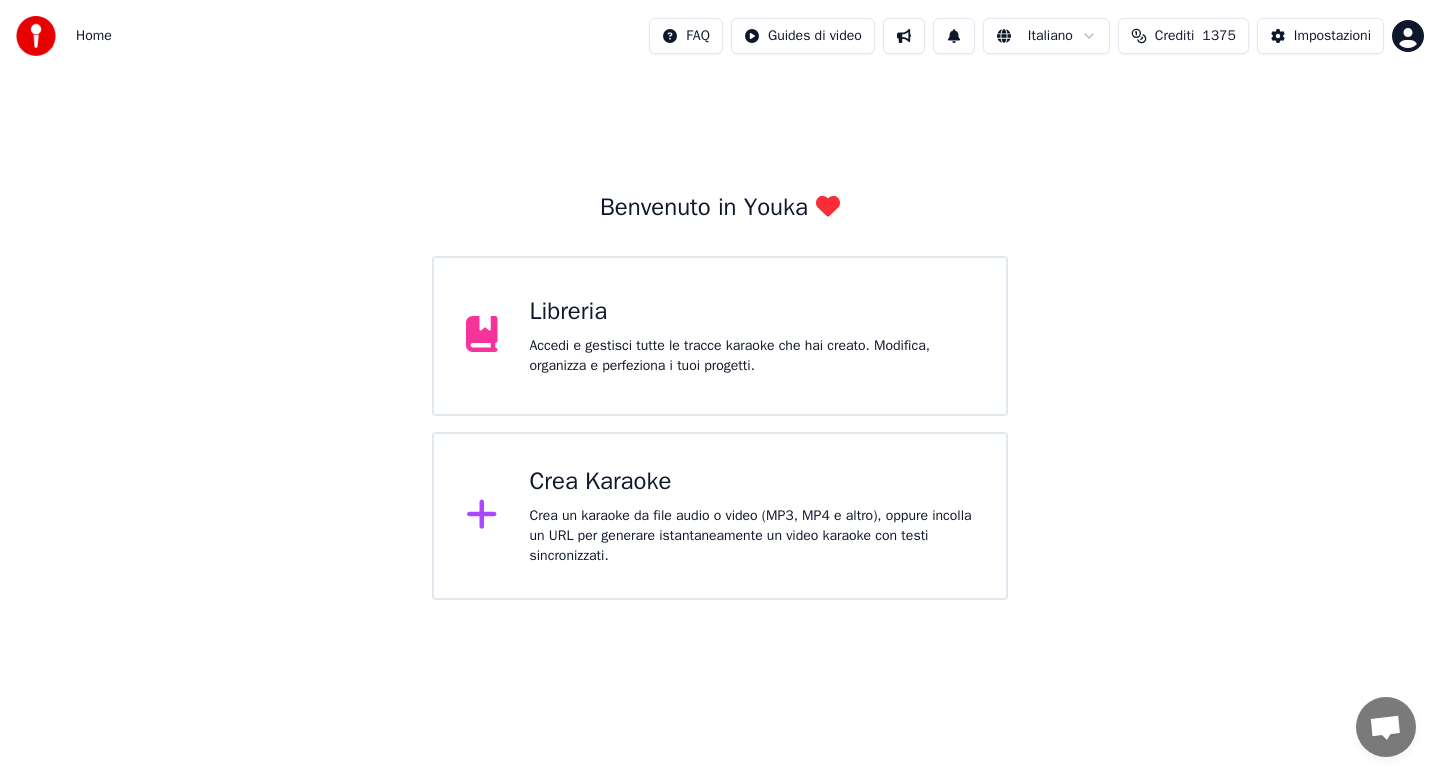 click on "Accedi e gestisci tutte le tracce karaoke che hai creato. Modifica, organizza e perfeziona i tuoi progetti." at bounding box center (752, 356) 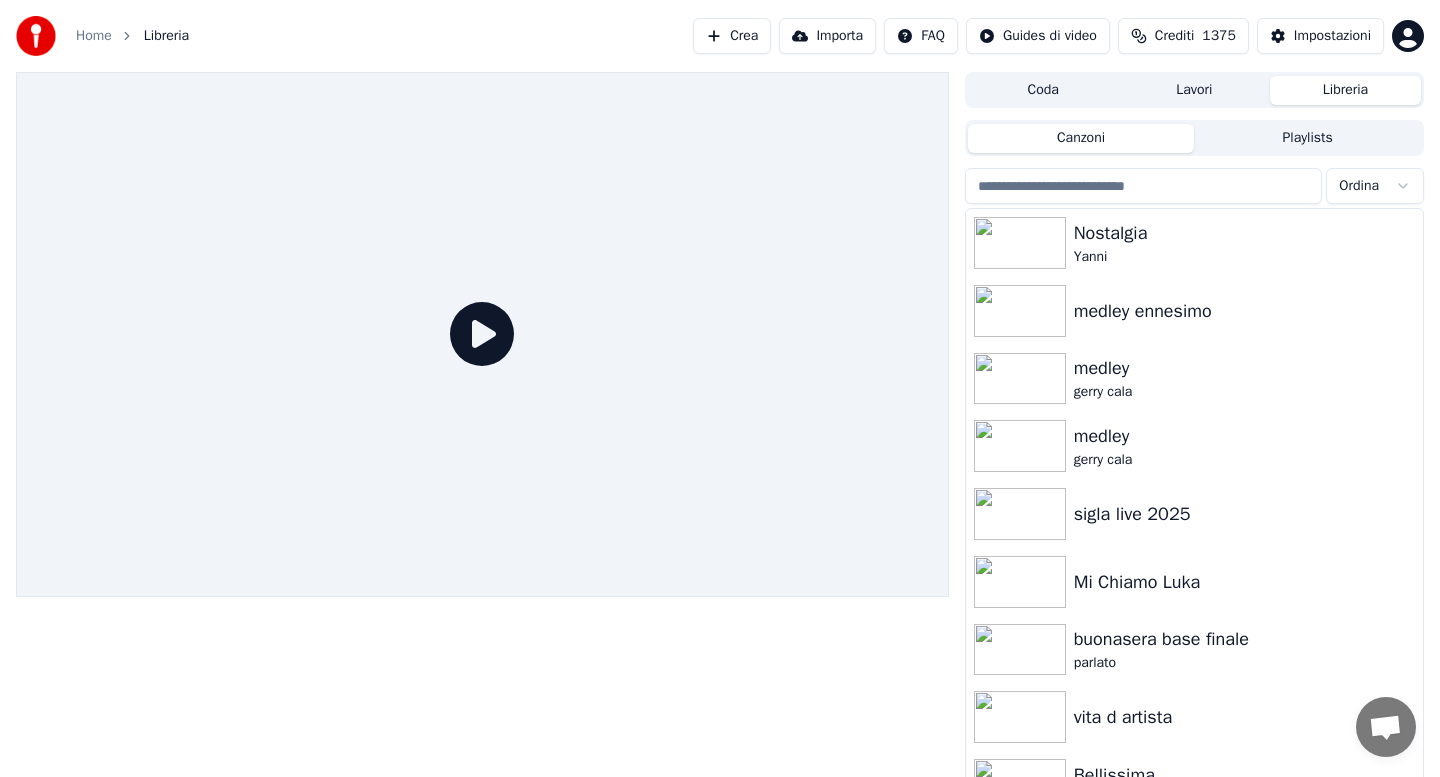 click at bounding box center [1144, 186] 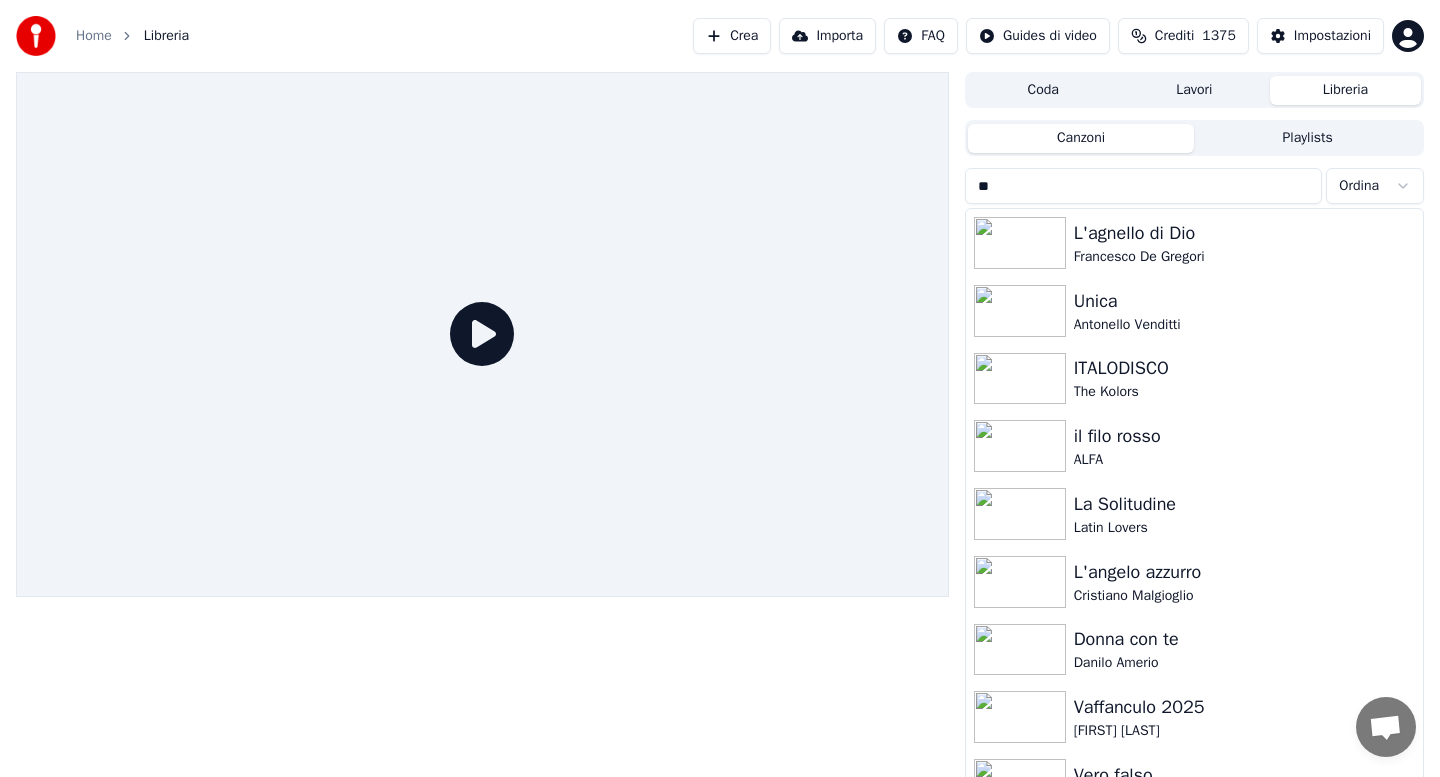 type on "*" 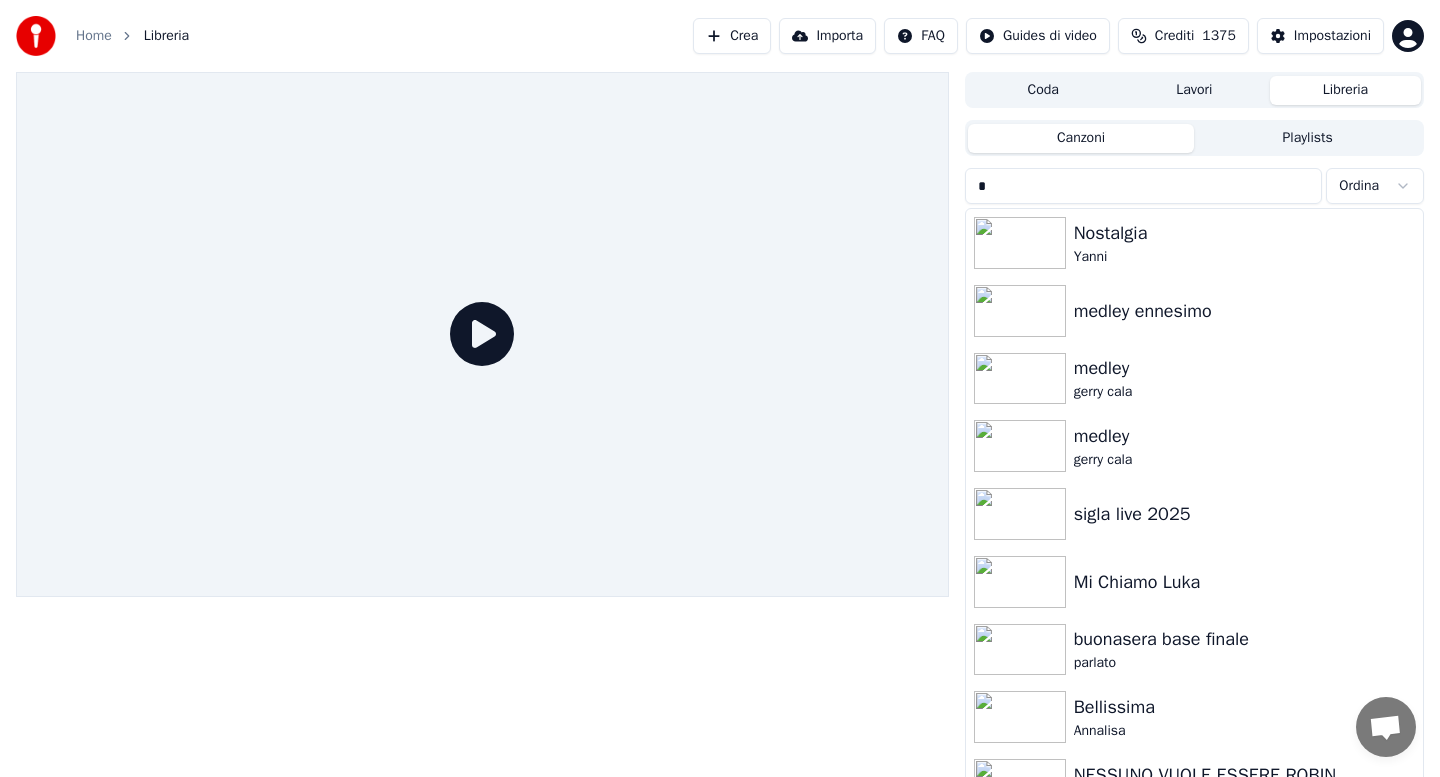 type 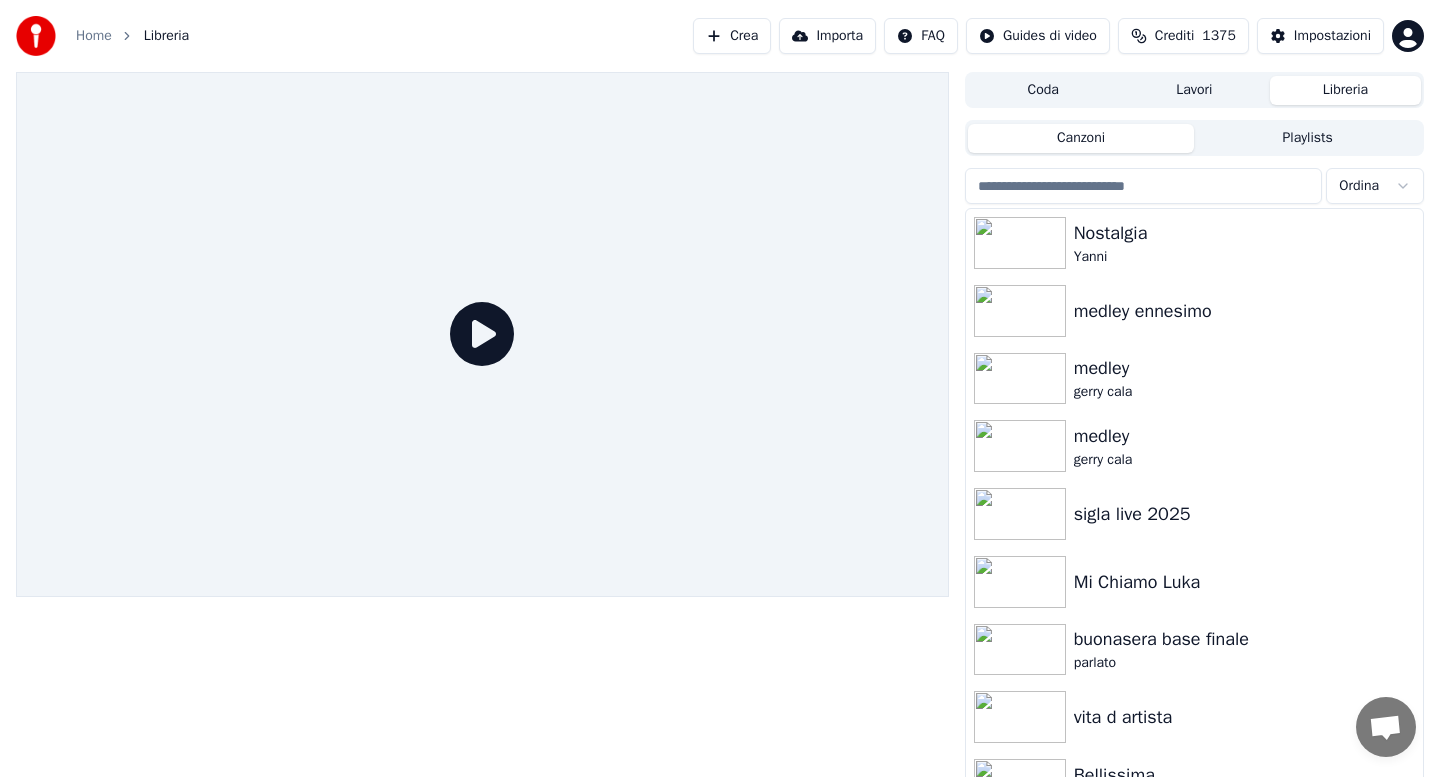 click on "Home" at bounding box center [94, 36] 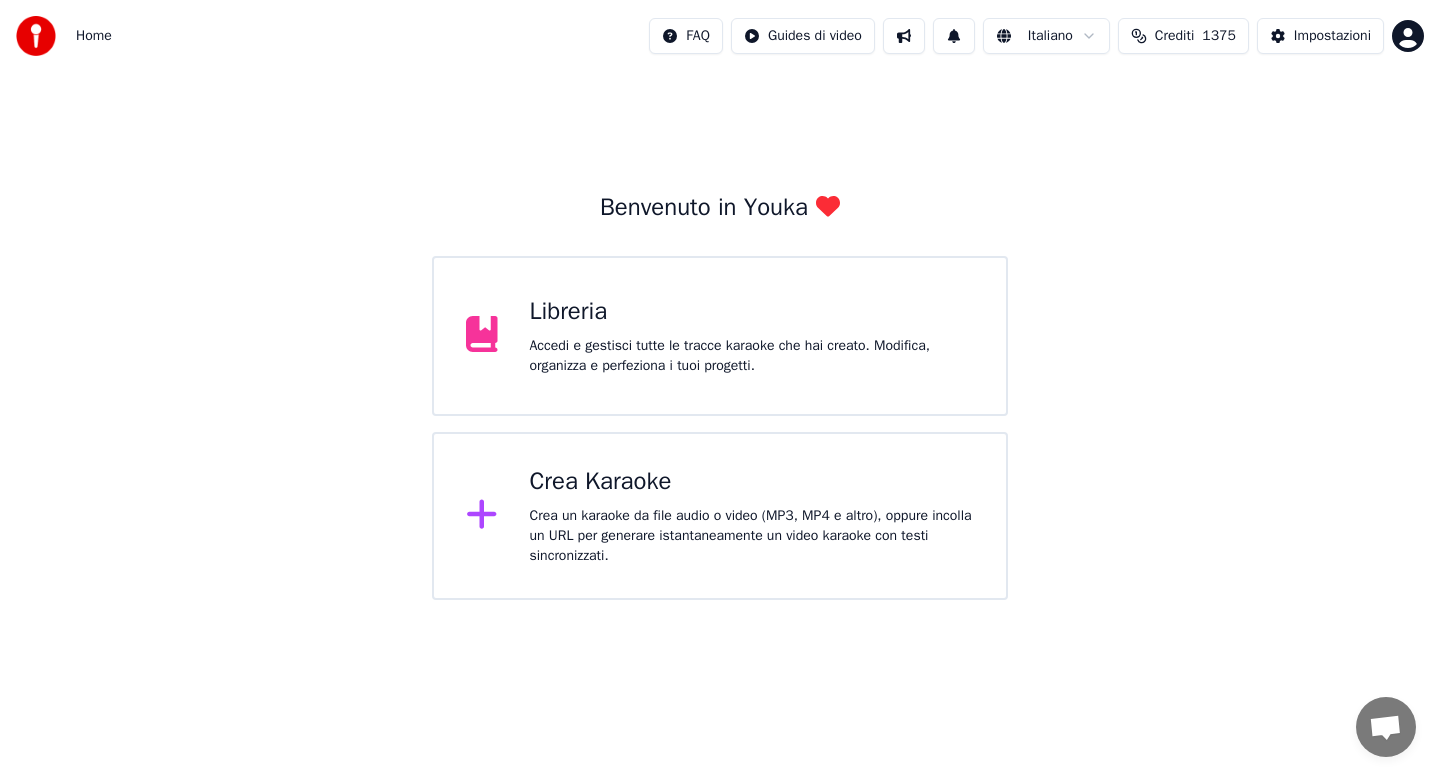 click on "Crea Karaoke" at bounding box center (752, 482) 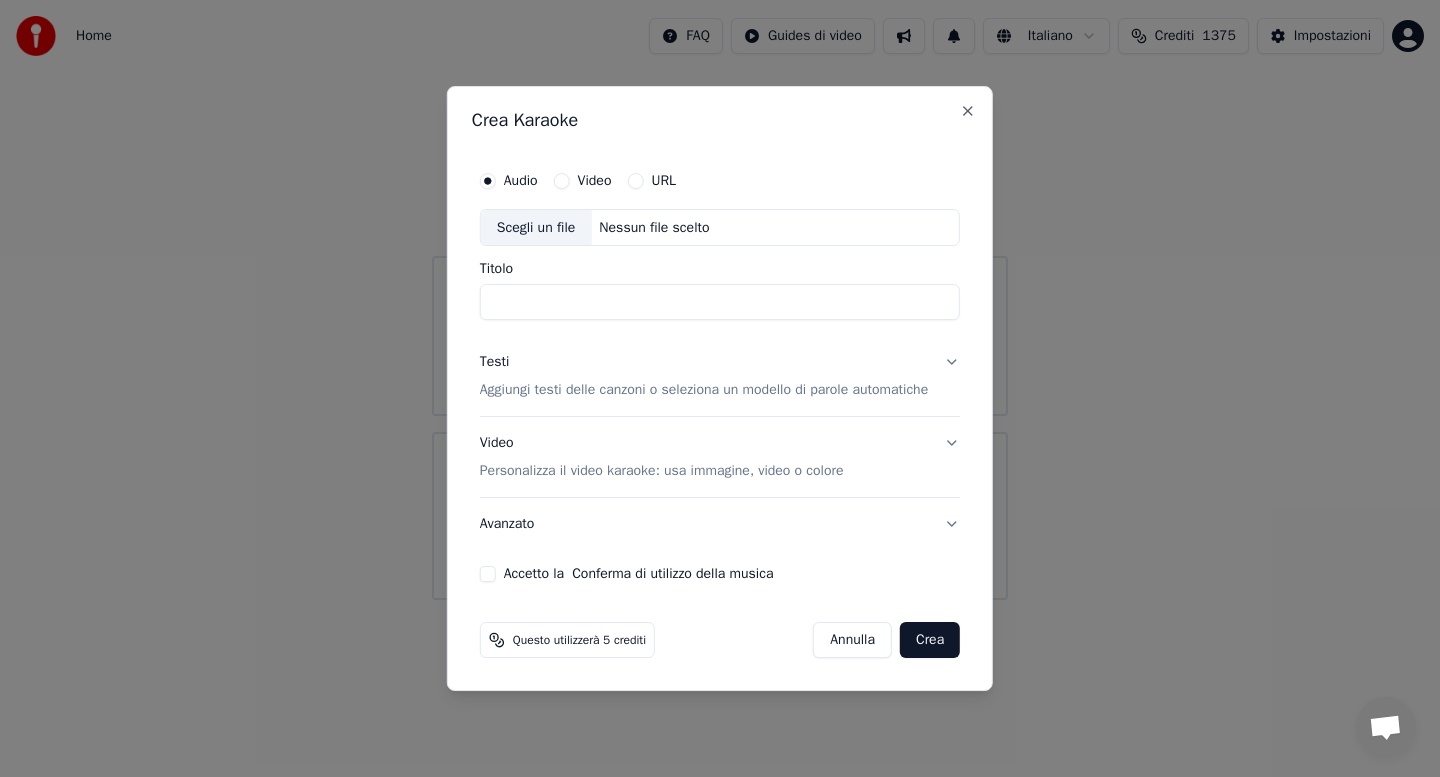 click on "Scegli un file" at bounding box center (536, 228) 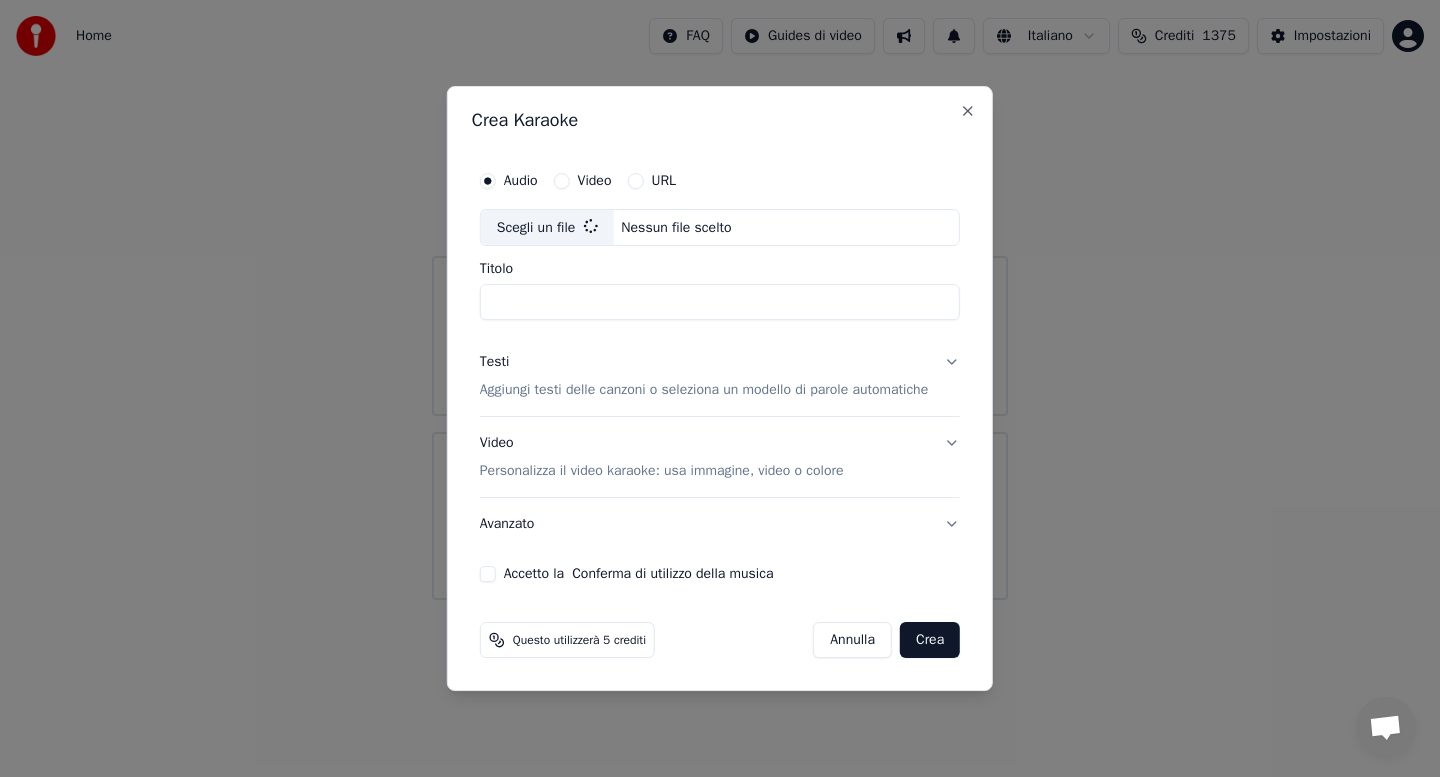 type on "**********" 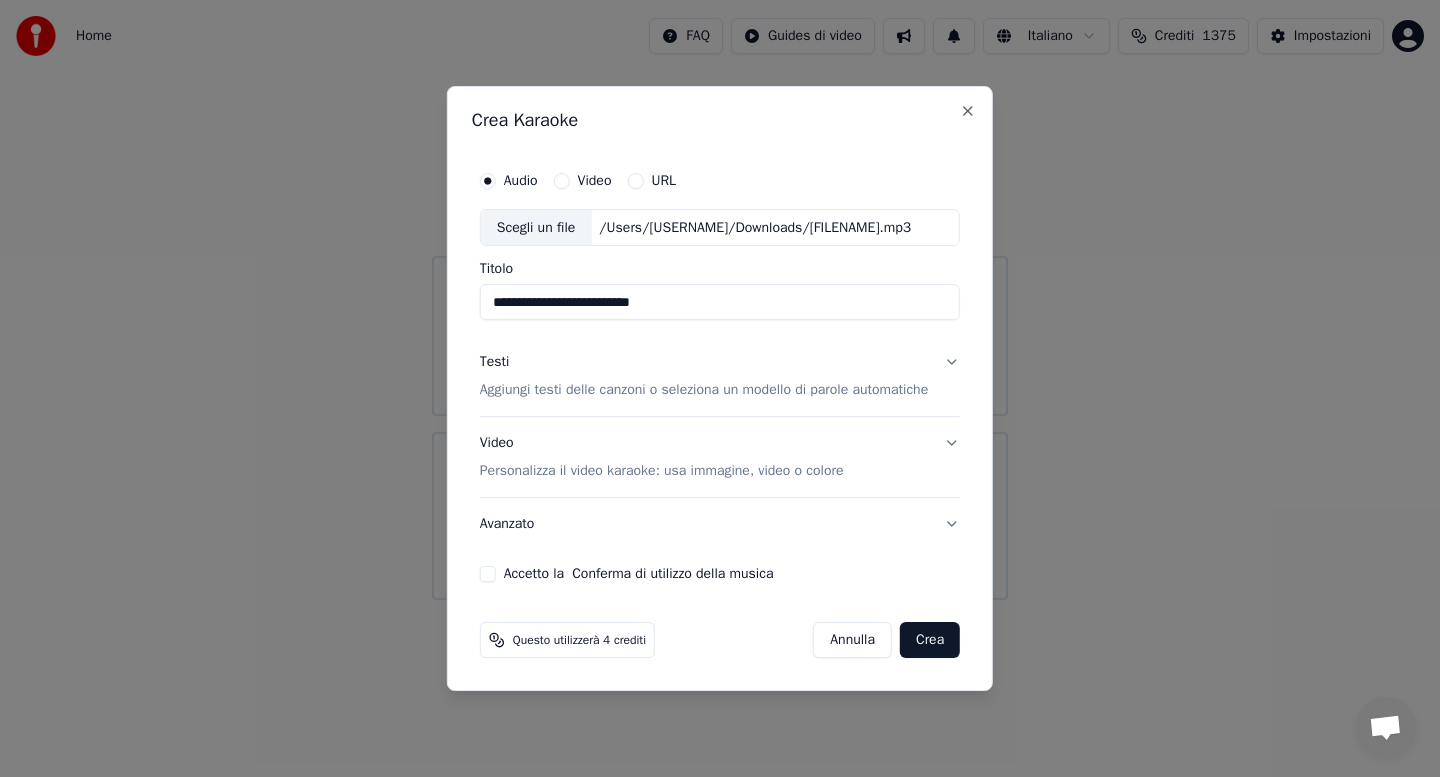 click on "Testi Aggiungi testi delle canzoni o seleziona un modello di parole automatiche" at bounding box center (720, 377) 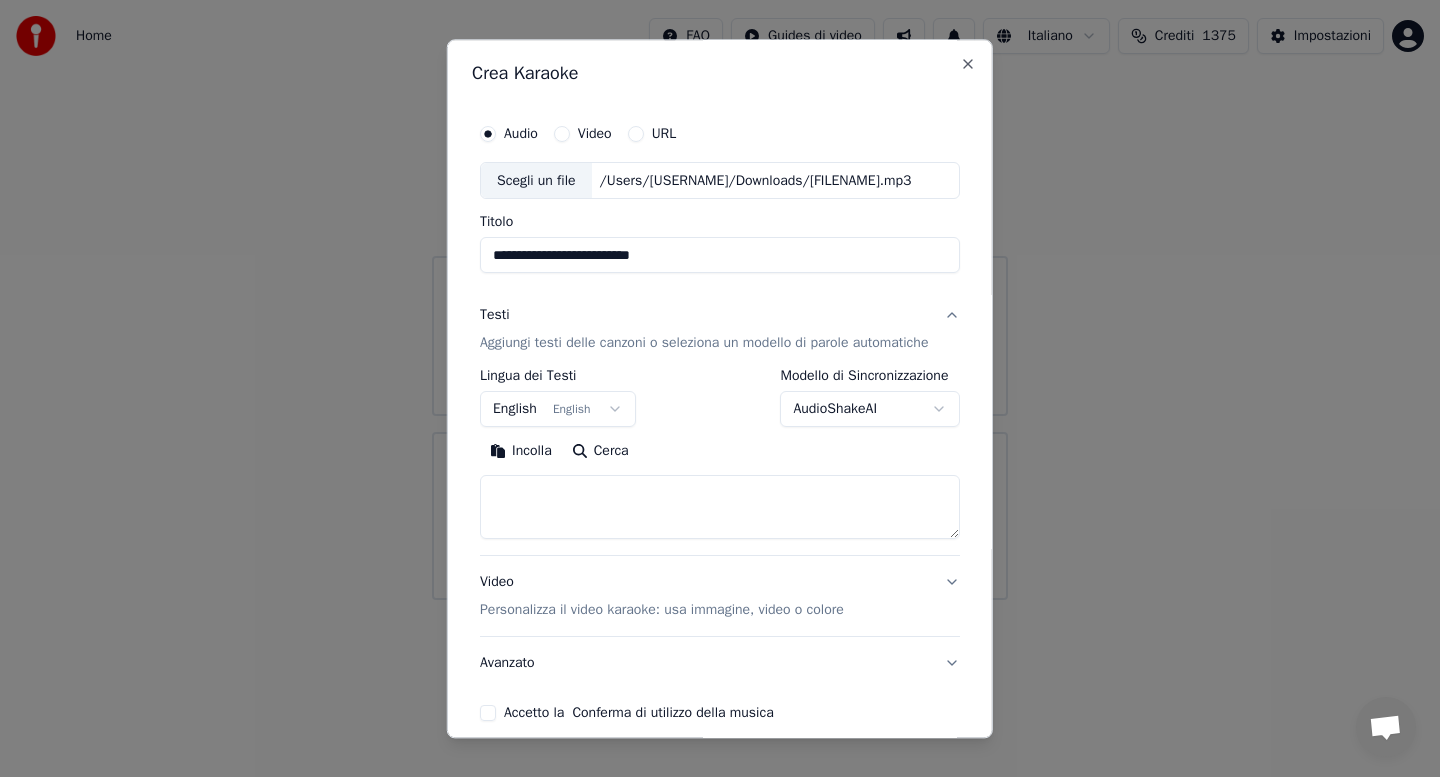 click on "Incolla" at bounding box center [521, 452] 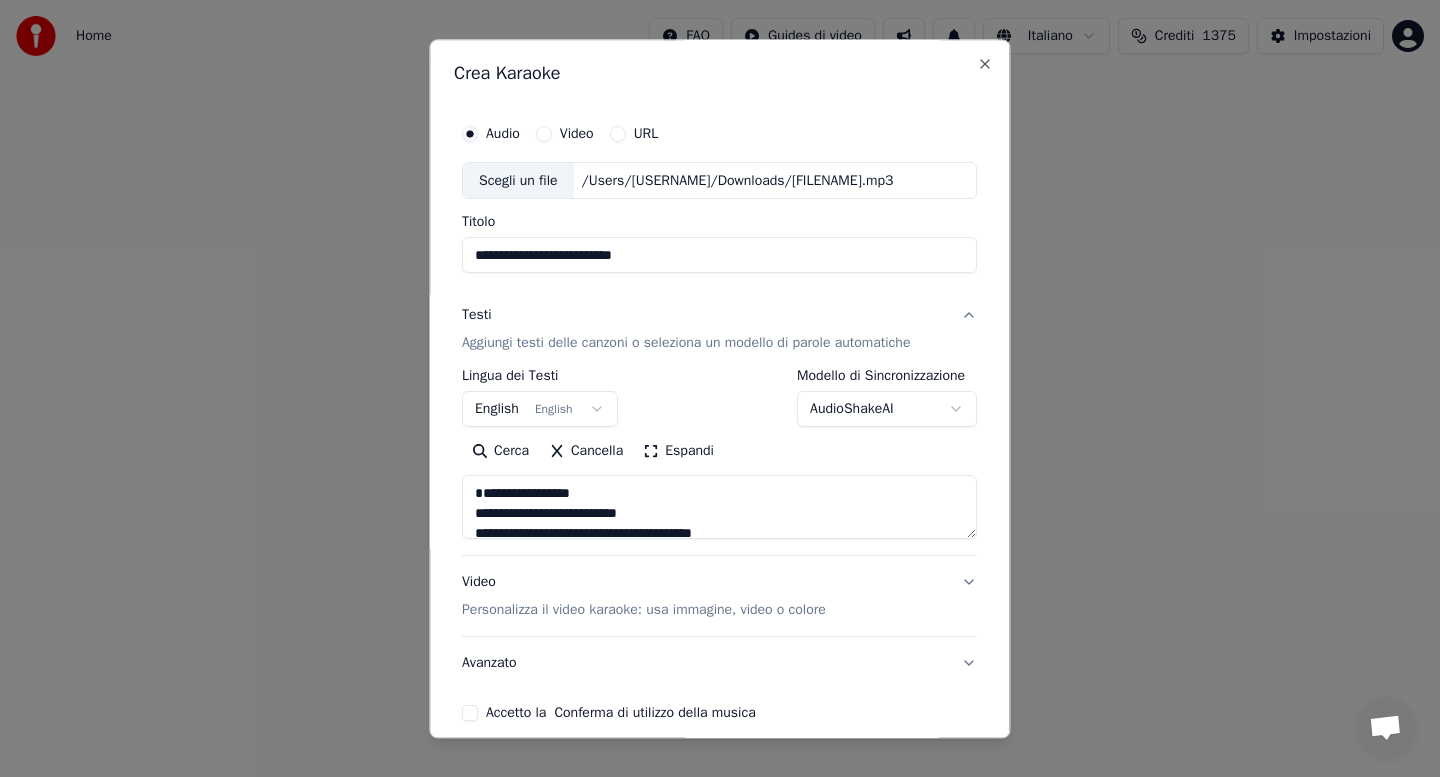 click on "AudioShakeAI" at bounding box center [888, 410] 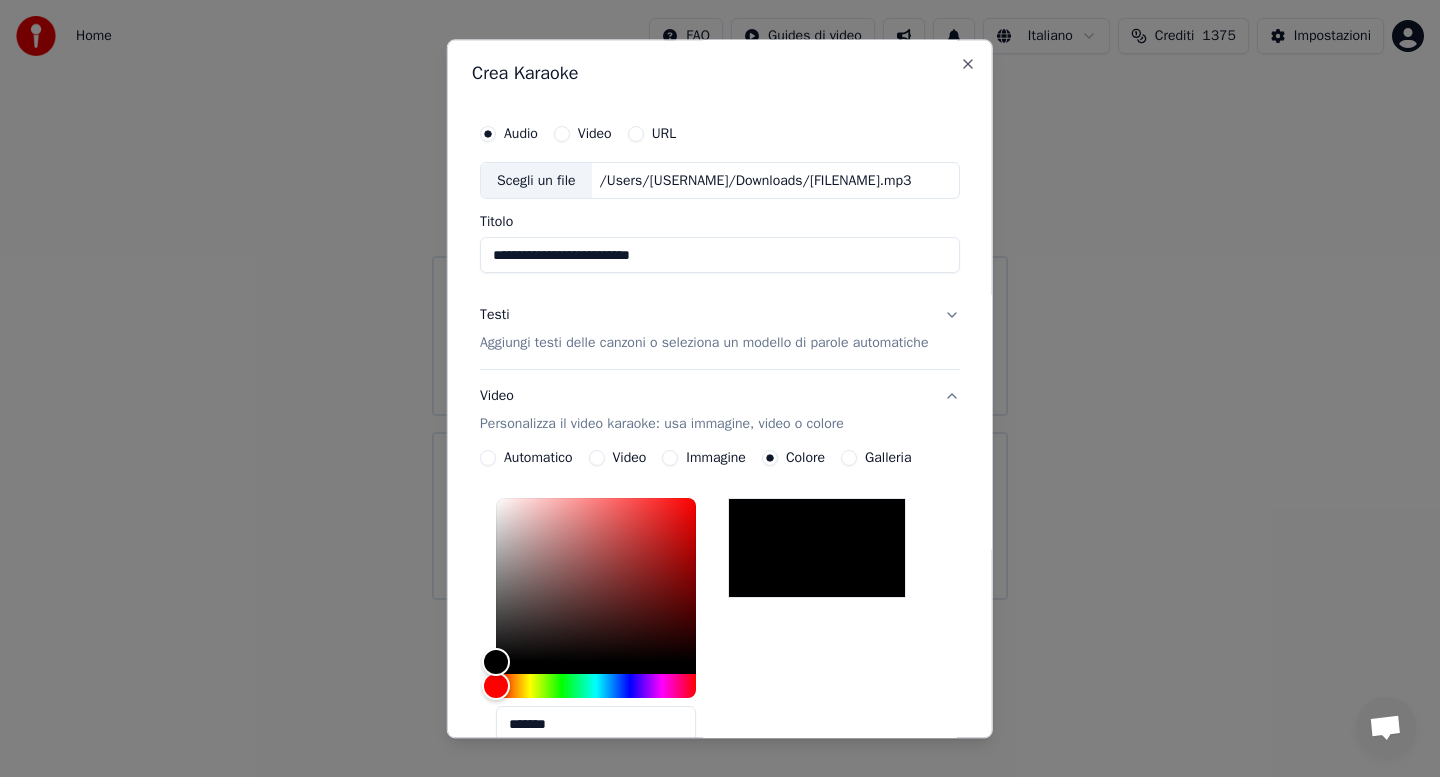click on "*******" at bounding box center [720, 625] 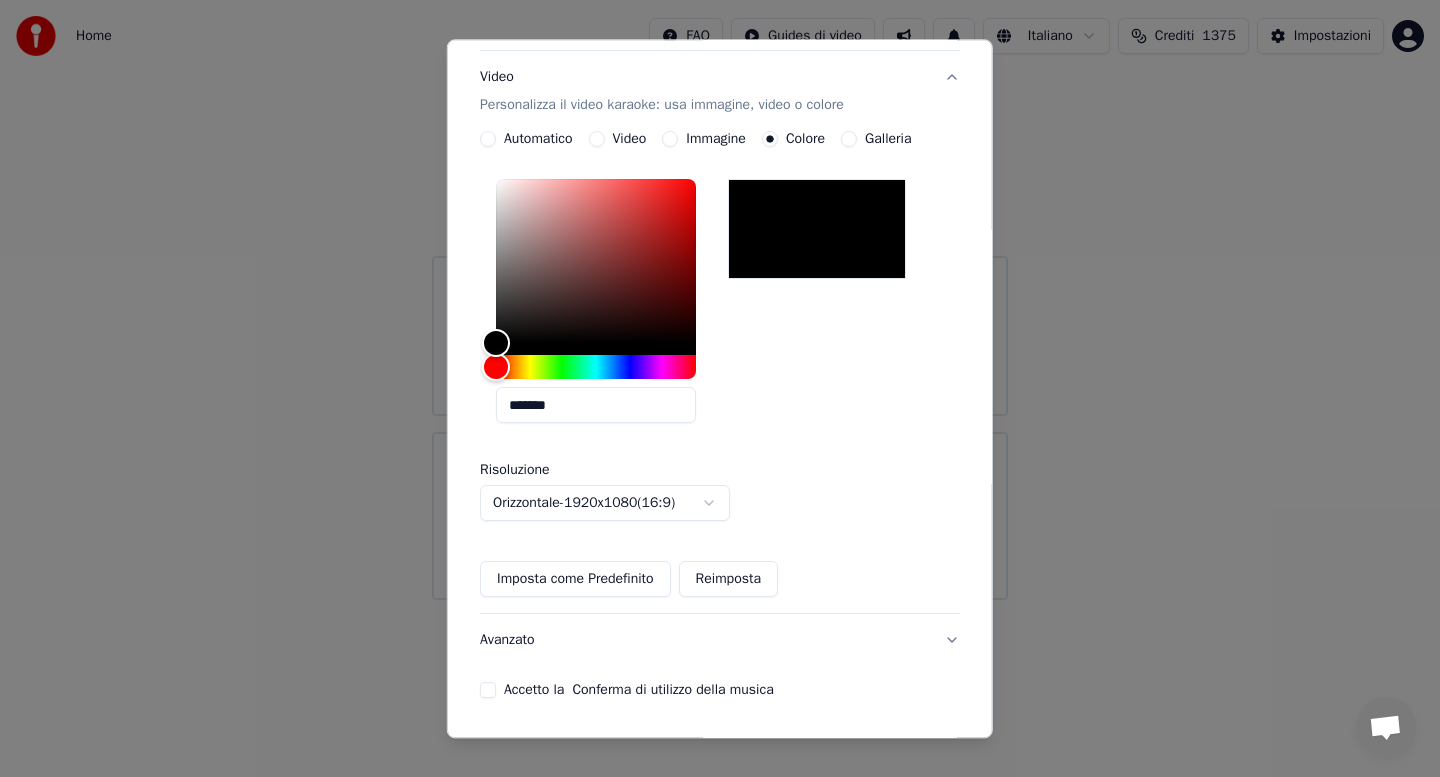 scroll, scrollTop: 388, scrollLeft: 0, axis: vertical 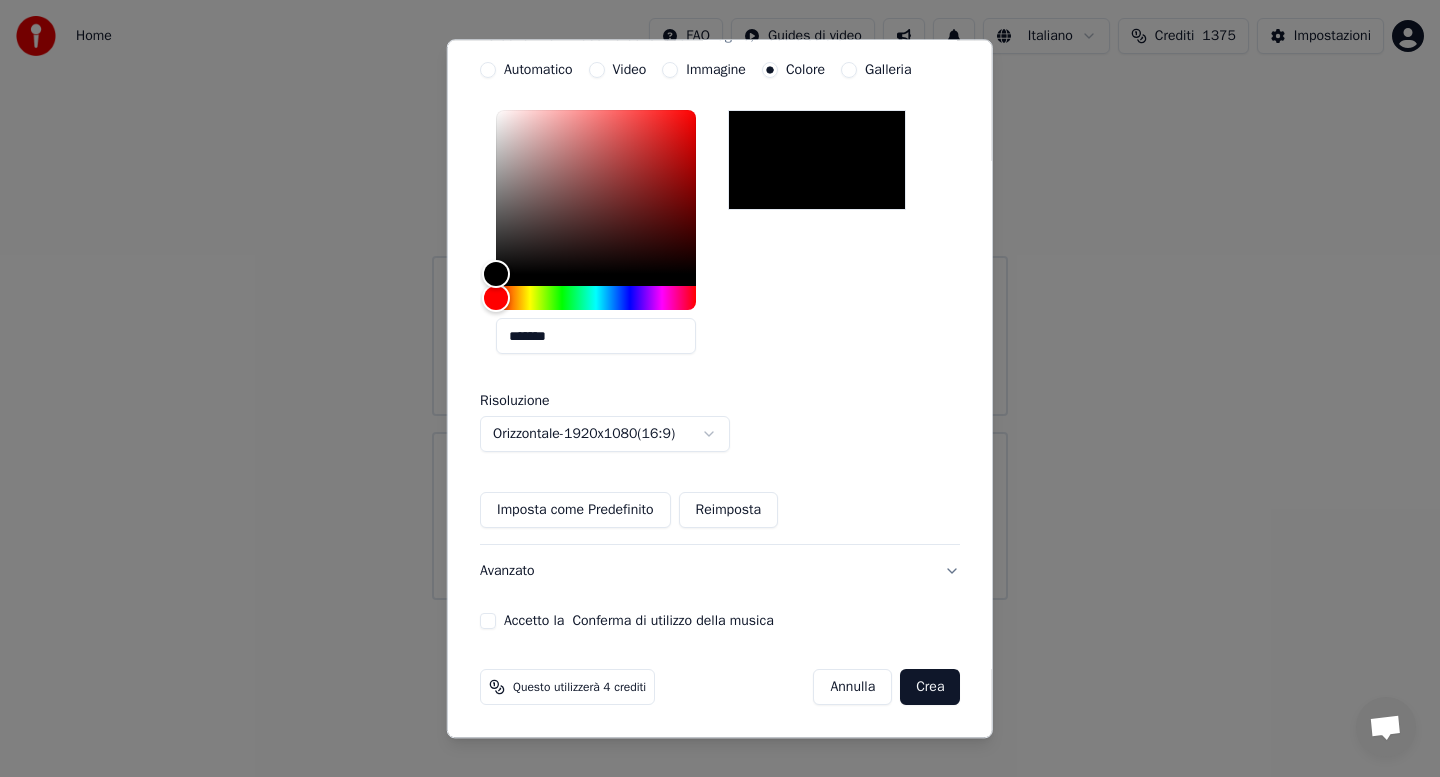 click on "Accetto la   Conferma di utilizzo della musica" at bounding box center (488, 622) 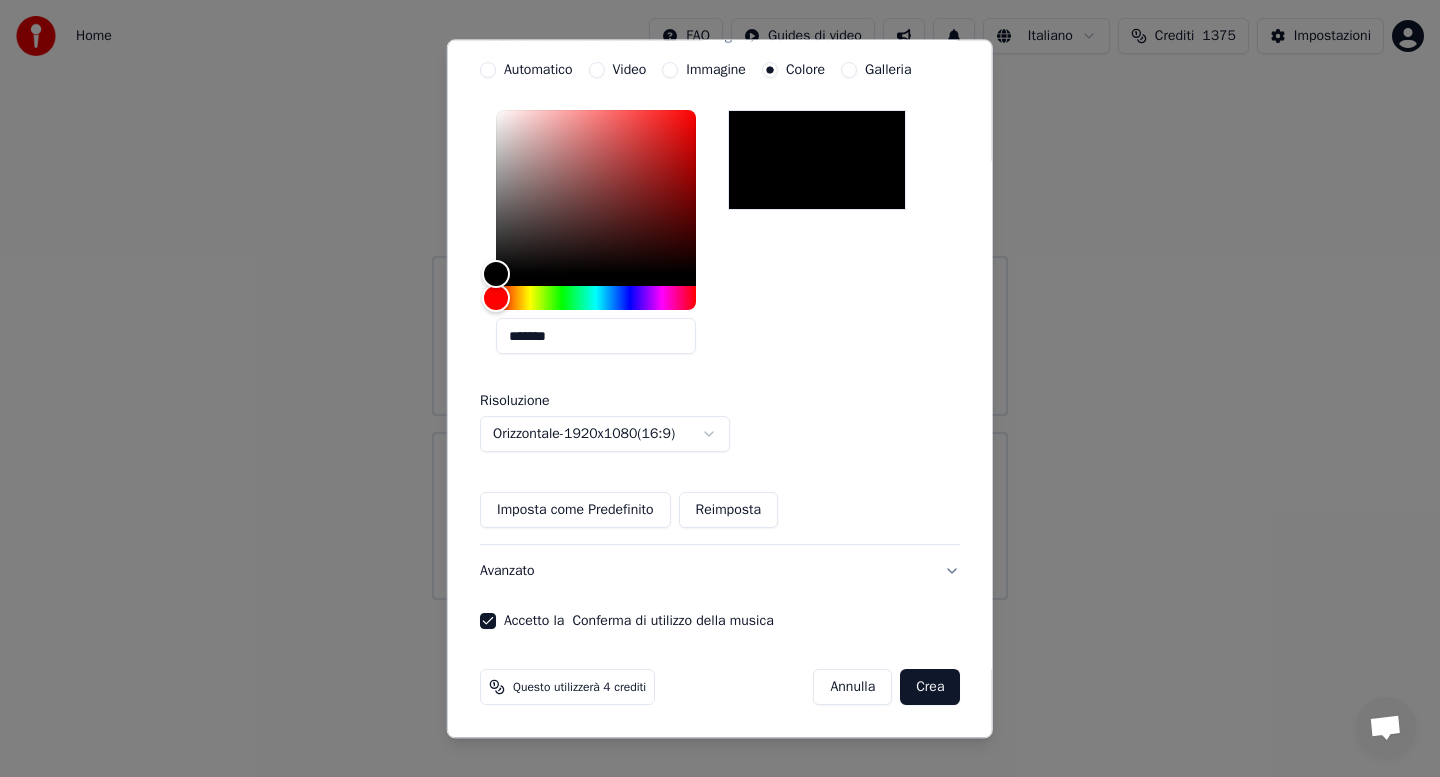 click on "*******" at bounding box center [720, 237] 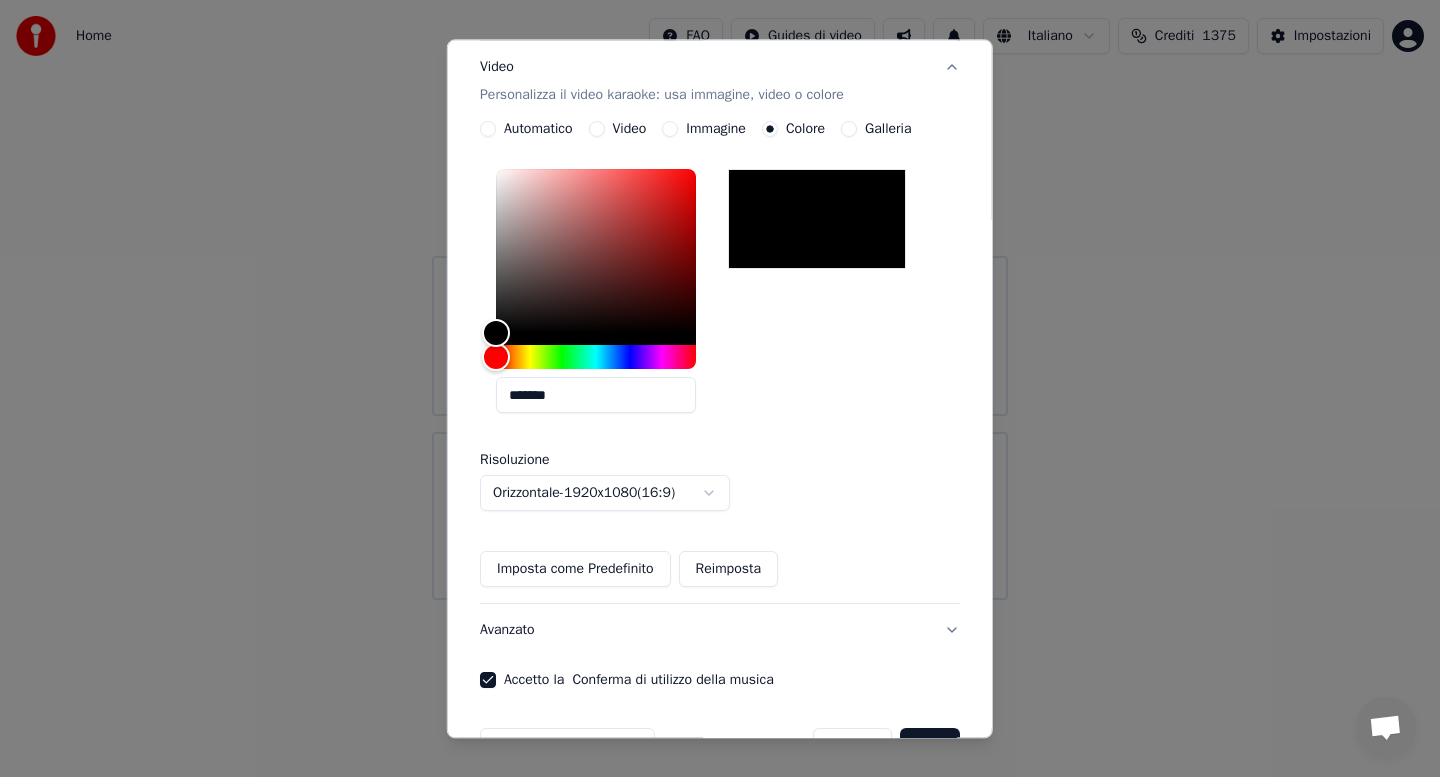 scroll, scrollTop: 388, scrollLeft: 0, axis: vertical 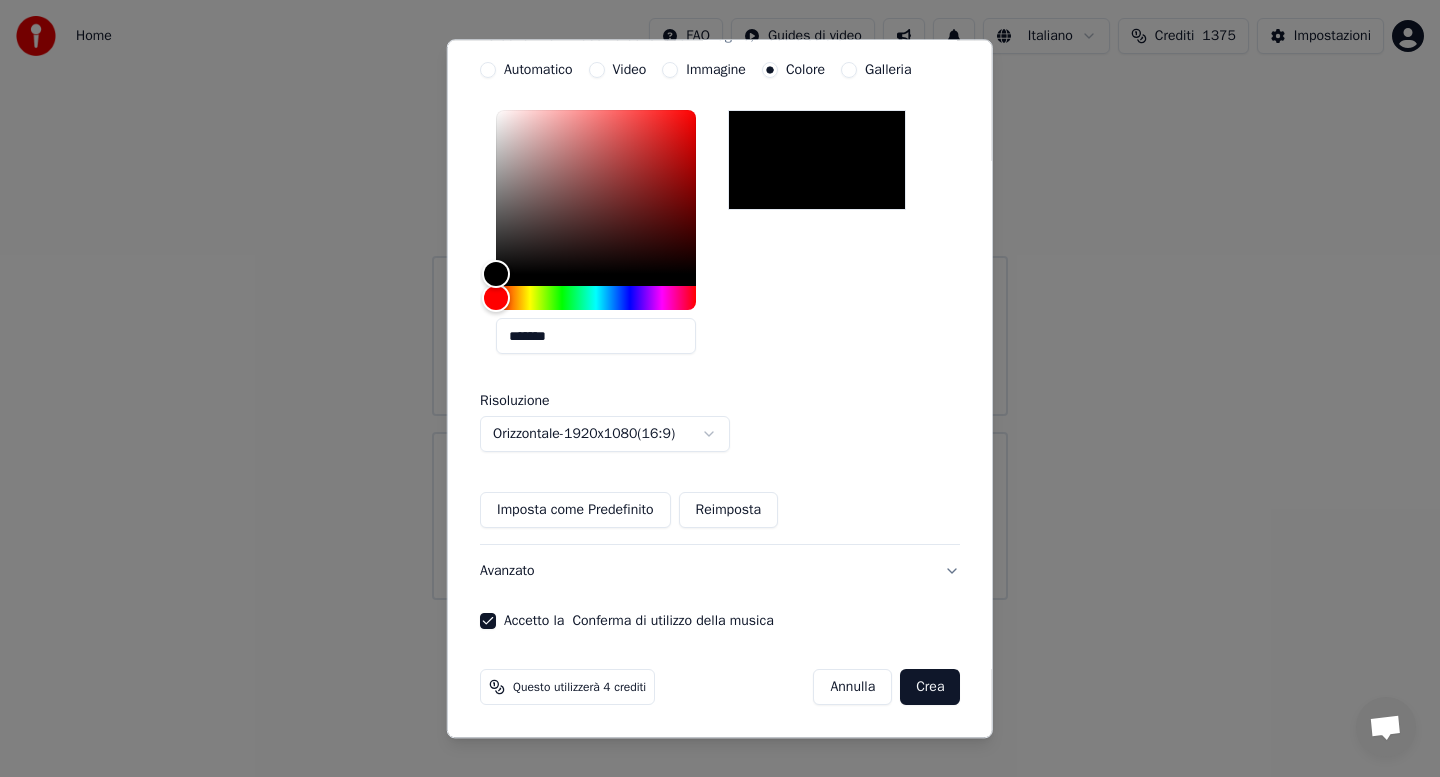 click on "Avanzato" at bounding box center (720, 572) 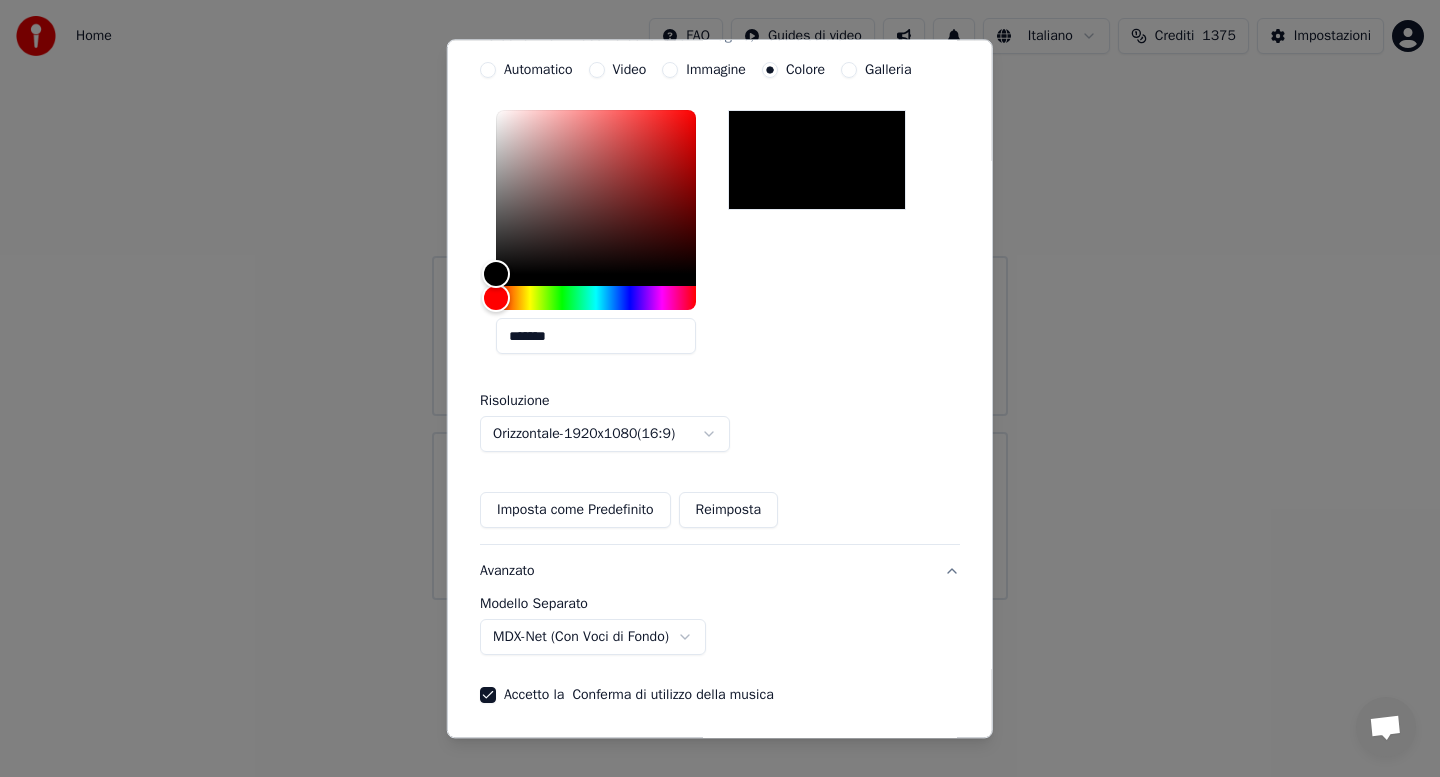 scroll, scrollTop: 0, scrollLeft: 0, axis: both 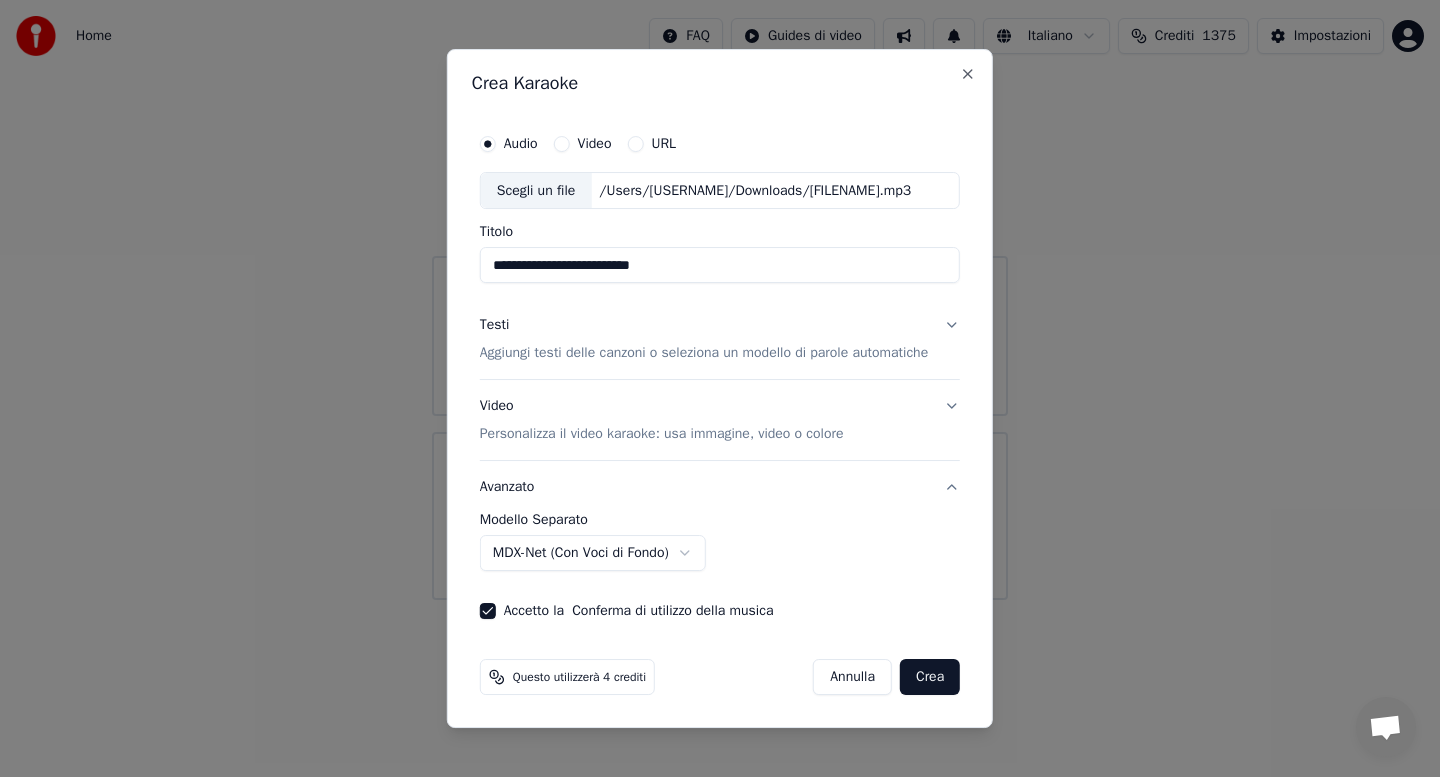 click on "MDX-Net (Con Voci di Fondo)" at bounding box center (593, 553) 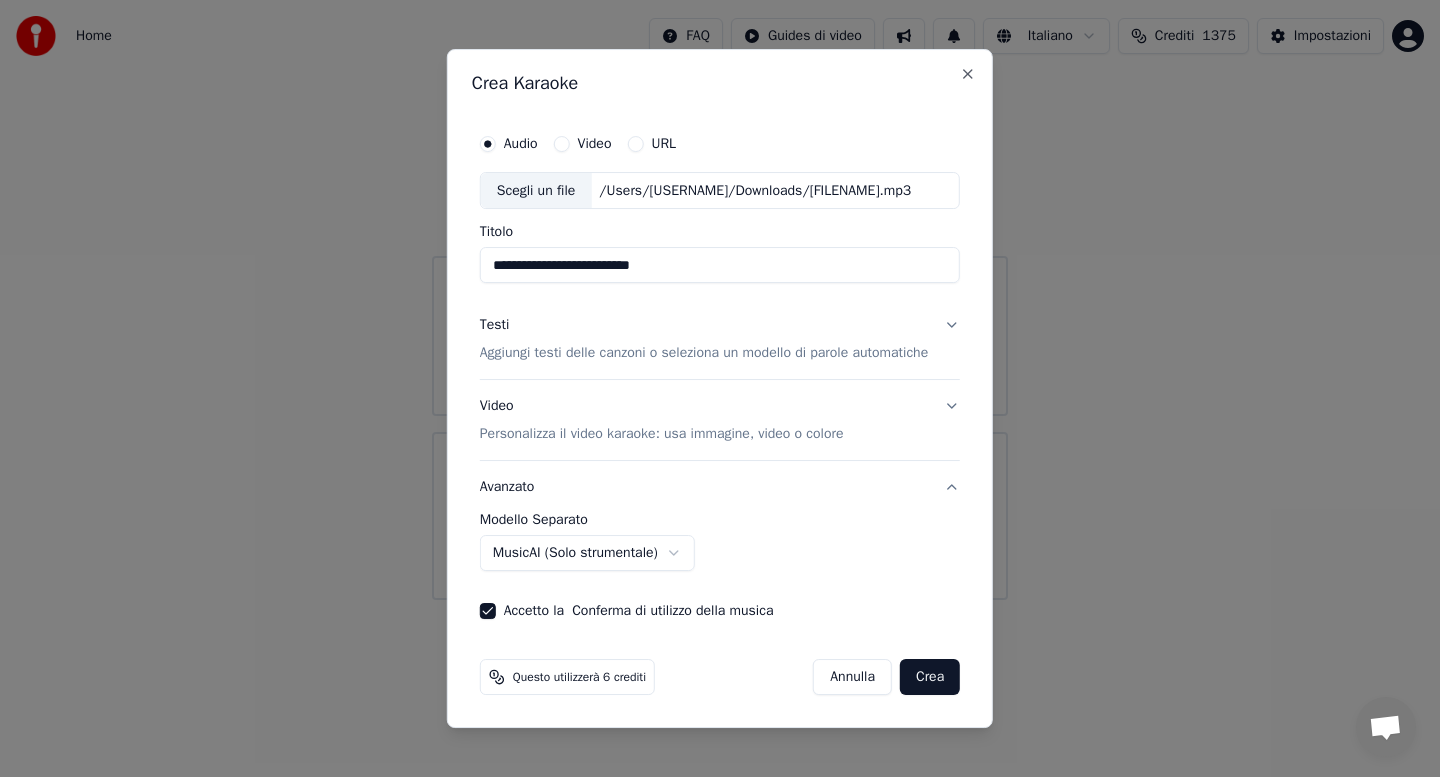 click on "**********" at bounding box center [720, 300] 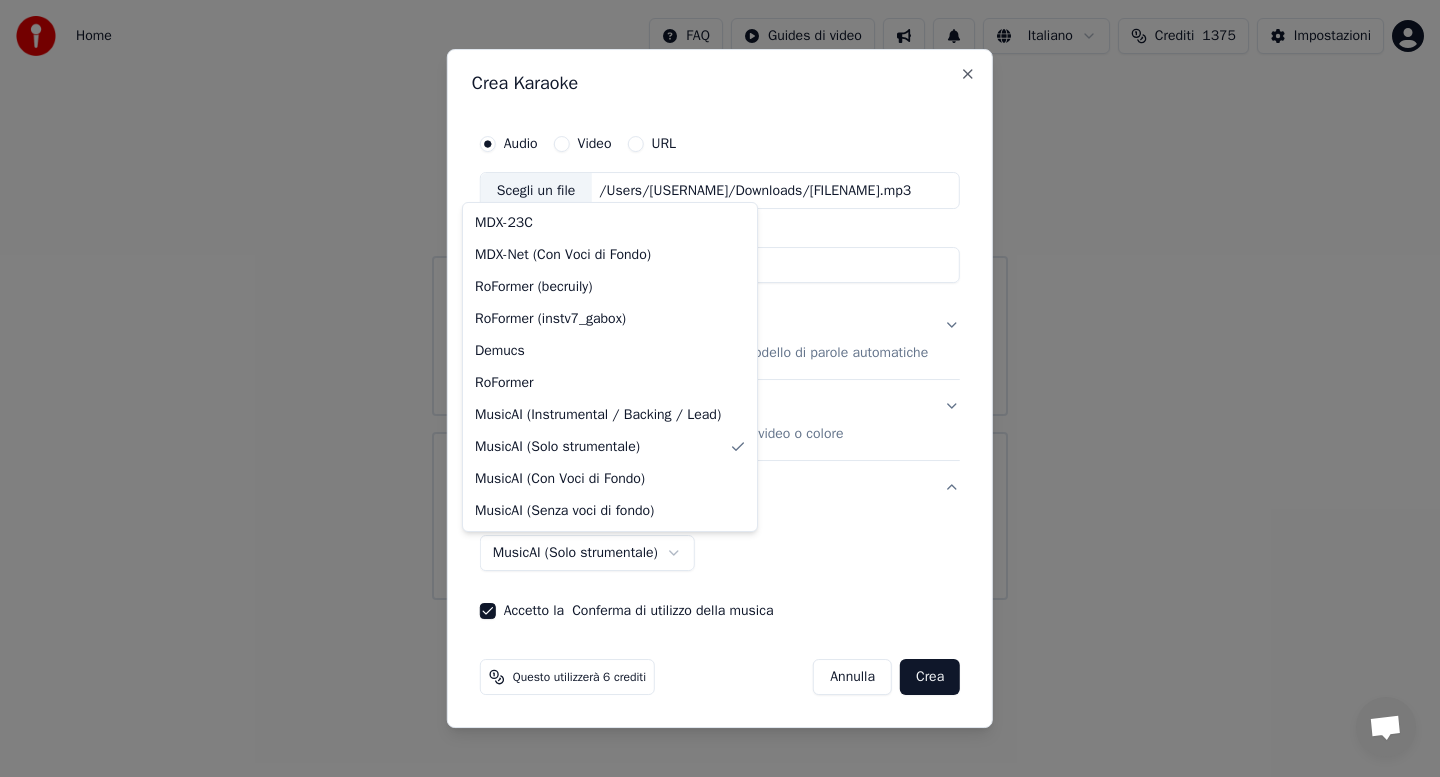 select on "******" 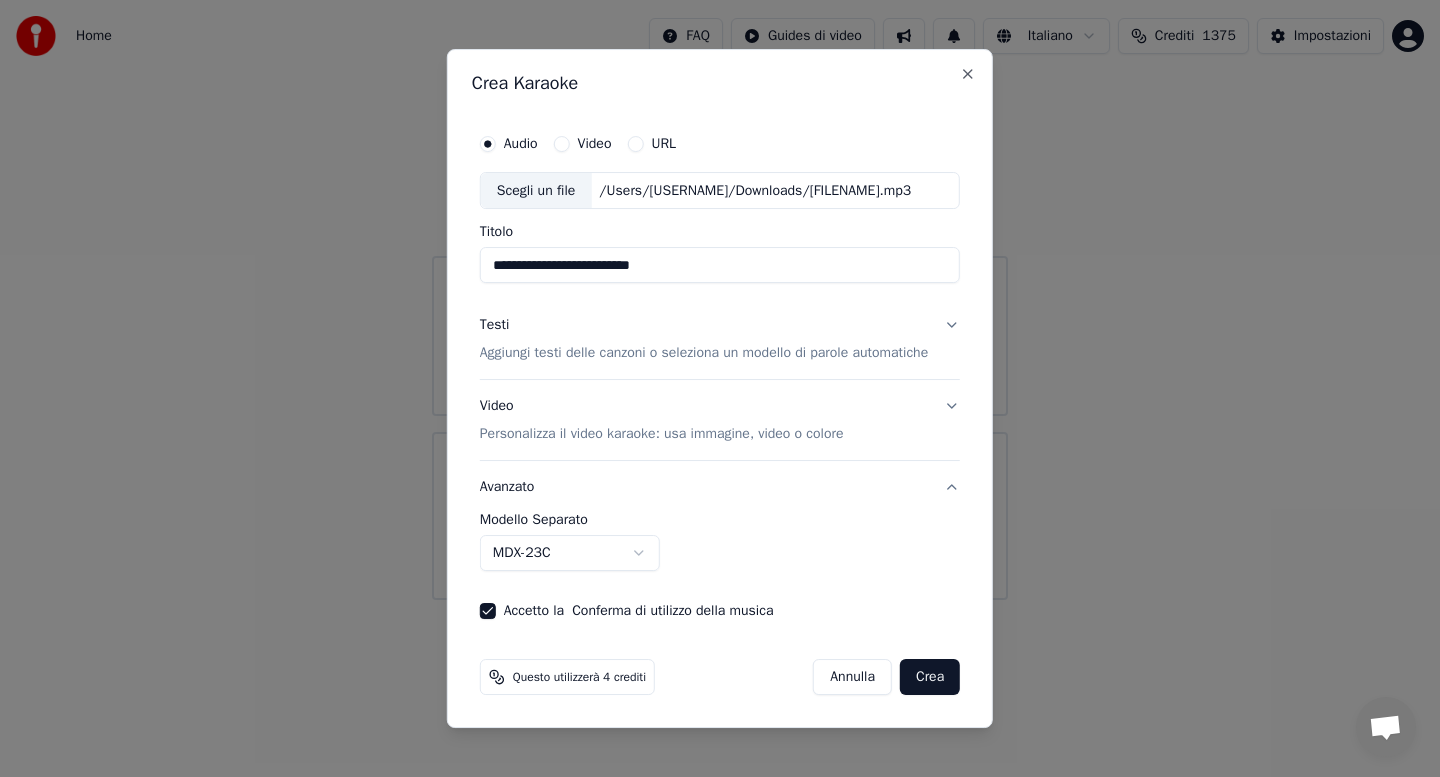 click on "Testi Aggiungi testi delle canzoni o seleziona un modello di parole automatiche" at bounding box center (720, 340) 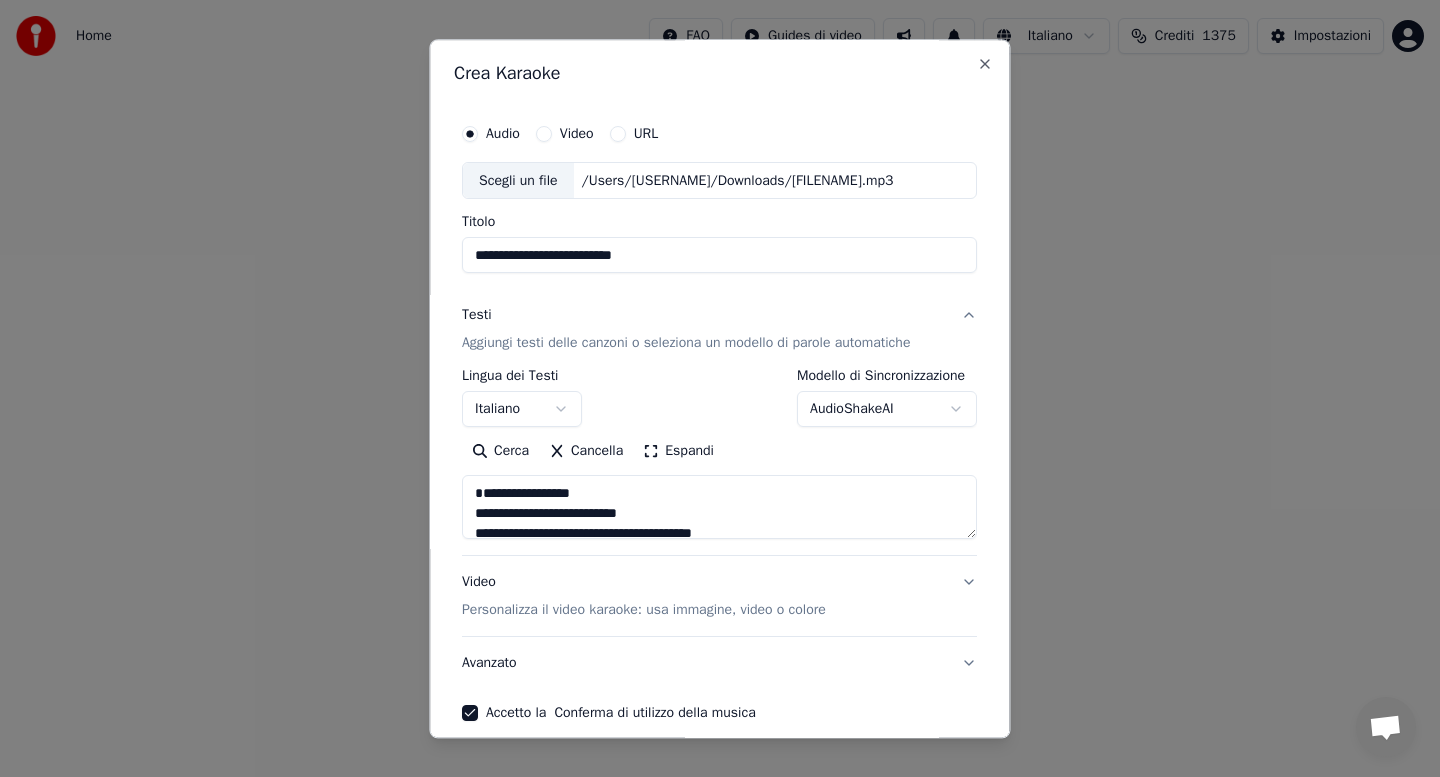 click on "**********" at bounding box center [719, 388] 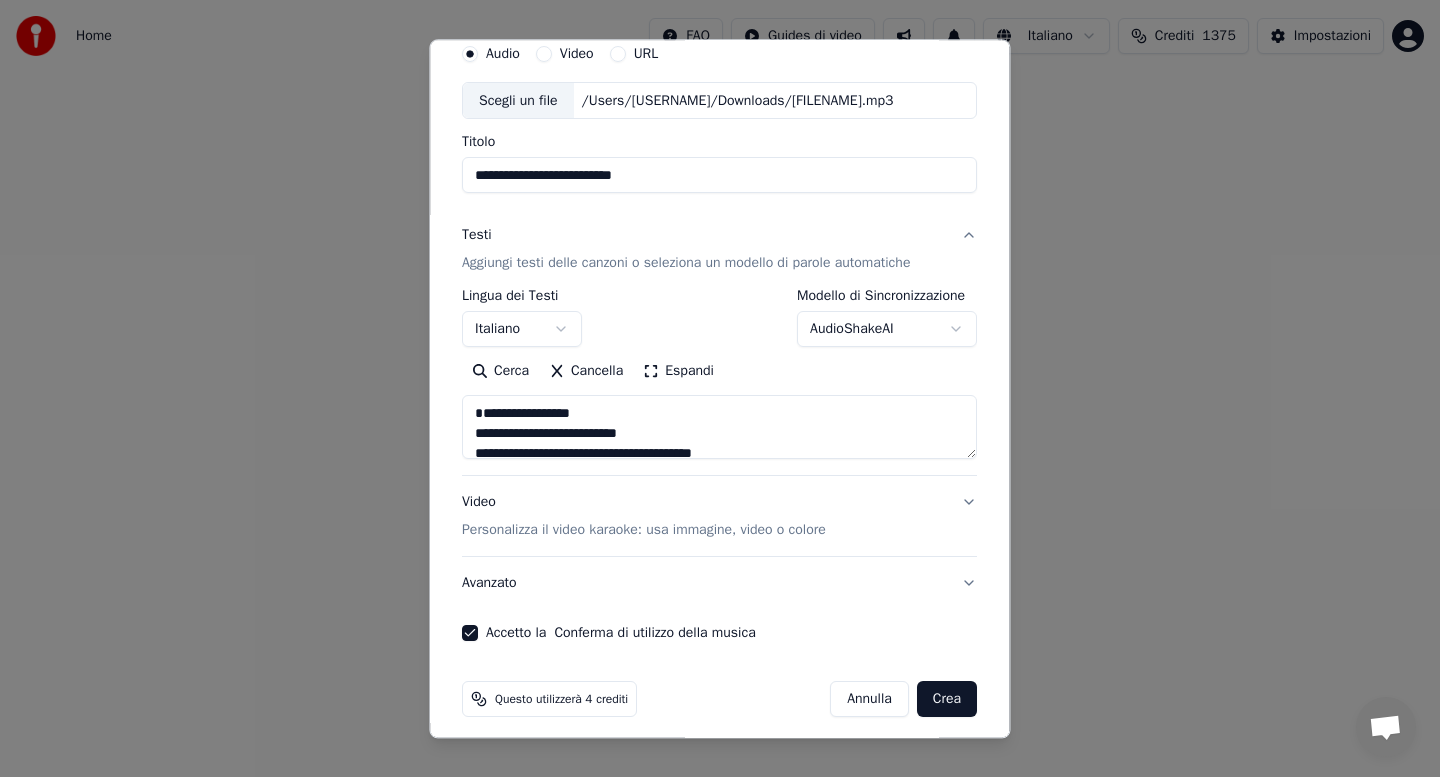 scroll, scrollTop: 92, scrollLeft: 0, axis: vertical 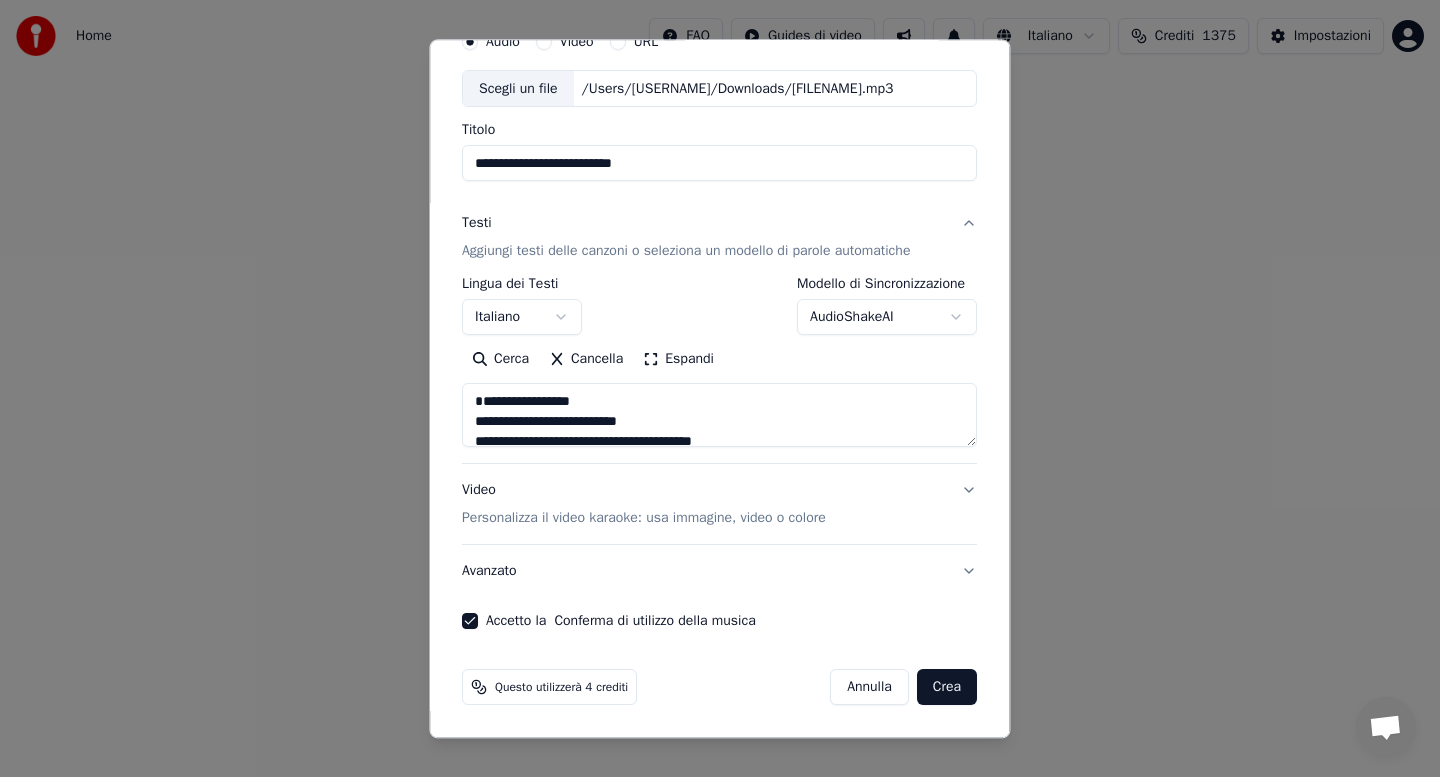click on "Avanzato" at bounding box center [719, 572] 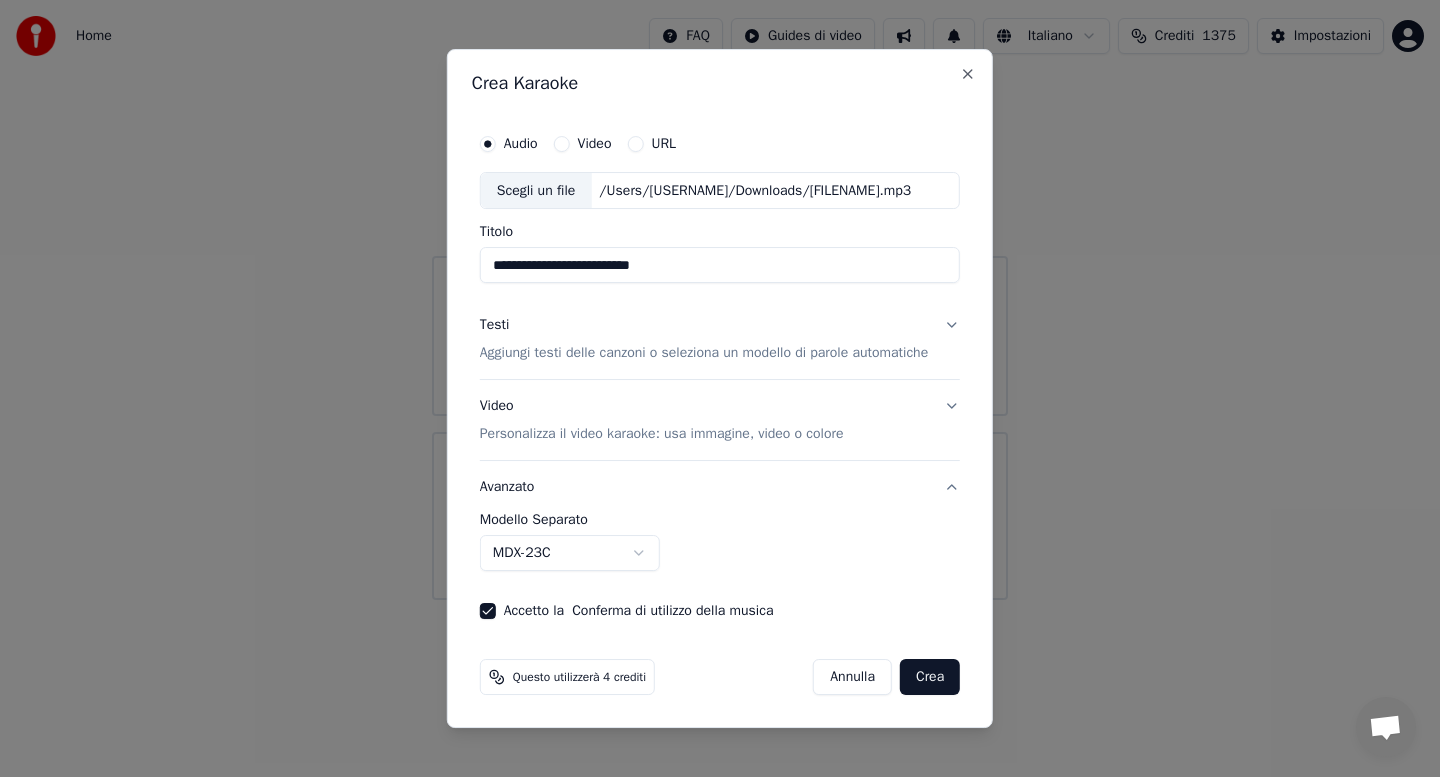 scroll, scrollTop: 0, scrollLeft: 0, axis: both 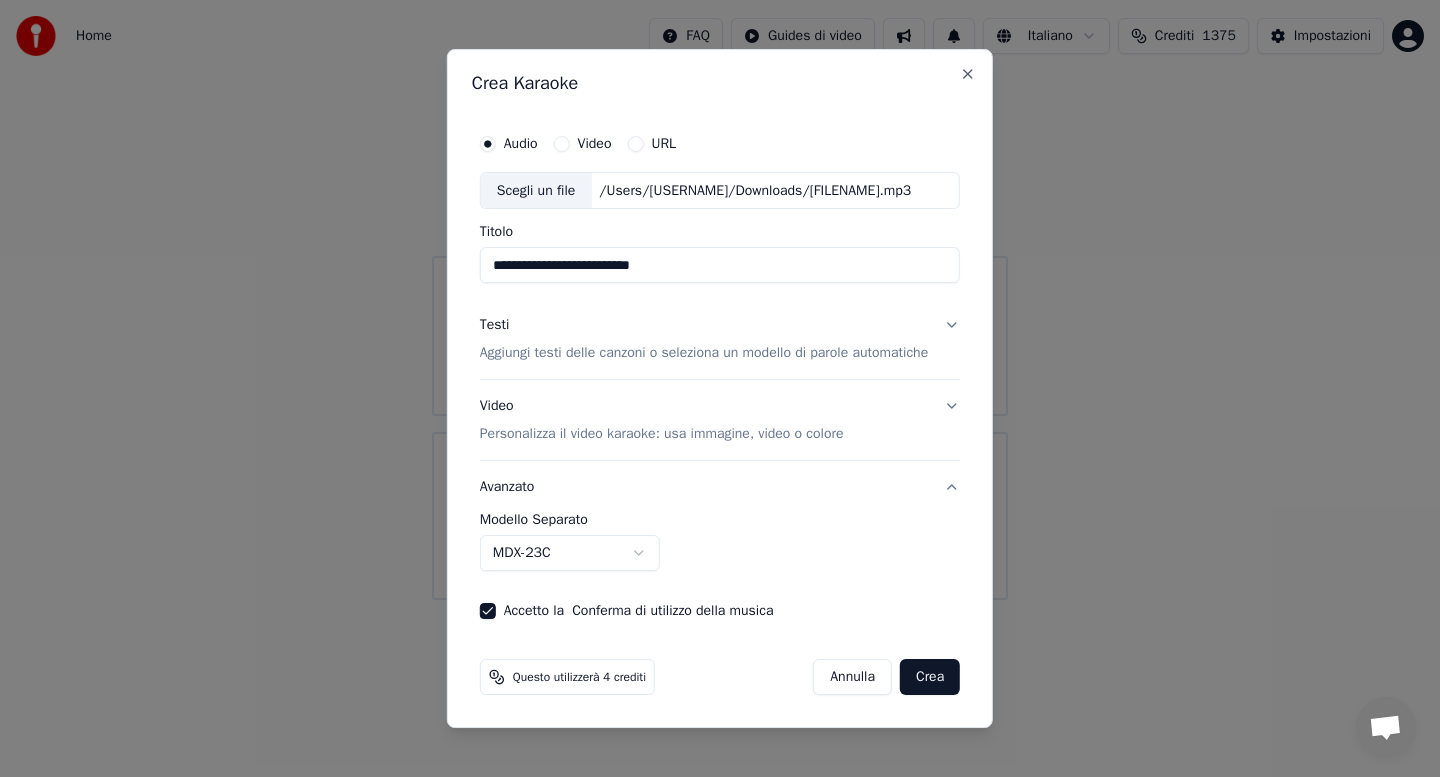 click on "**********" at bounding box center (720, 300) 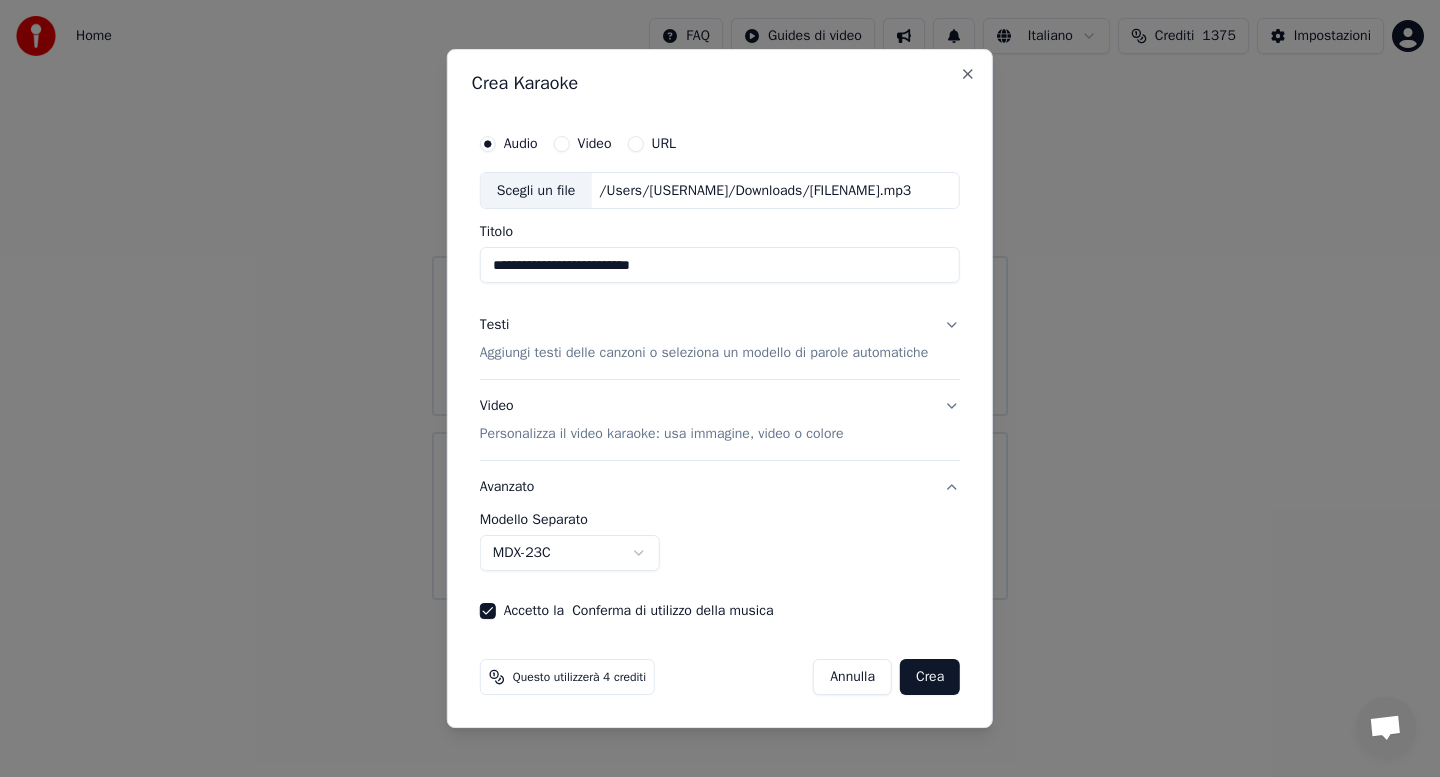 click on "Crea" at bounding box center [930, 677] 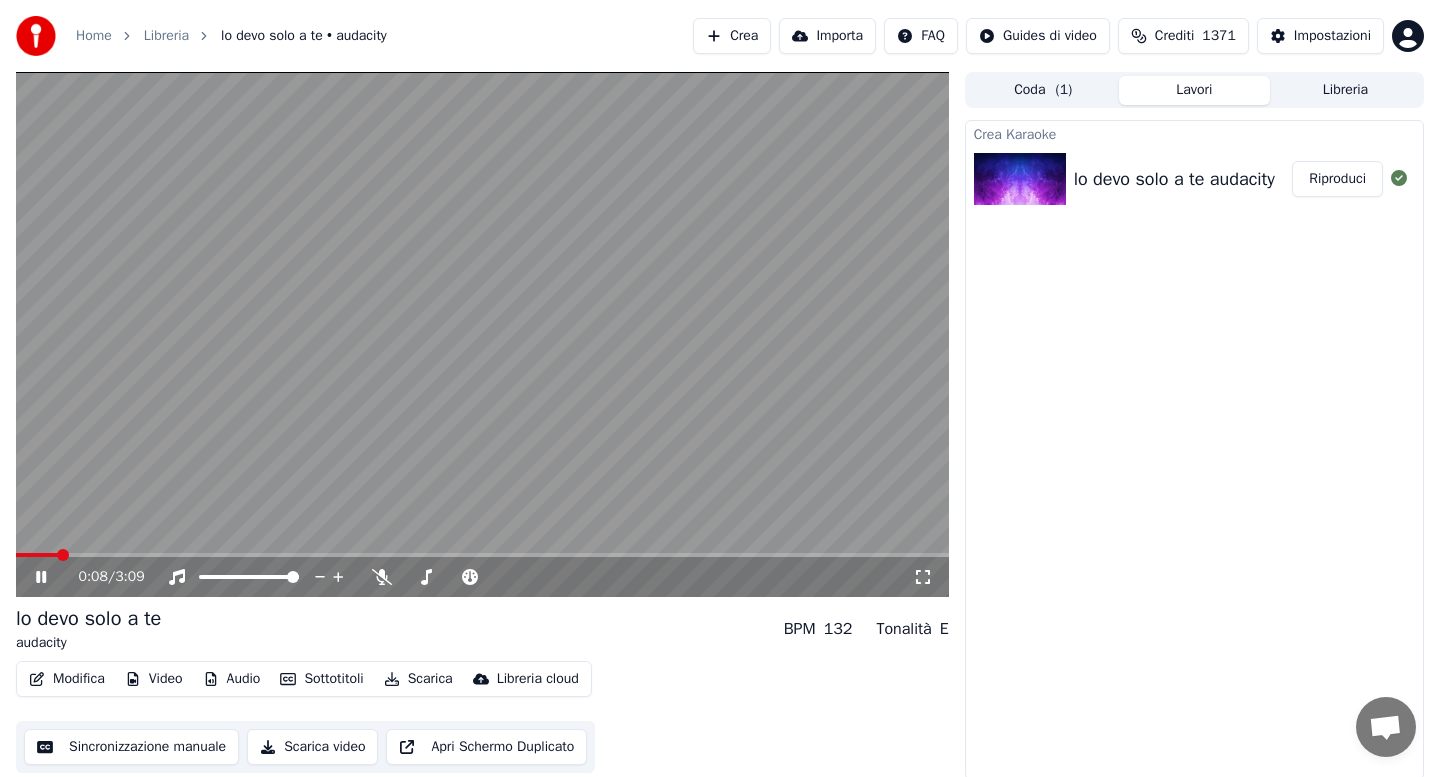 click 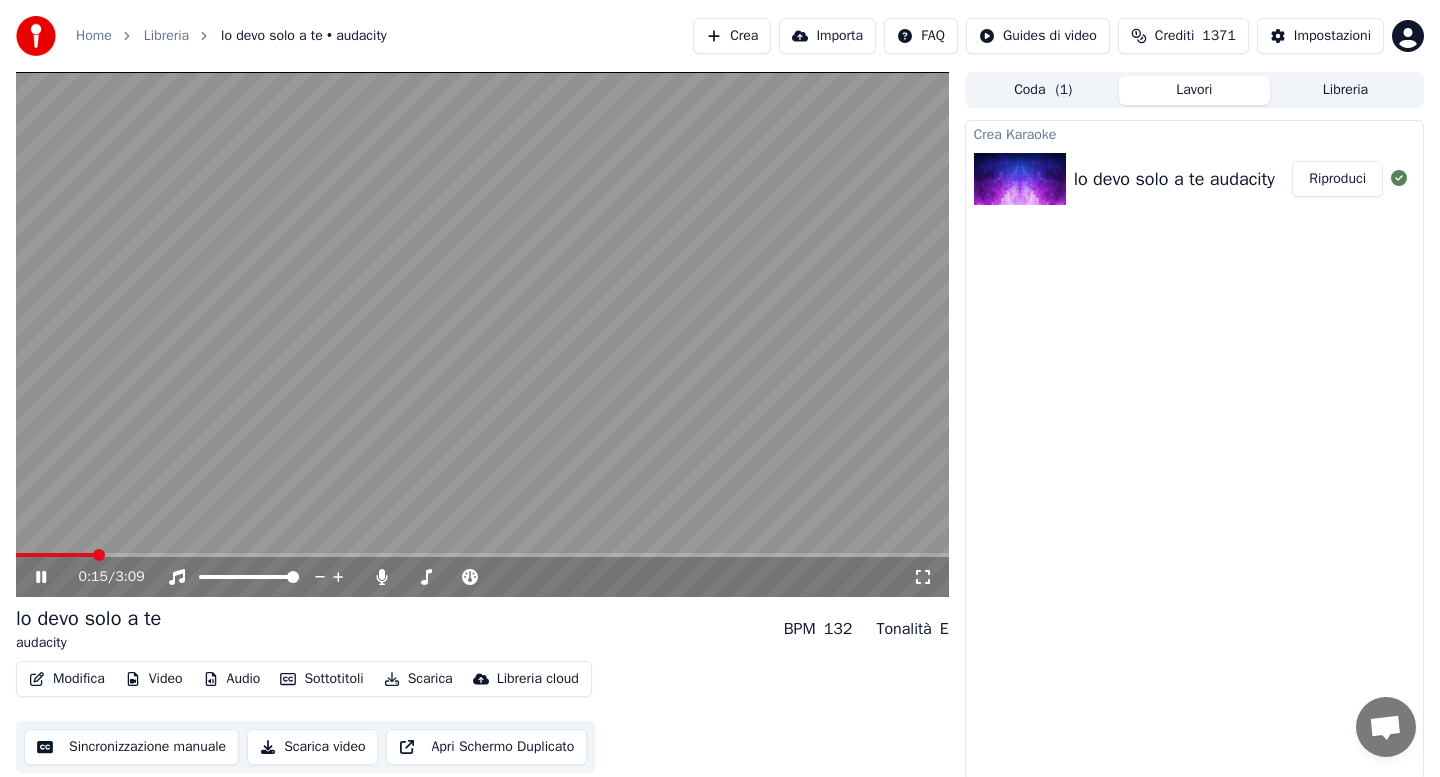click 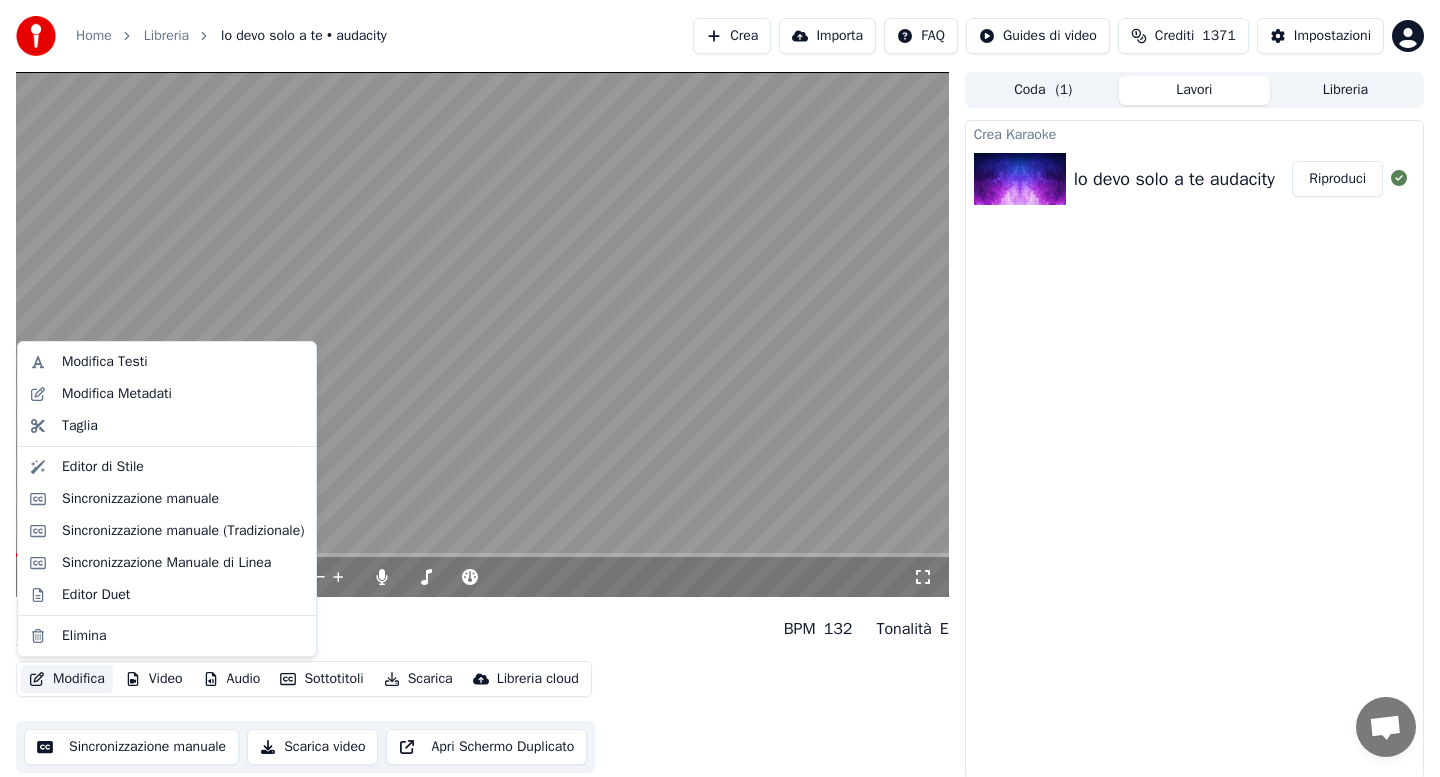 click on "Modifica" at bounding box center [67, 679] 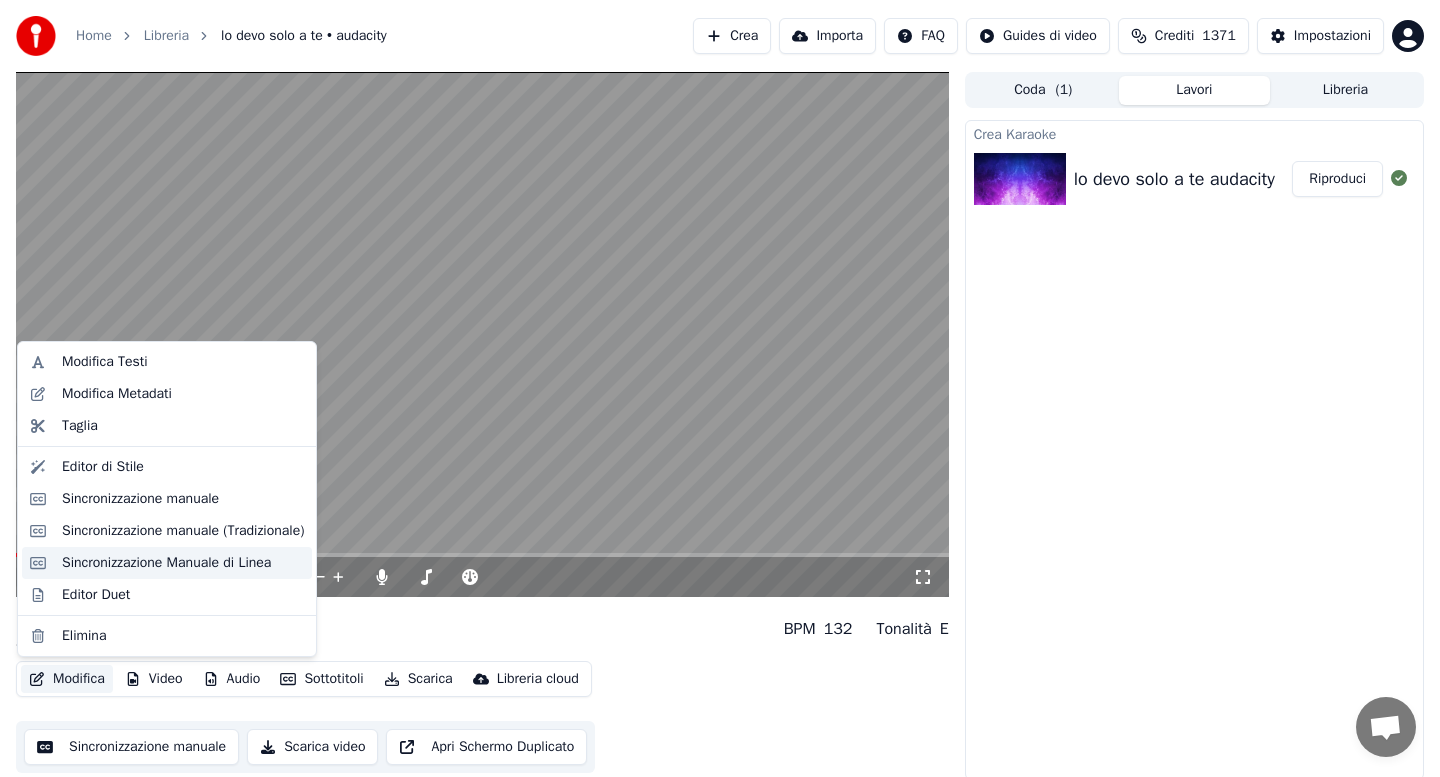 click on "Sincronizzazione Manuale di Linea" at bounding box center [166, 563] 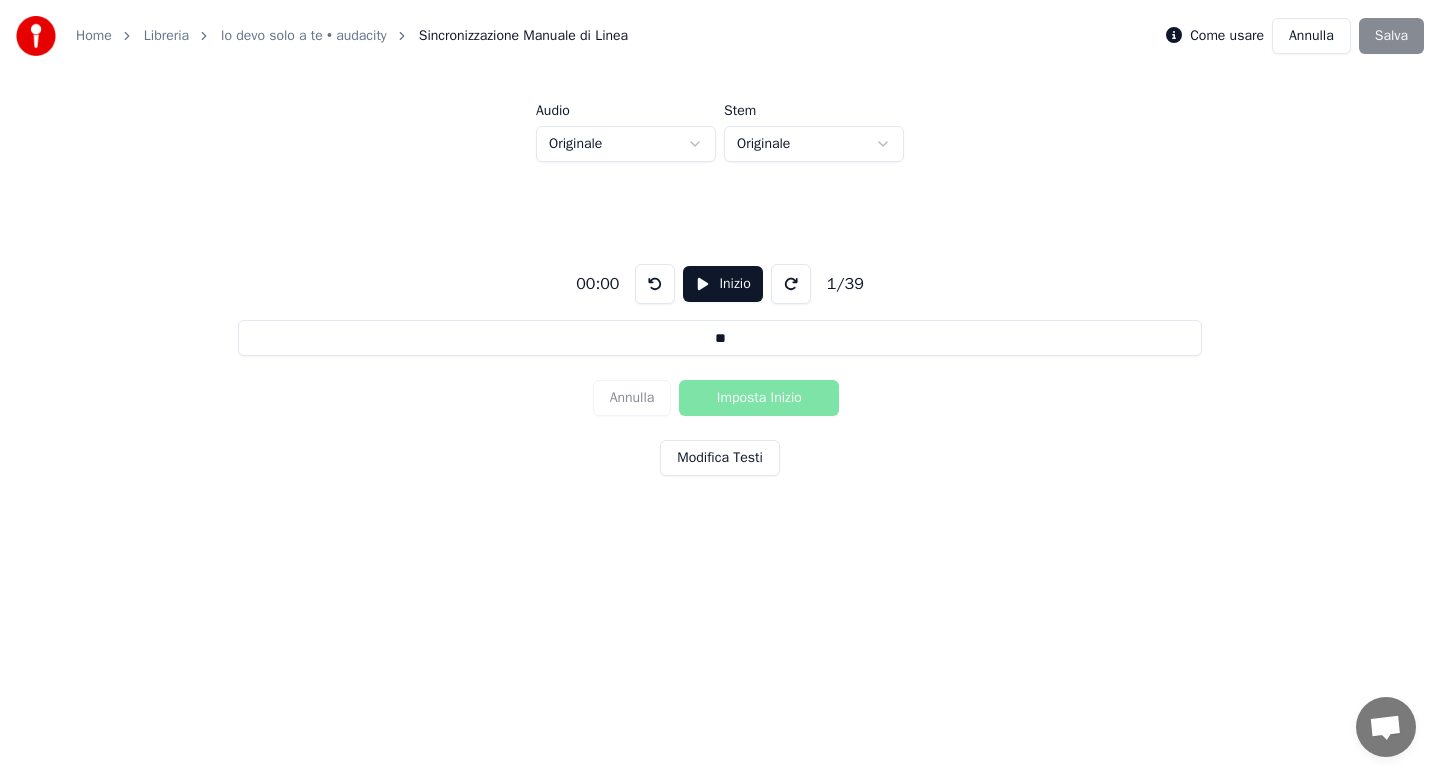 click on "Modifica Testi" at bounding box center [720, 458] 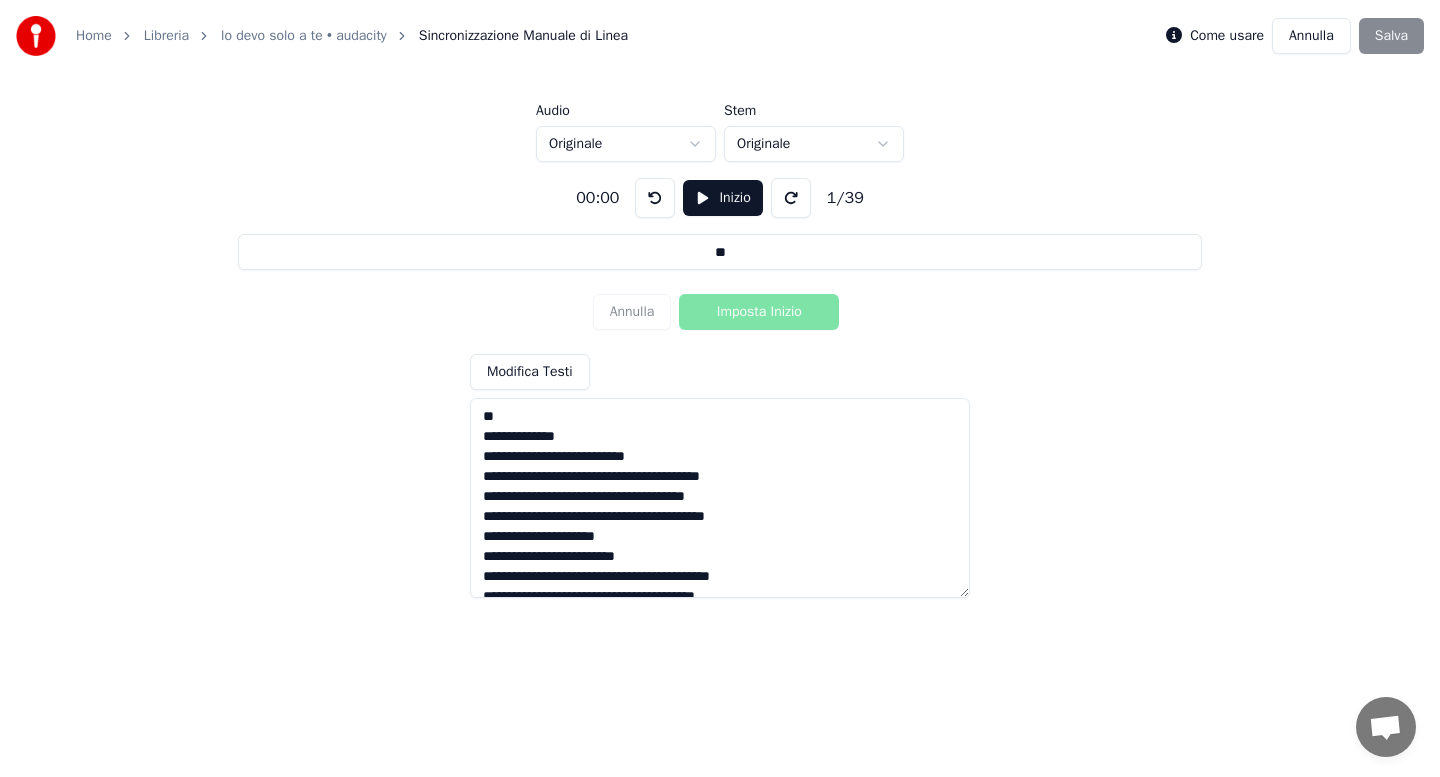 click at bounding box center [720, 498] 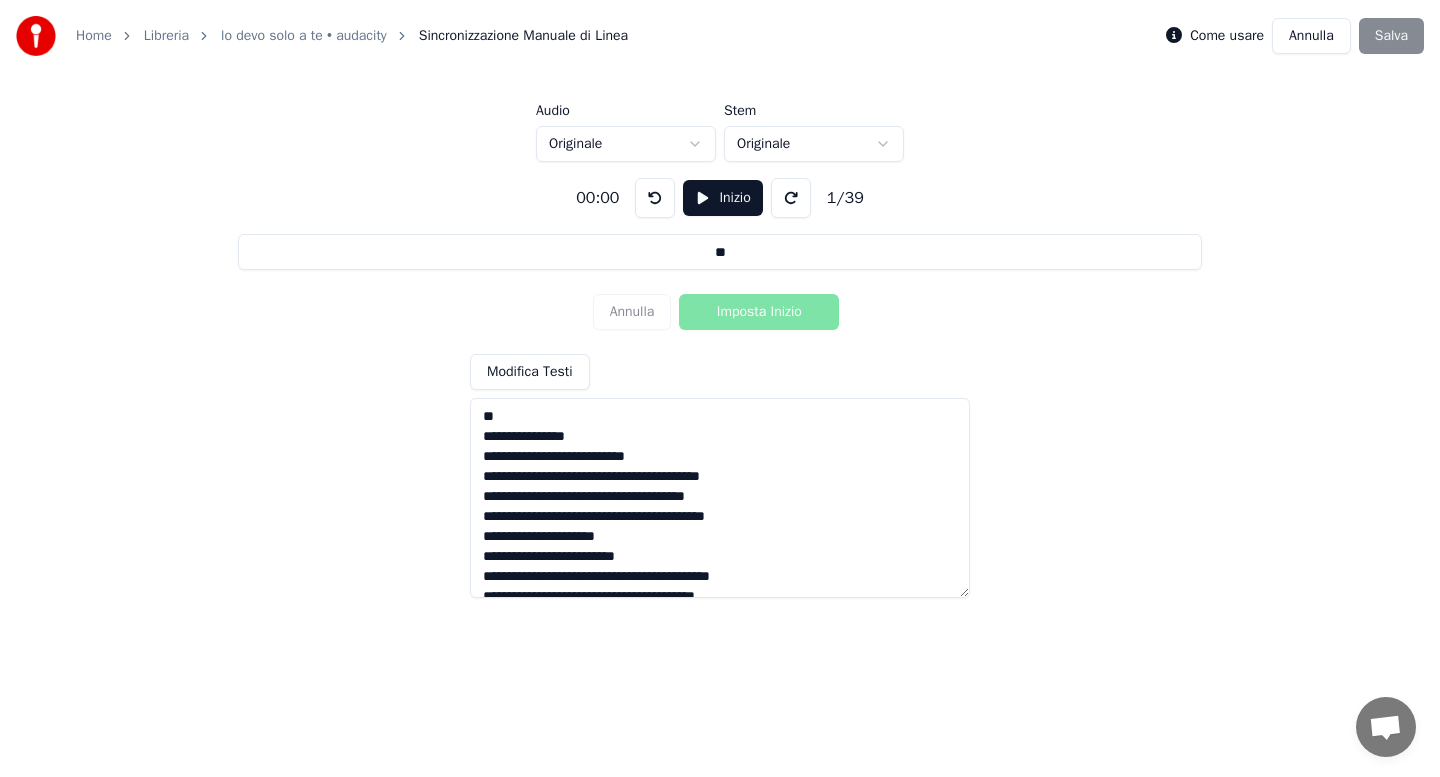 type on "**********" 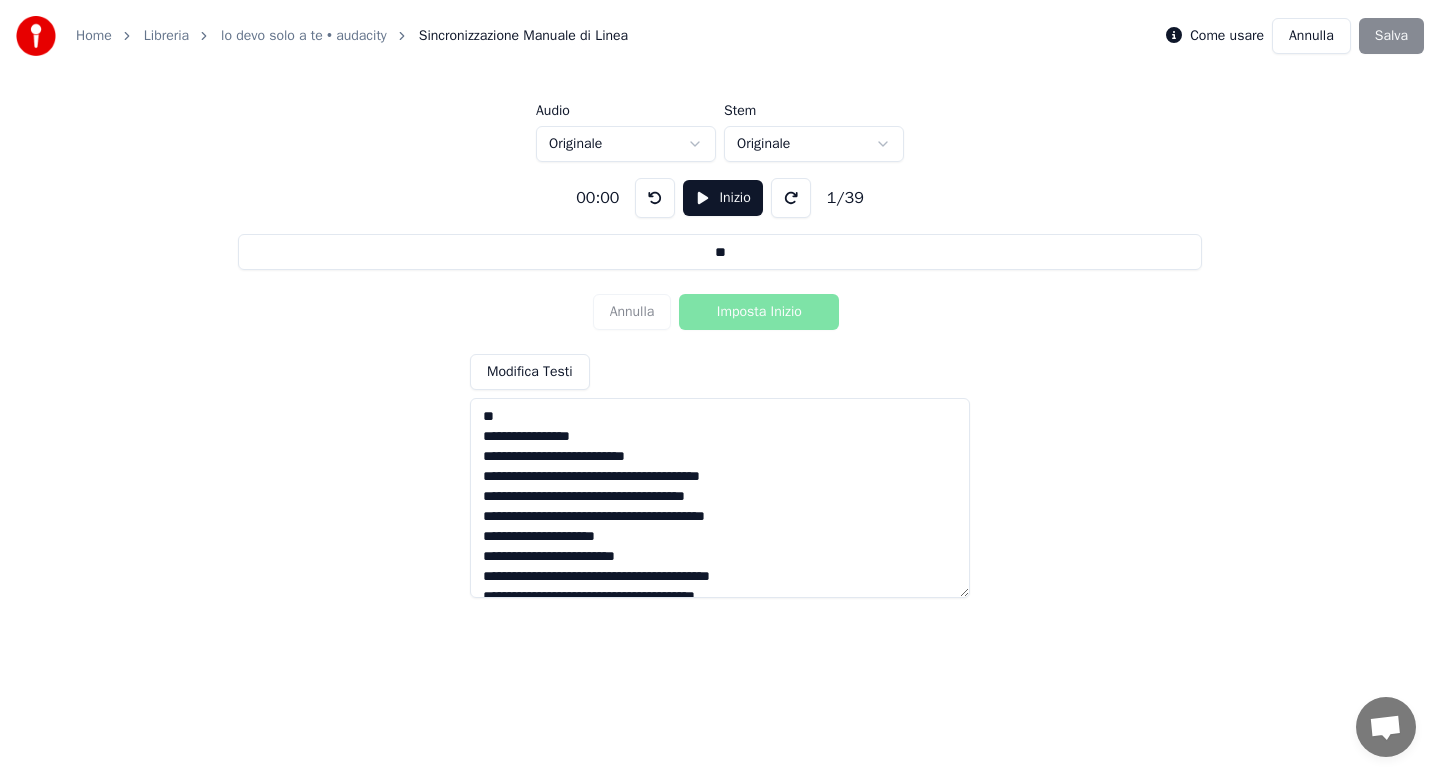 click at bounding box center [720, 498] 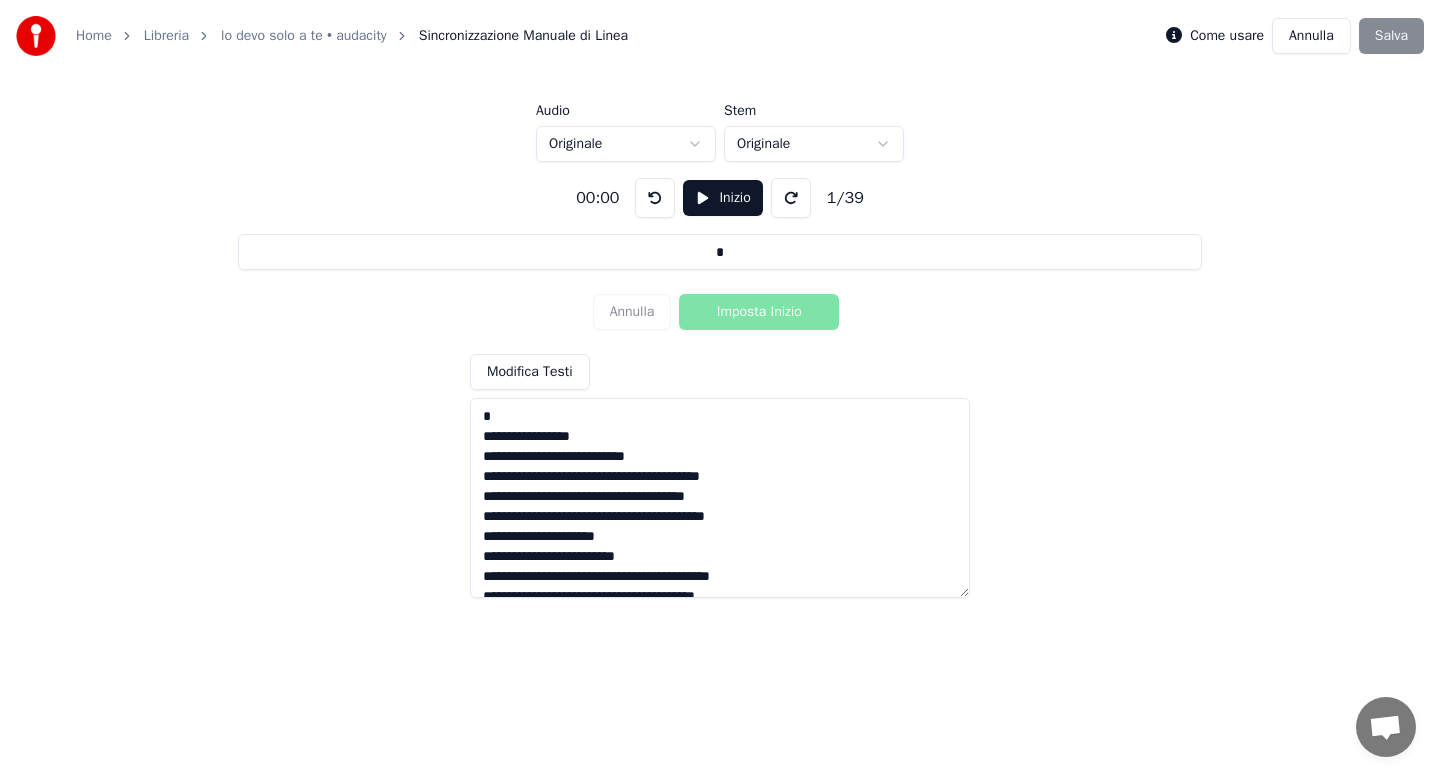 type on "**********" 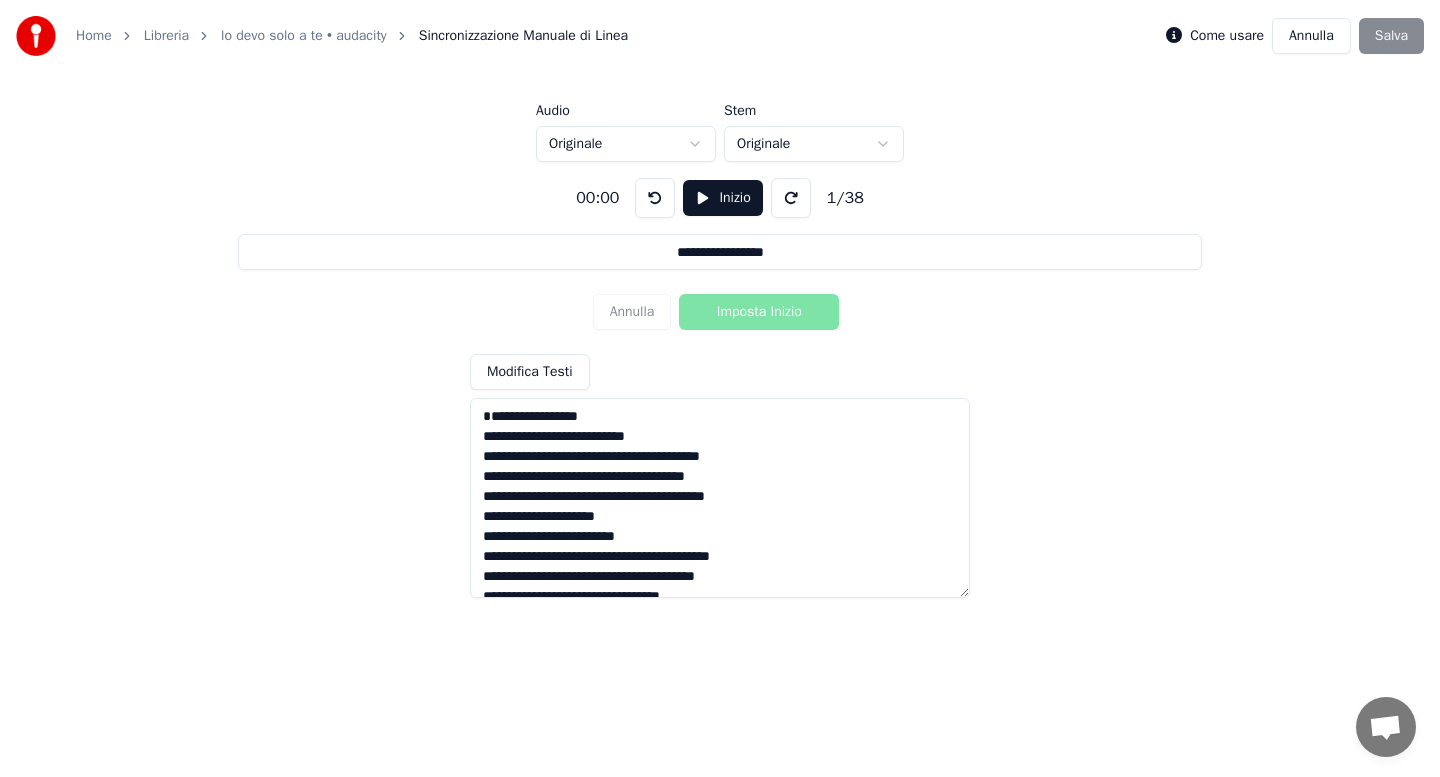 type on "**********" 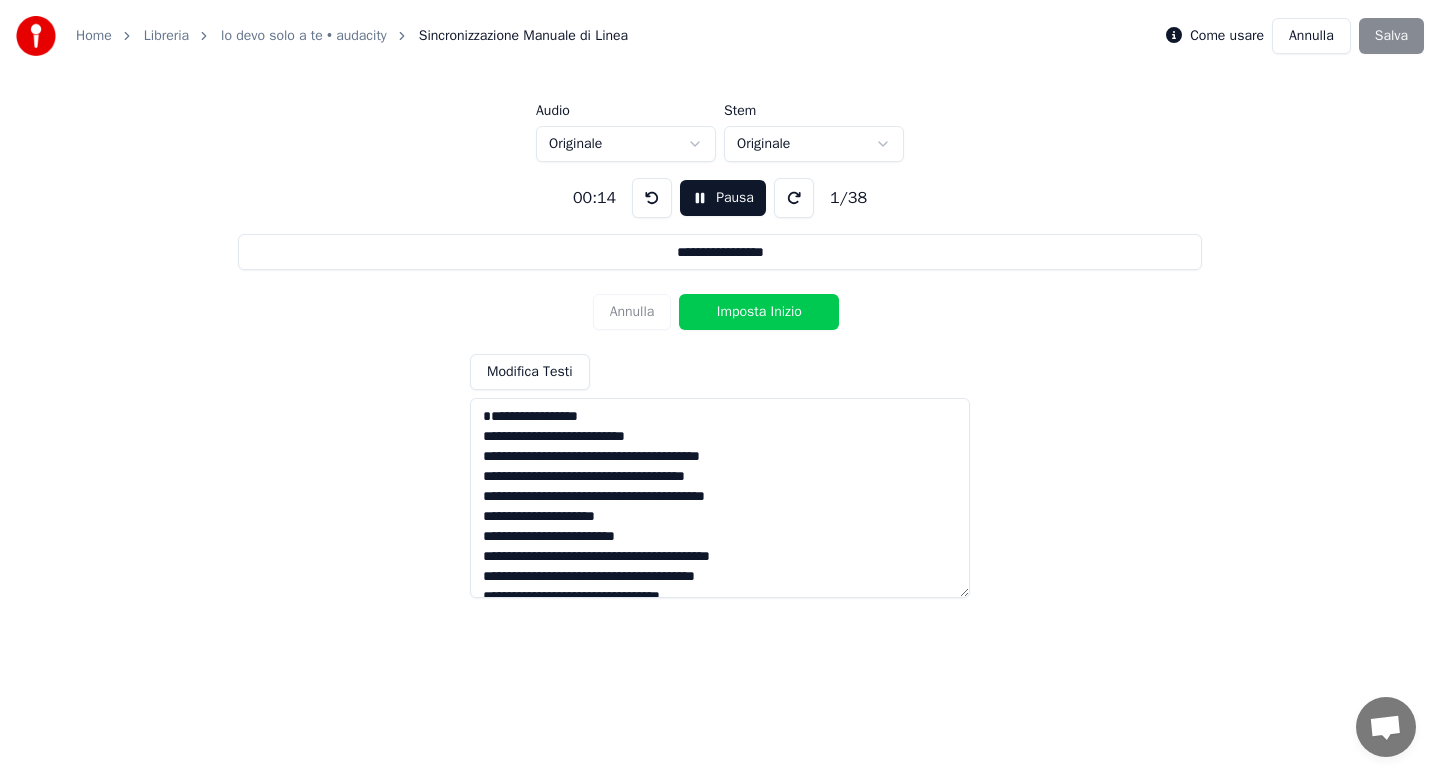 click on "Imposta Inizio" at bounding box center (759, 312) 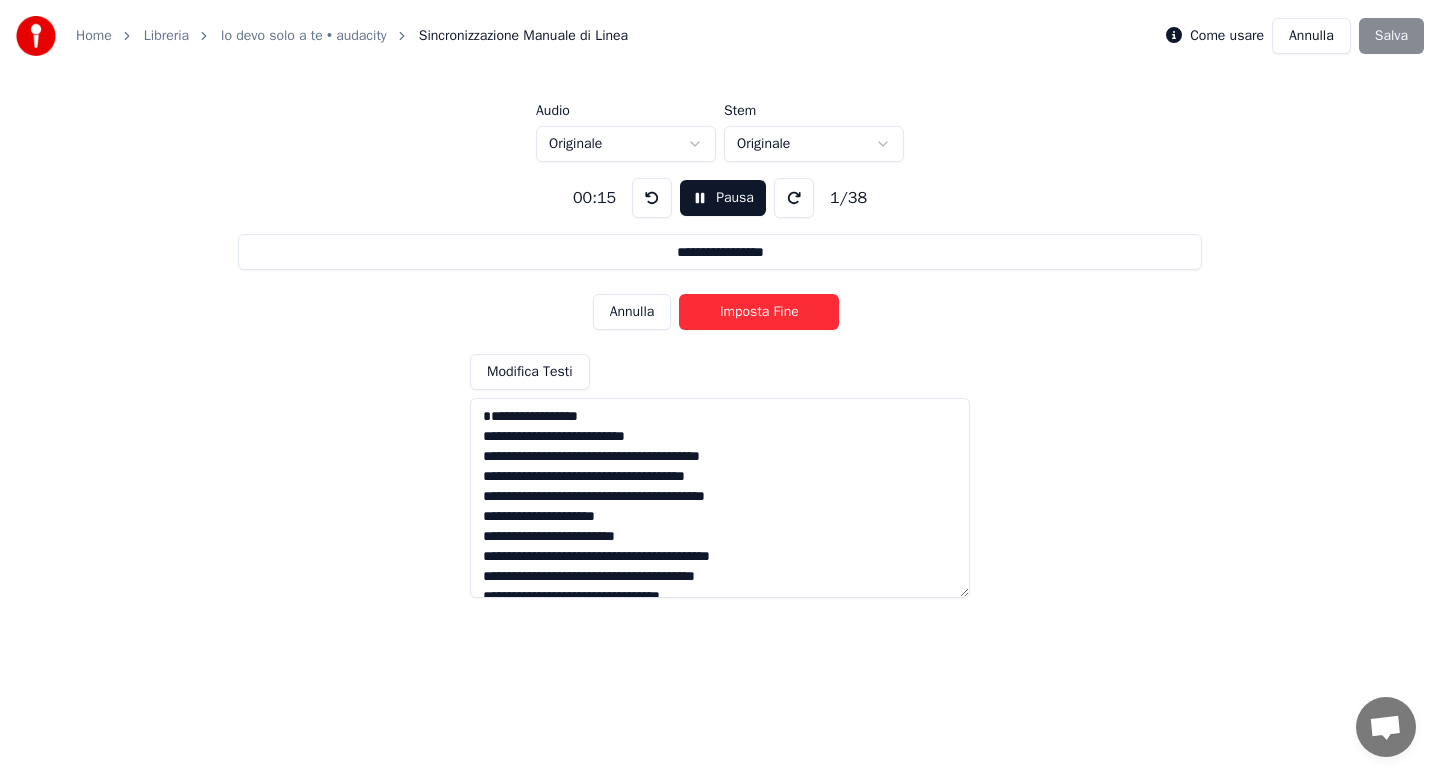click on "Imposta Fine" at bounding box center [759, 312] 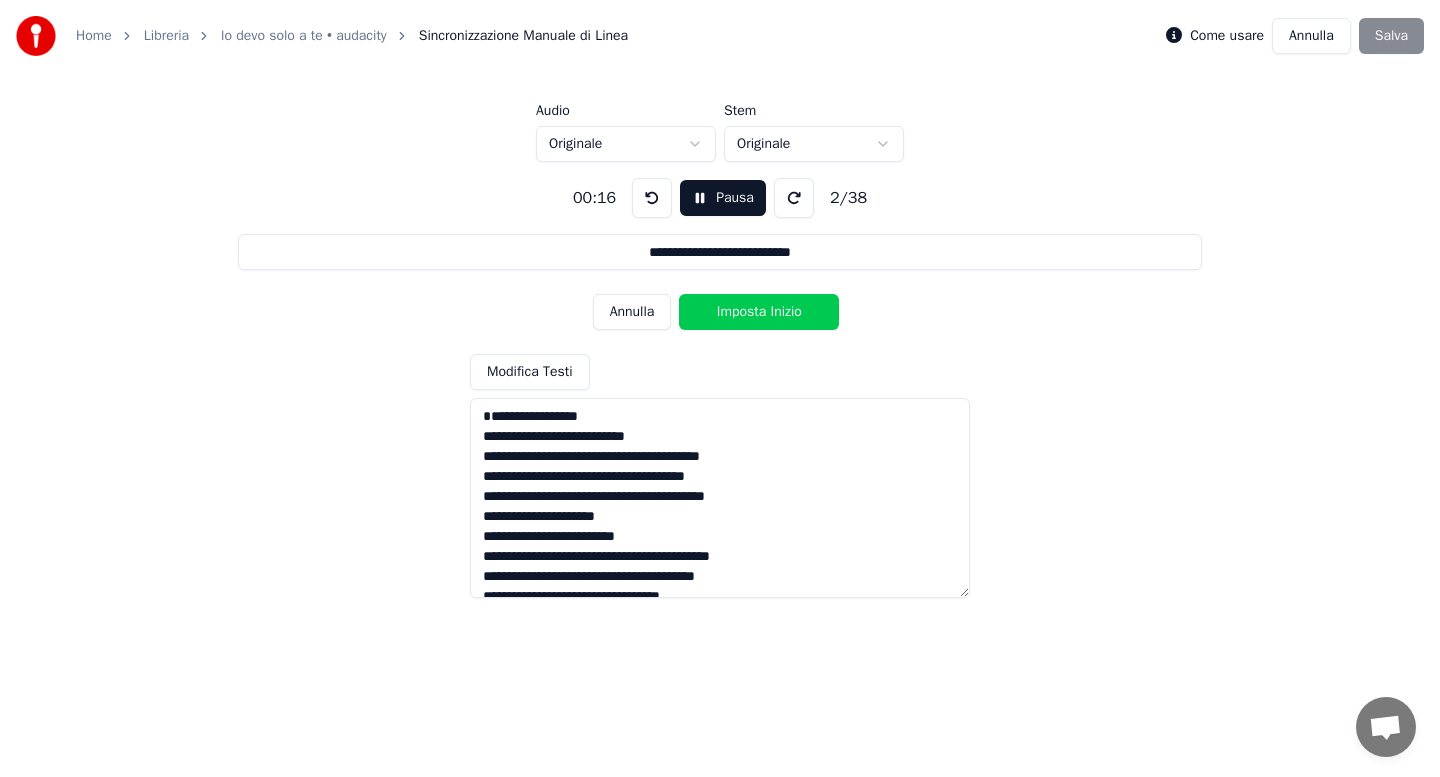 click on "Imposta Inizio" at bounding box center [759, 312] 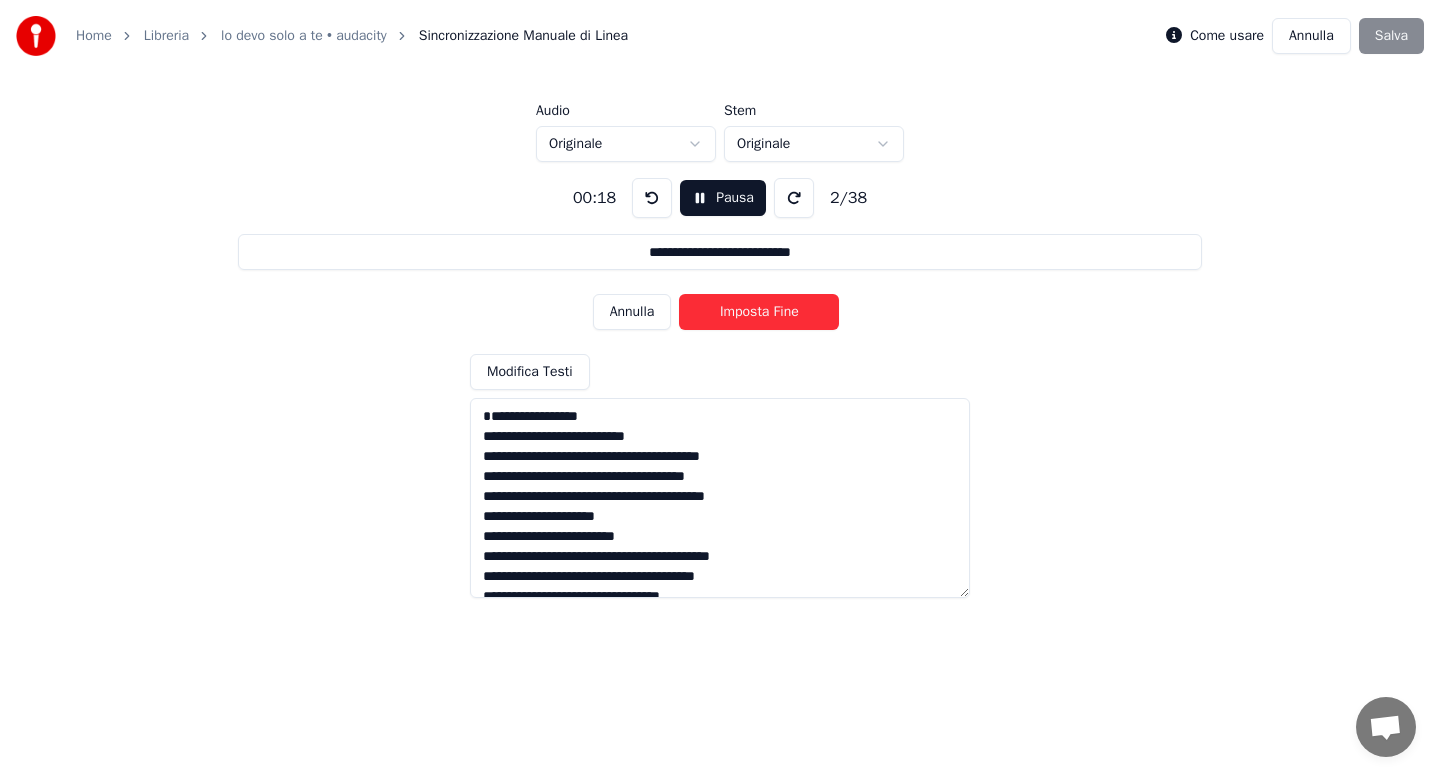 click on "Imposta Fine" at bounding box center [759, 312] 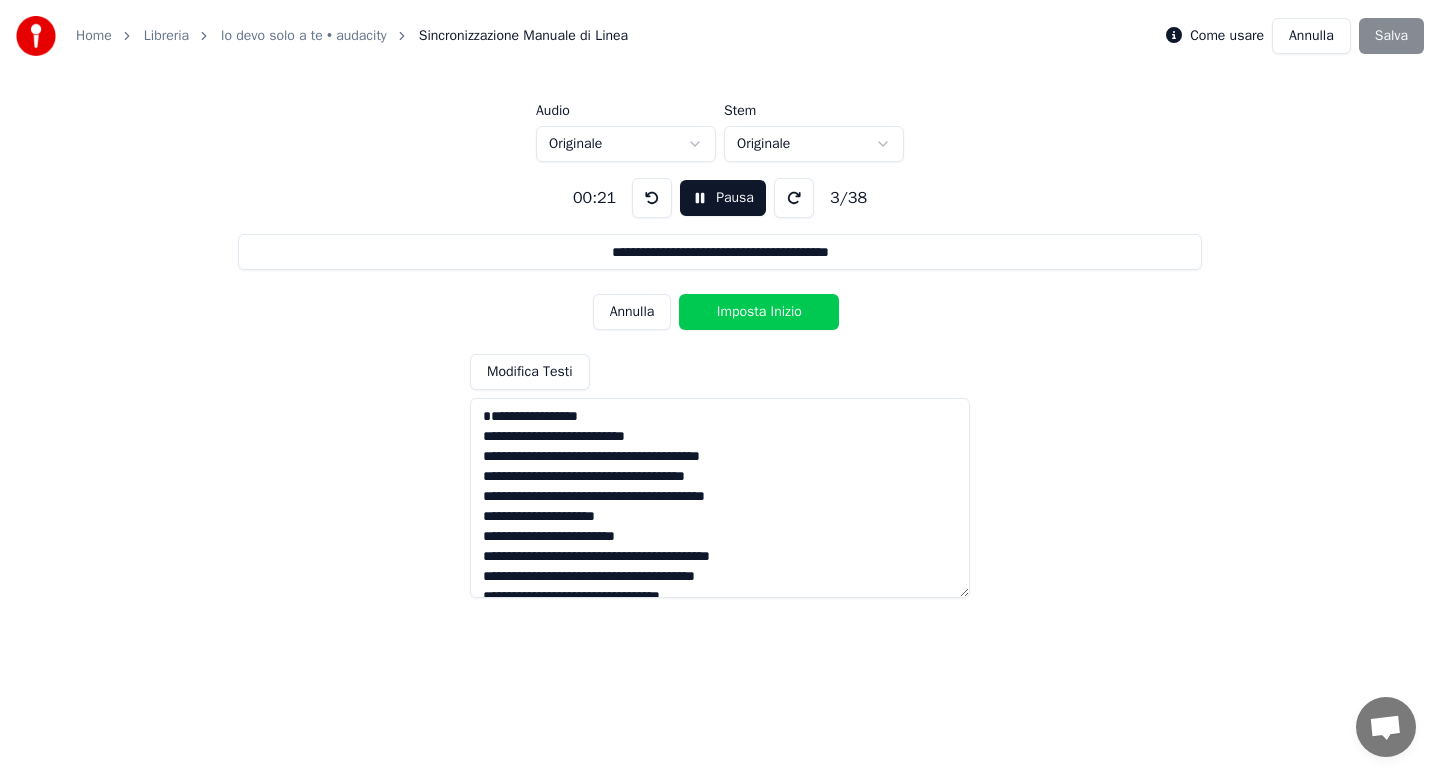 click on "Imposta Inizio" at bounding box center [759, 312] 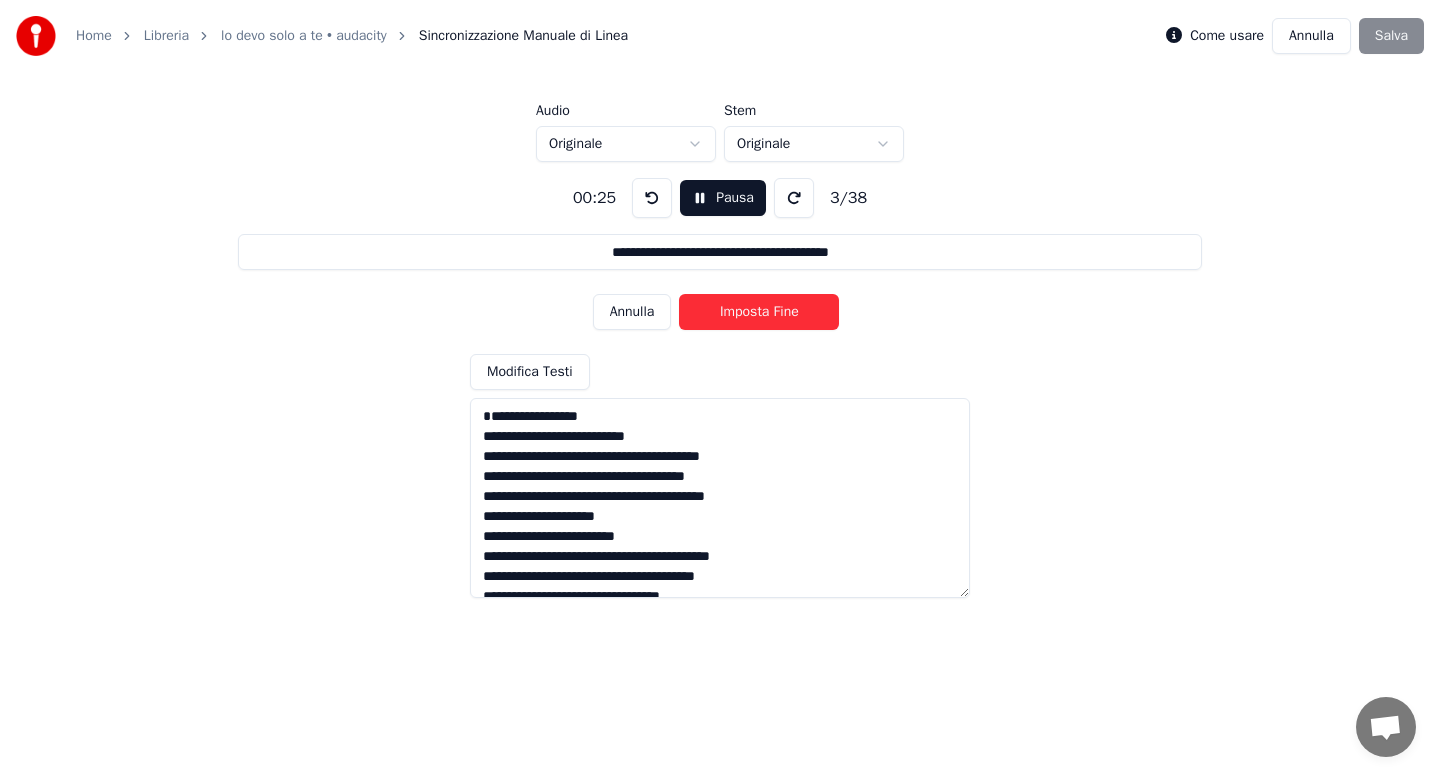 click on "Imposta Fine" at bounding box center (759, 312) 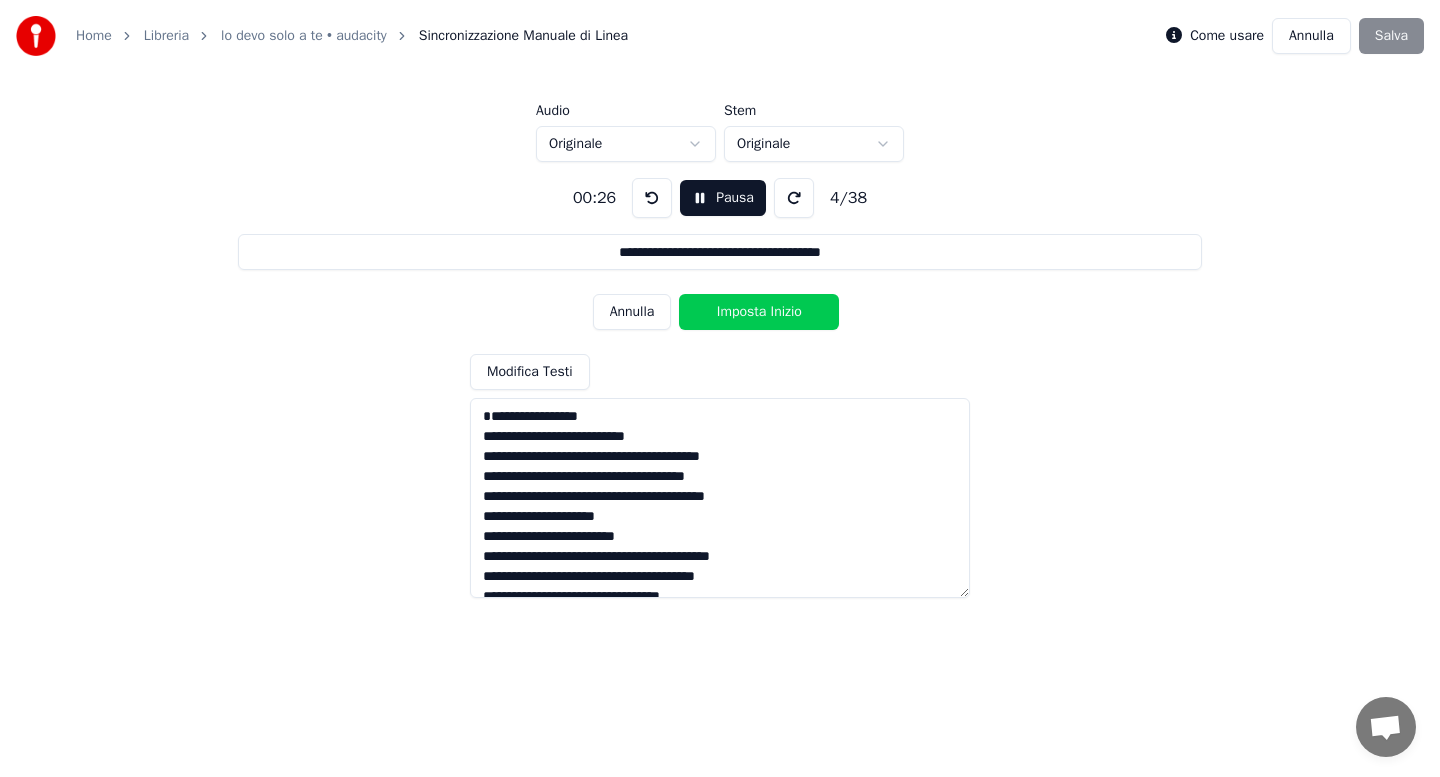 click on "Imposta Inizio" at bounding box center [759, 312] 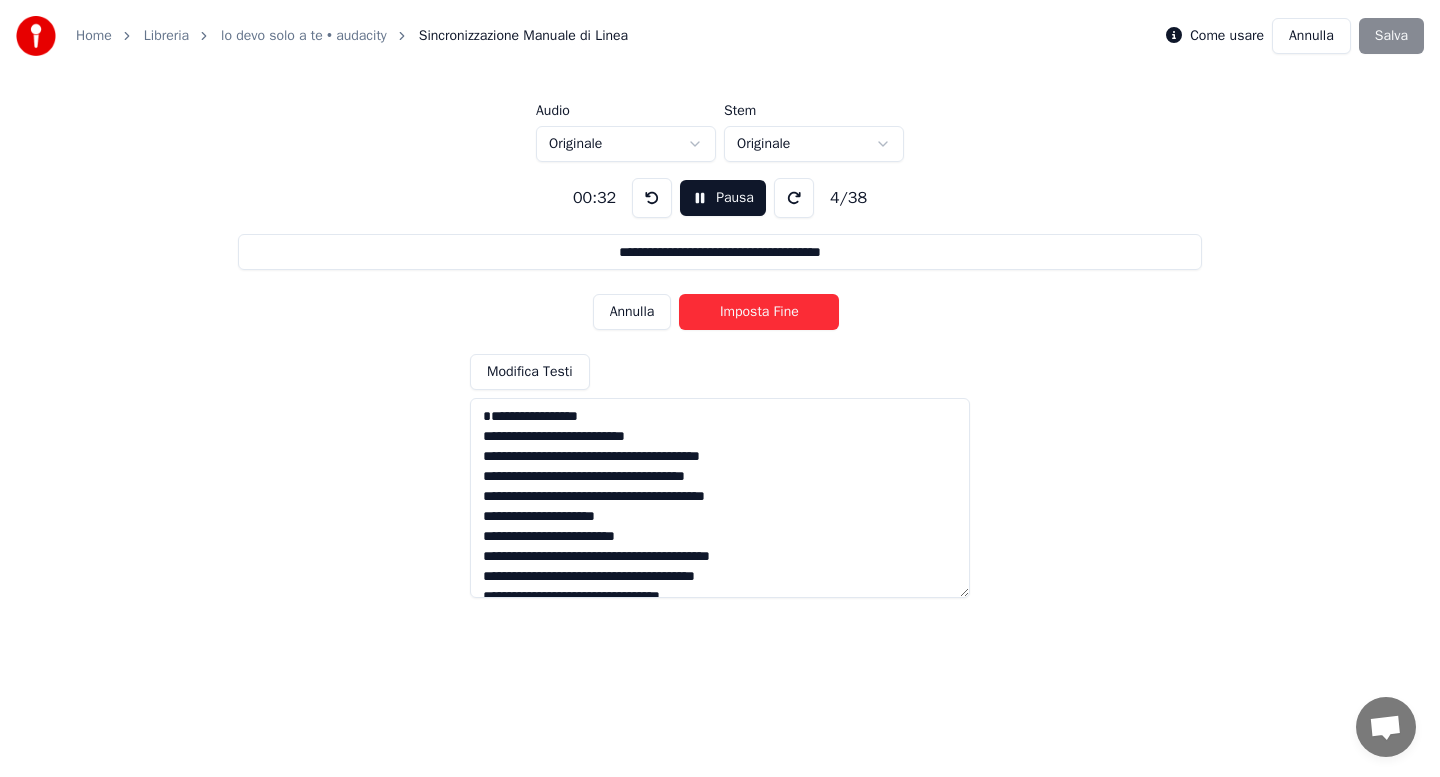 click on "Imposta Fine" at bounding box center [759, 312] 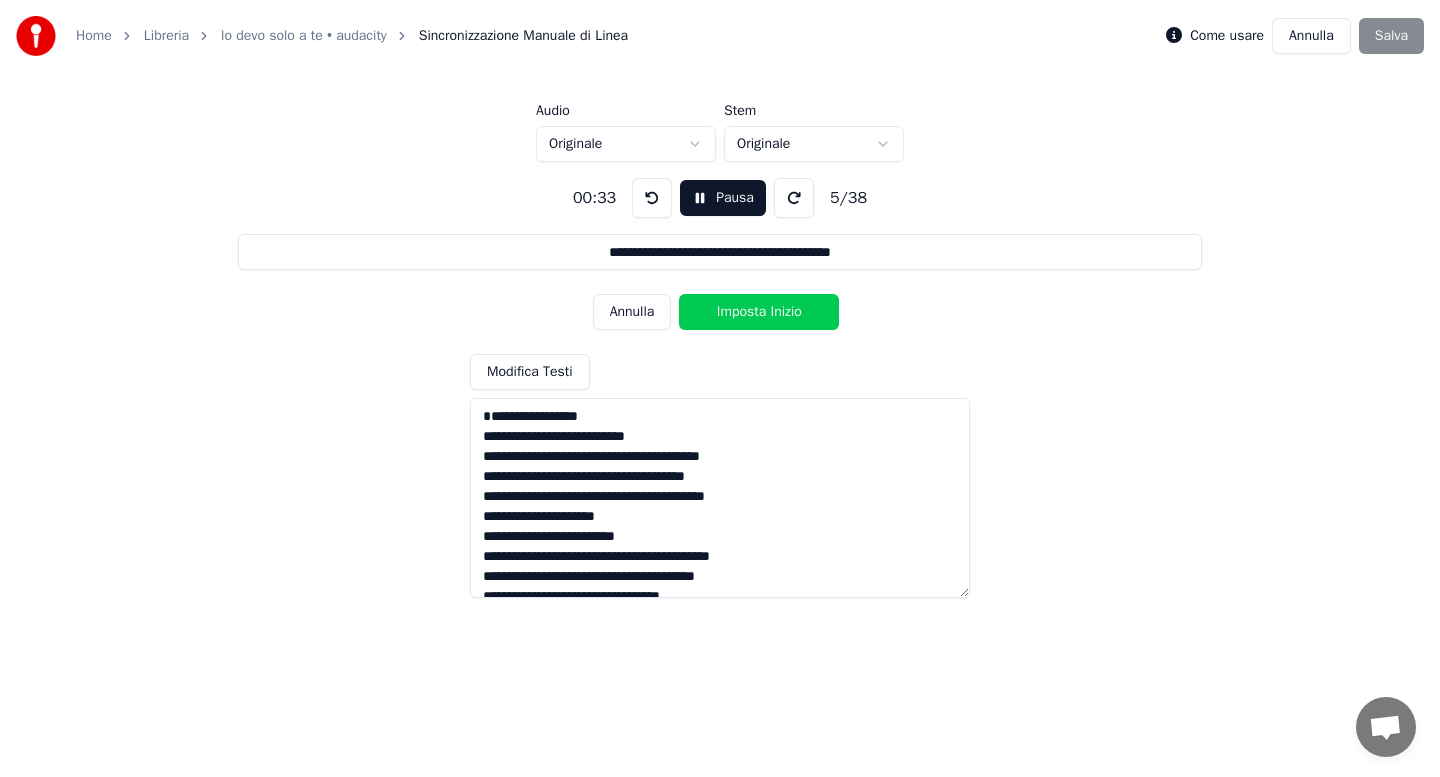 click on "Imposta Inizio" at bounding box center (759, 312) 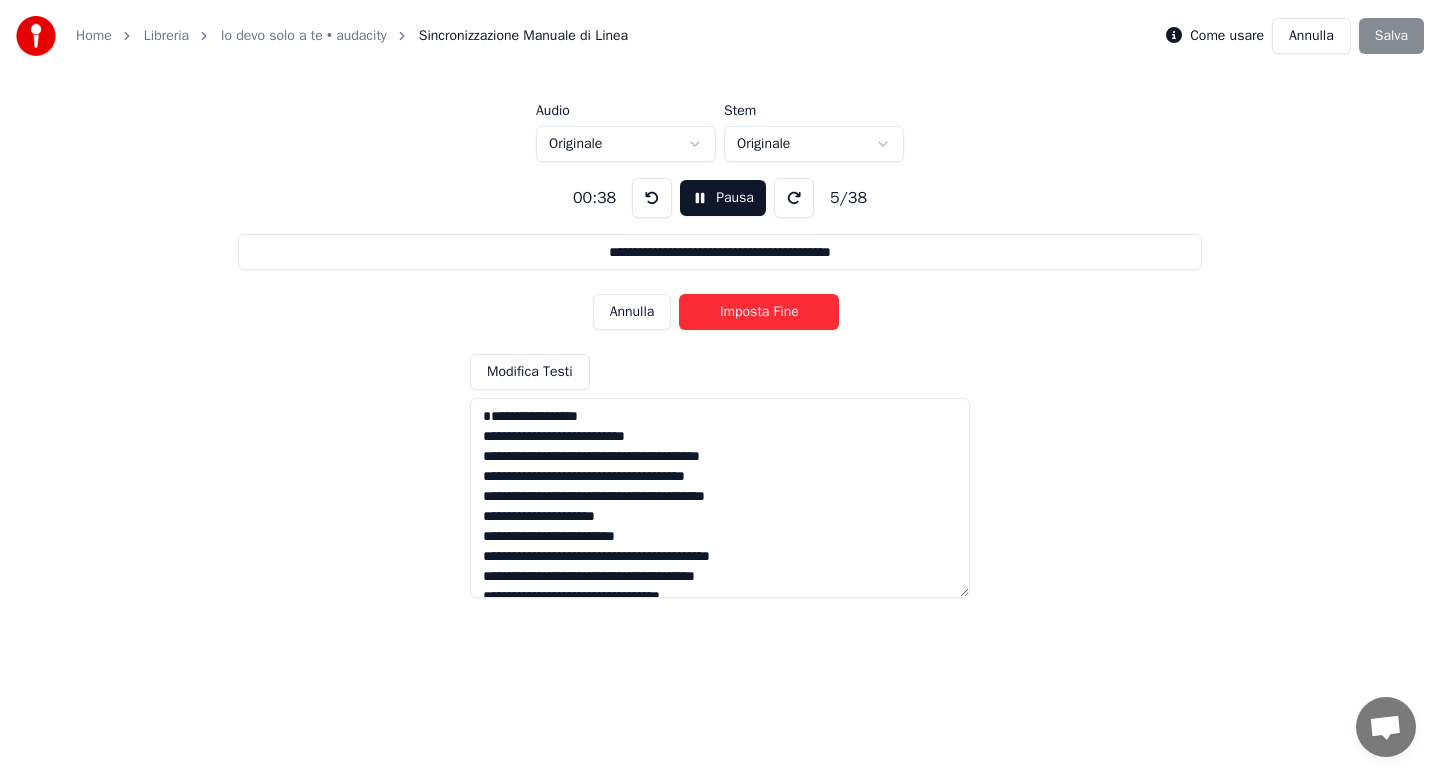 click on "Imposta Fine" at bounding box center (759, 312) 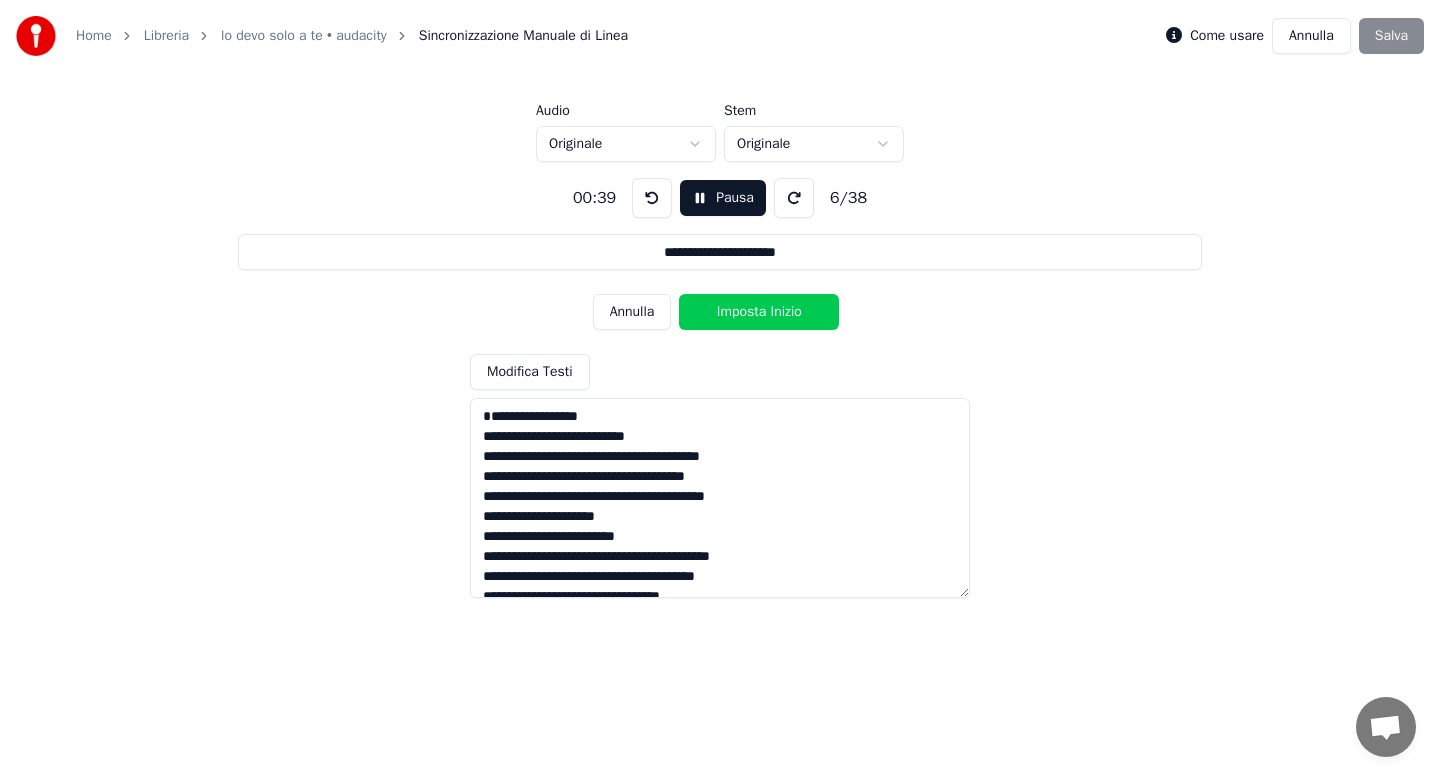 click on "Imposta Inizio" at bounding box center (759, 312) 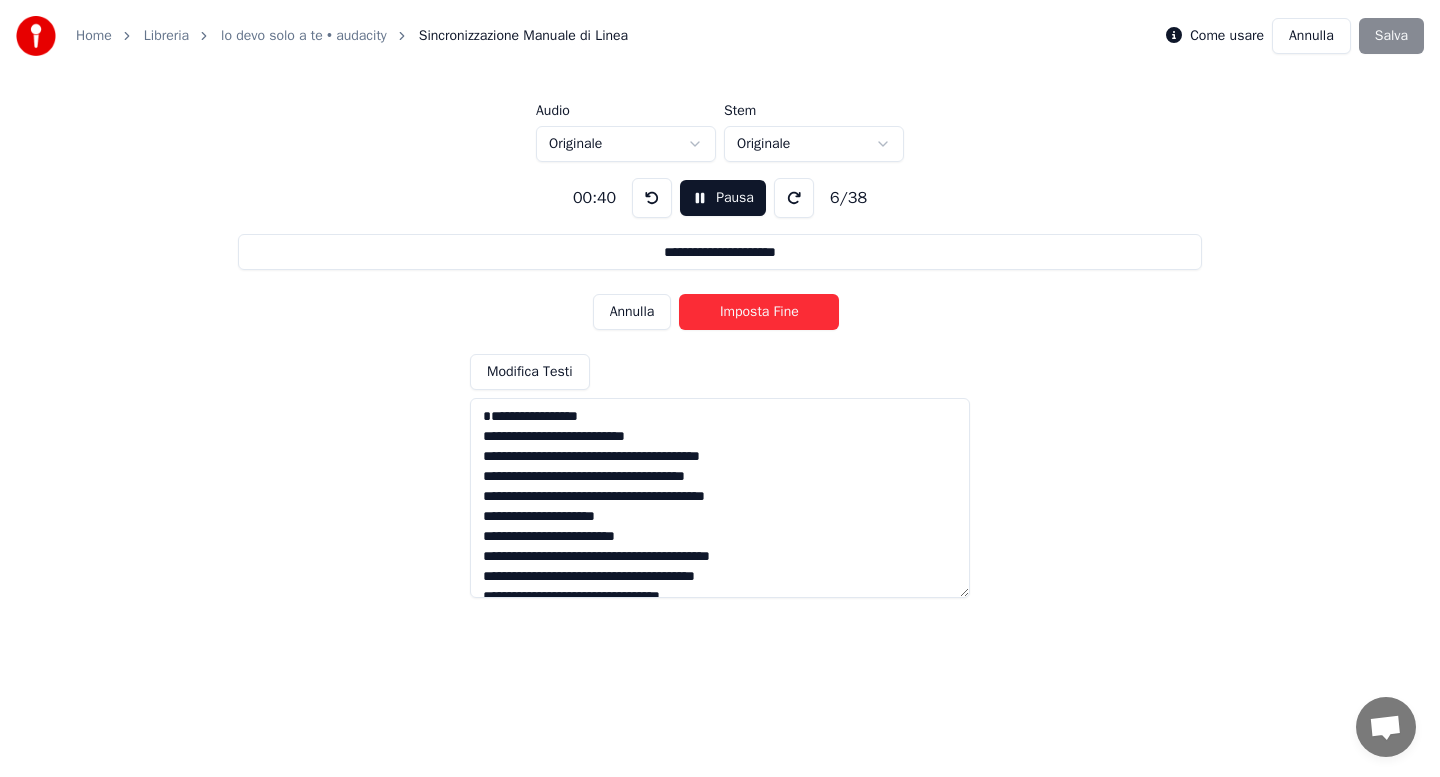 click on "Imposta Fine" at bounding box center (759, 312) 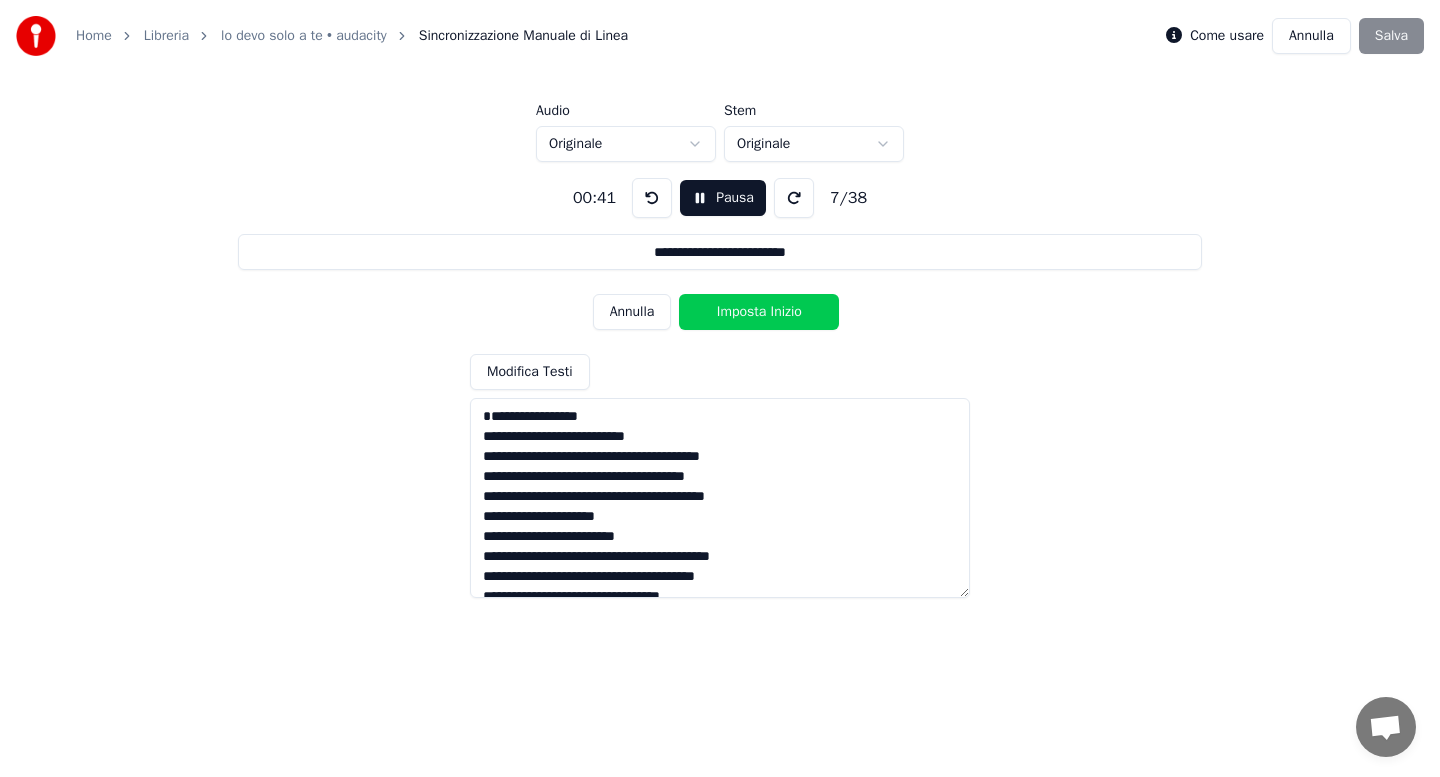 click on "Imposta Inizio" at bounding box center (759, 312) 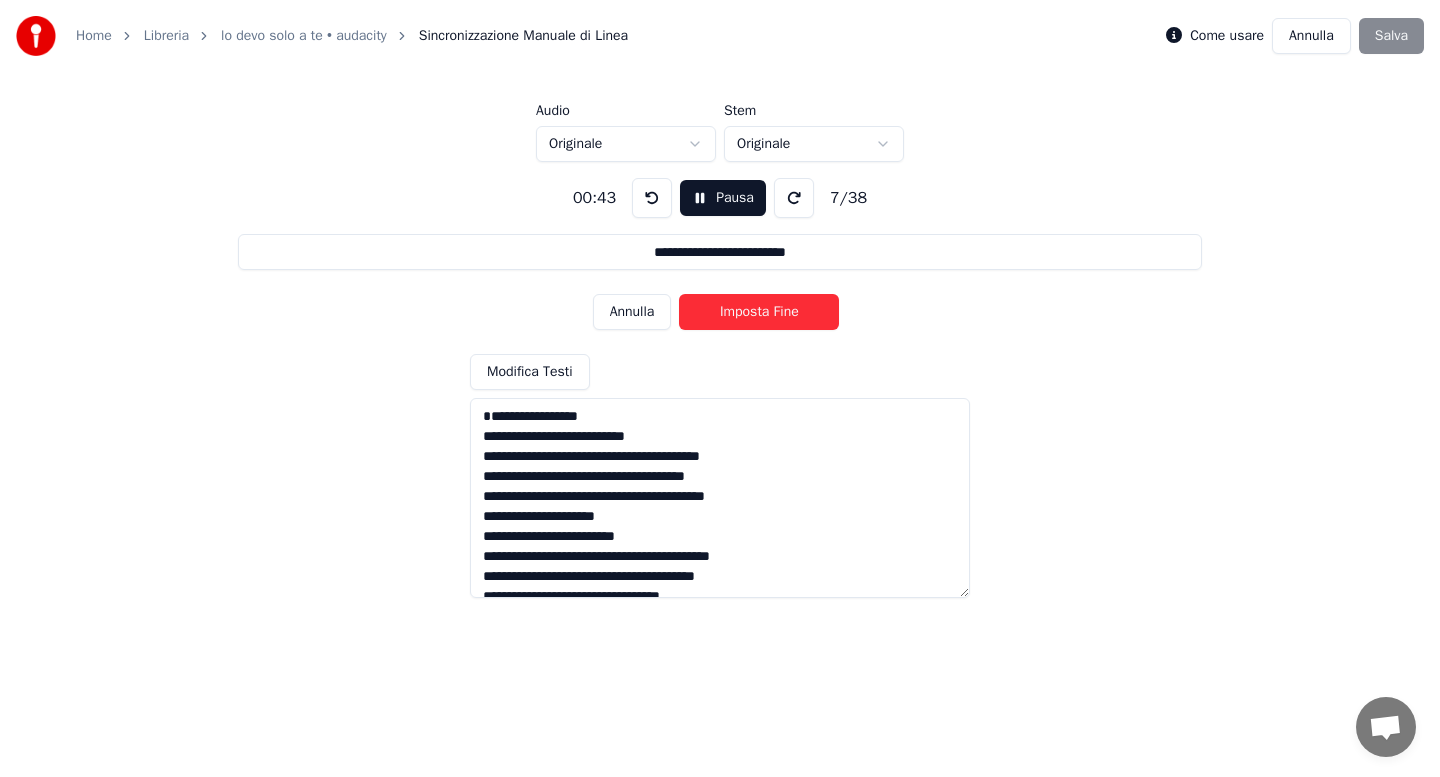 click on "Imposta Fine" at bounding box center [759, 312] 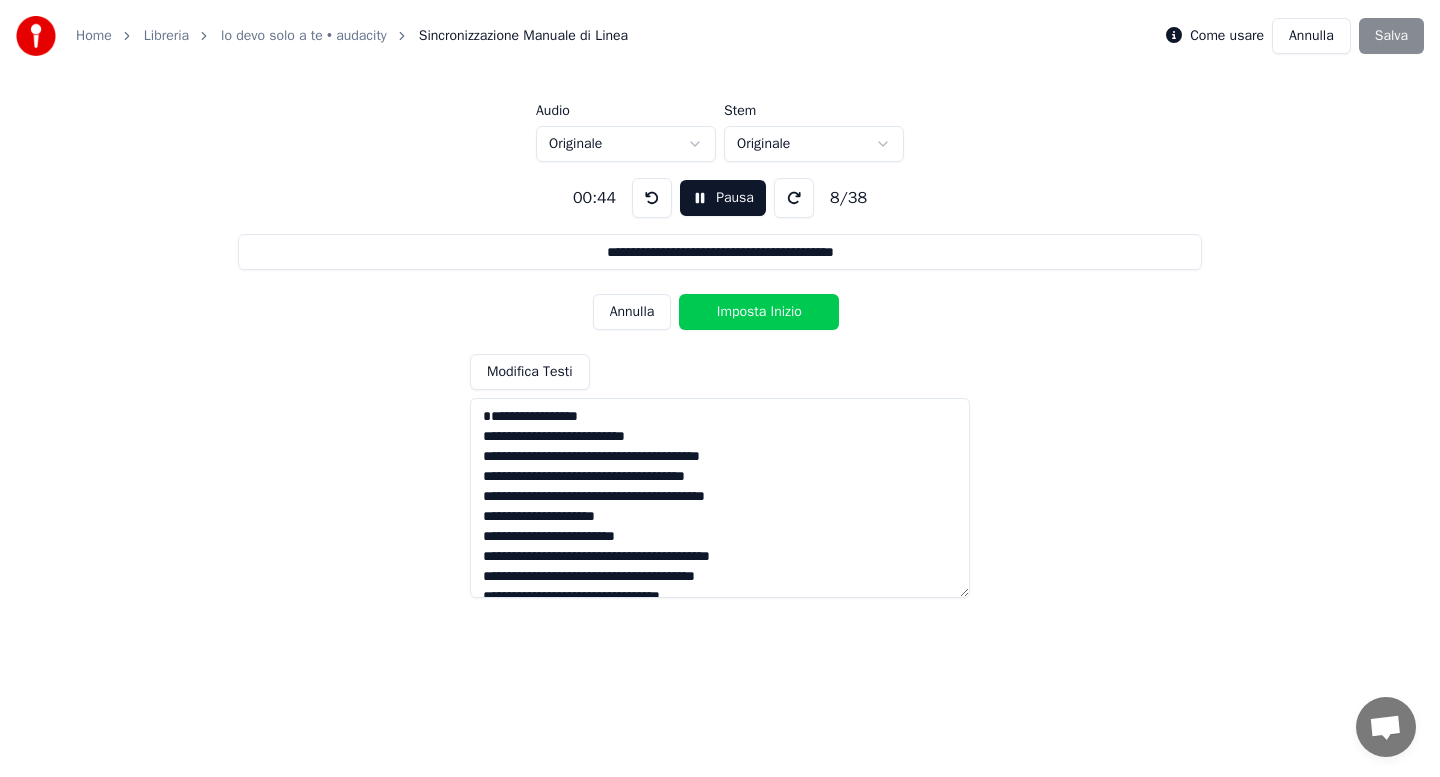 click on "Imposta Inizio" at bounding box center [759, 312] 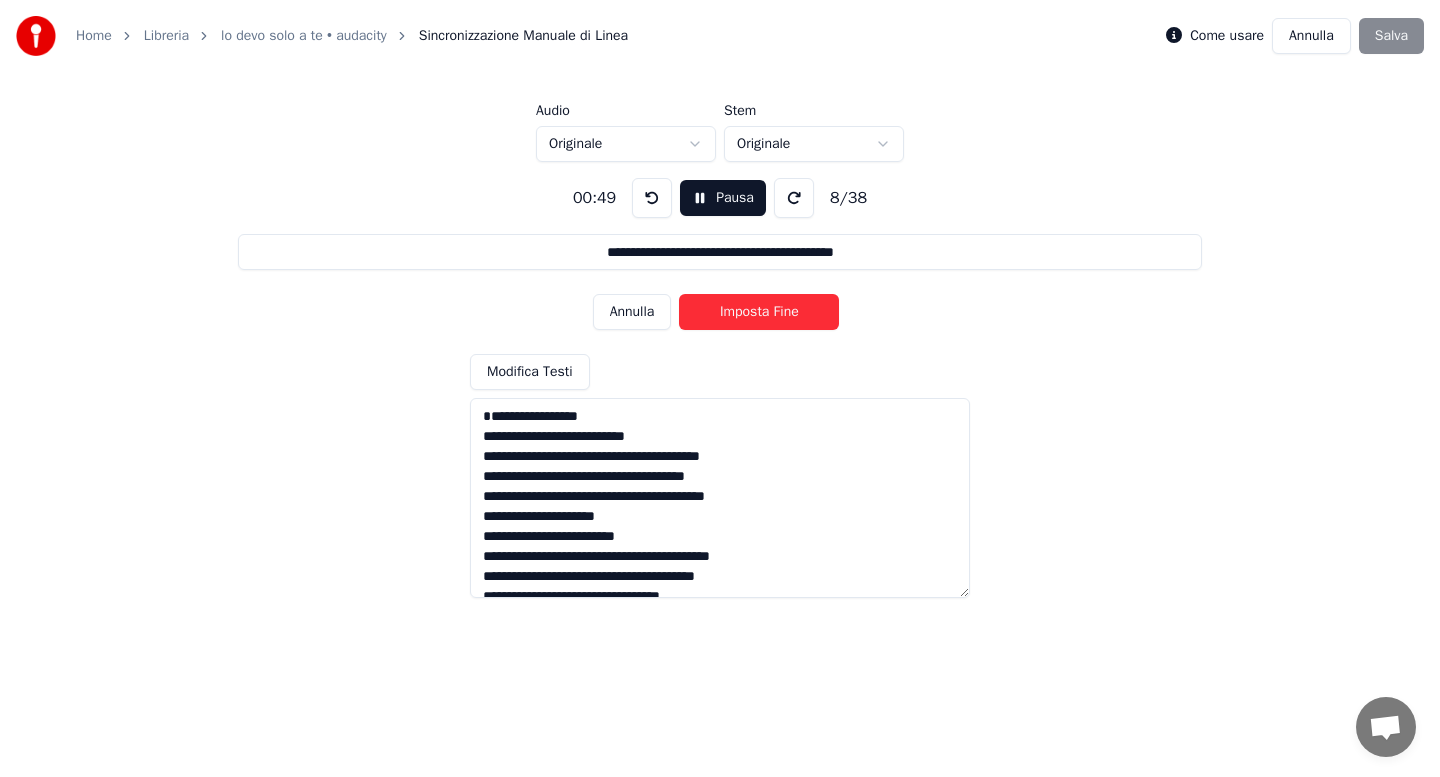 click on "Imposta Fine" at bounding box center [759, 312] 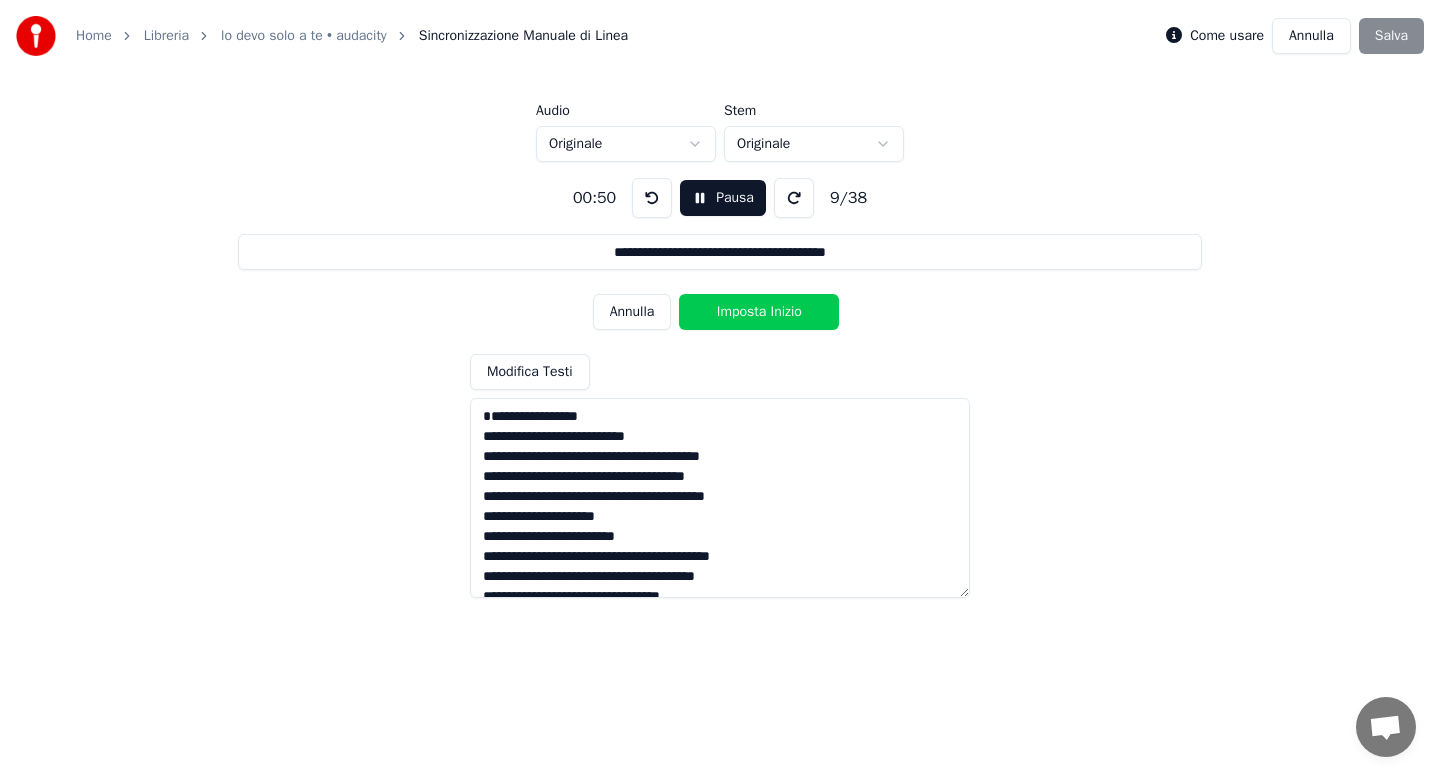 click on "Imposta Inizio" at bounding box center (759, 312) 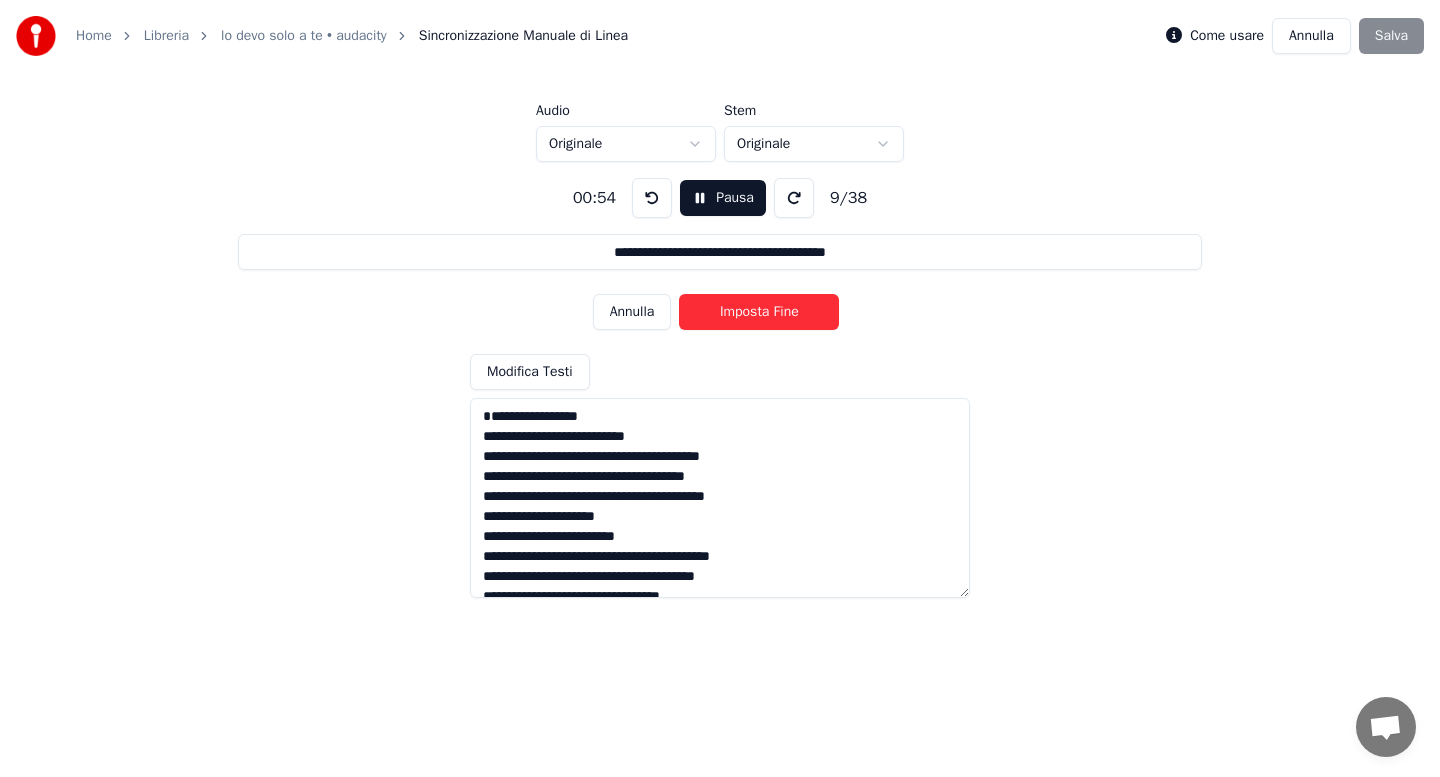 click on "Imposta Fine" at bounding box center (759, 312) 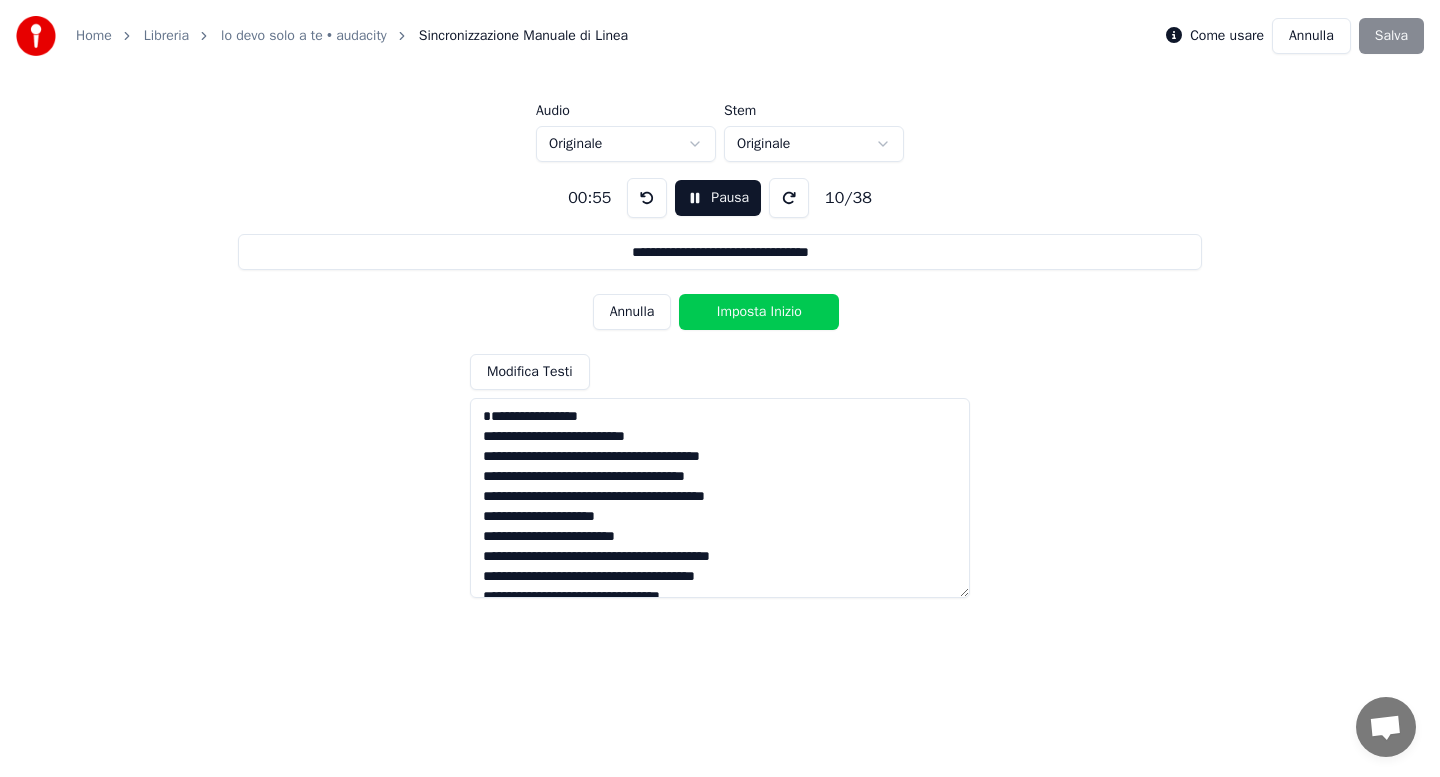 click on "Imposta Inizio" at bounding box center (759, 312) 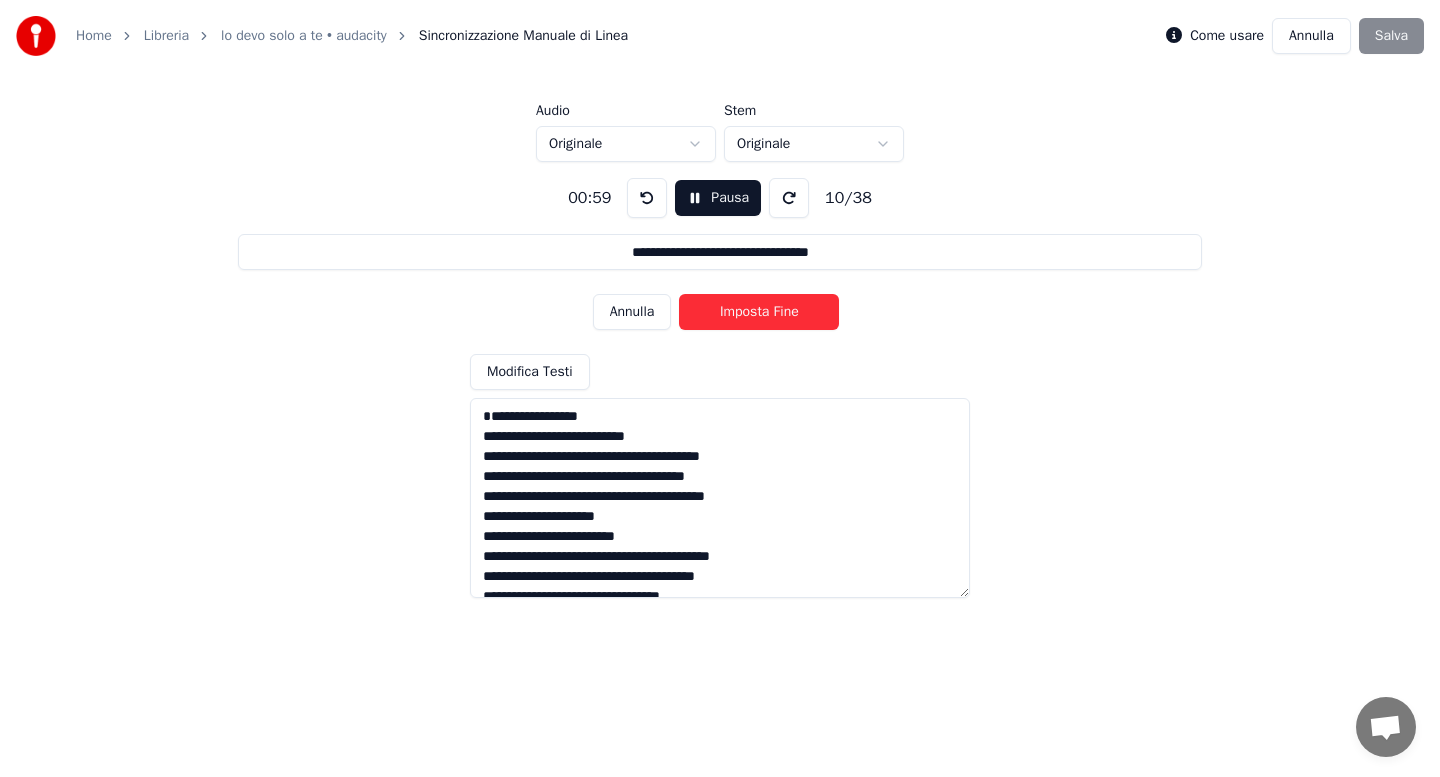click on "Imposta Fine" at bounding box center (759, 312) 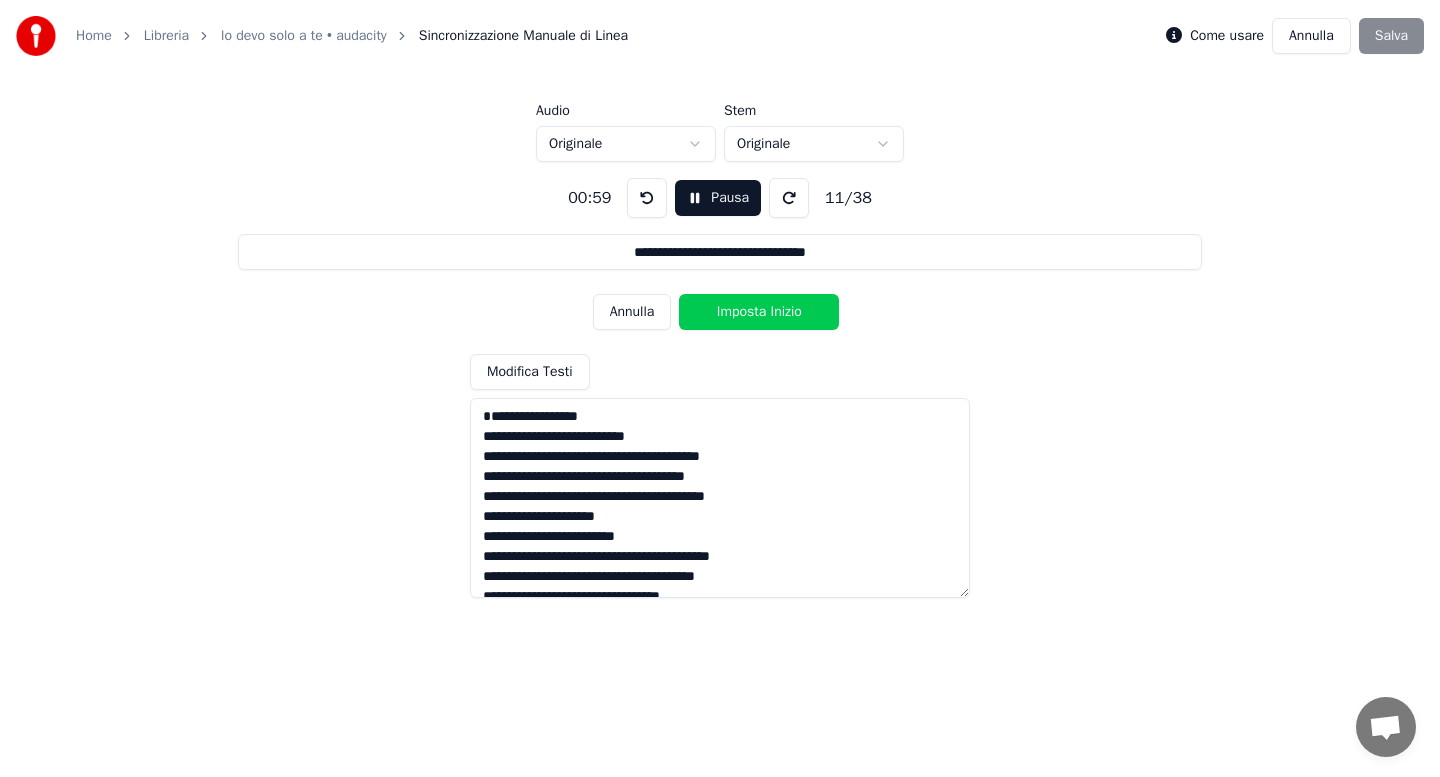 click on "Imposta Inizio" at bounding box center (759, 312) 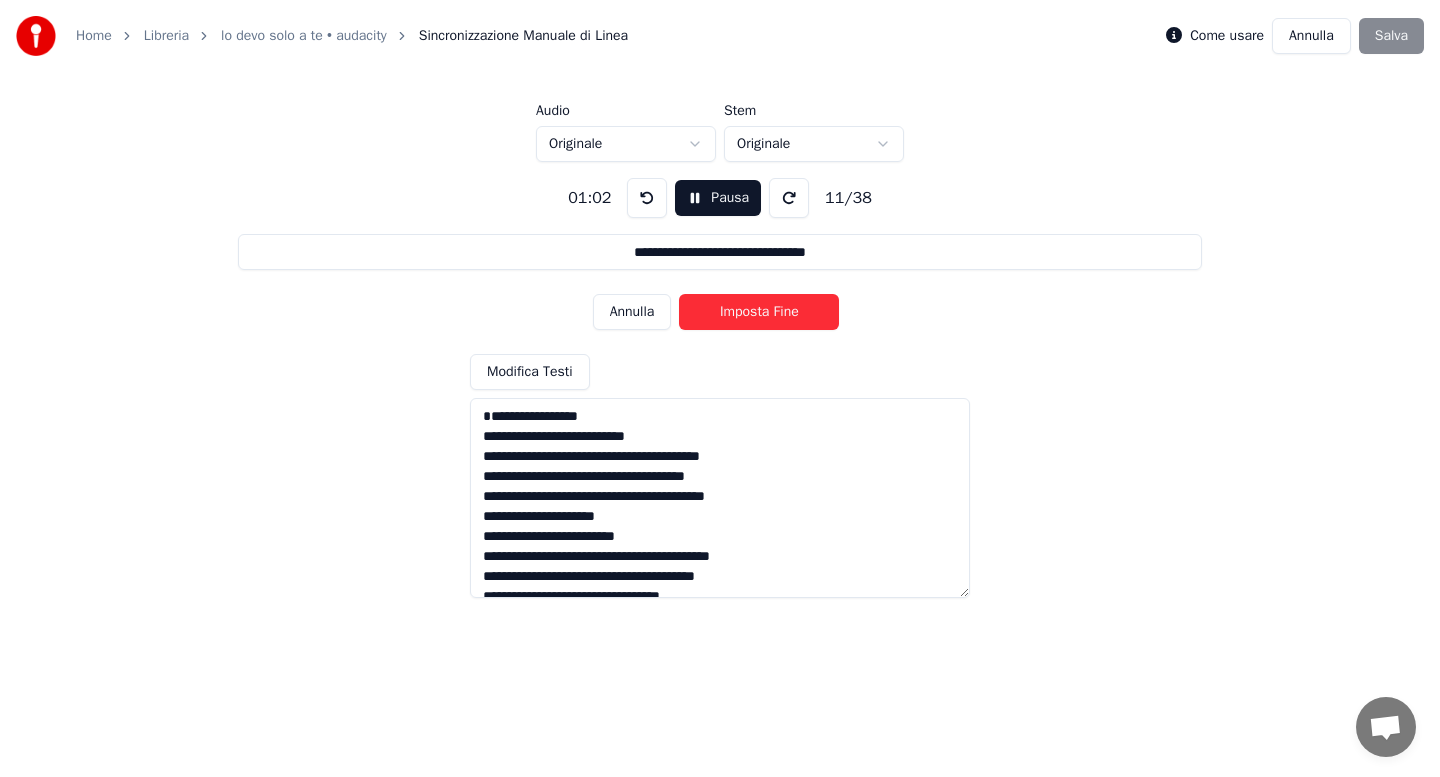 click on "Imposta Fine" at bounding box center (759, 312) 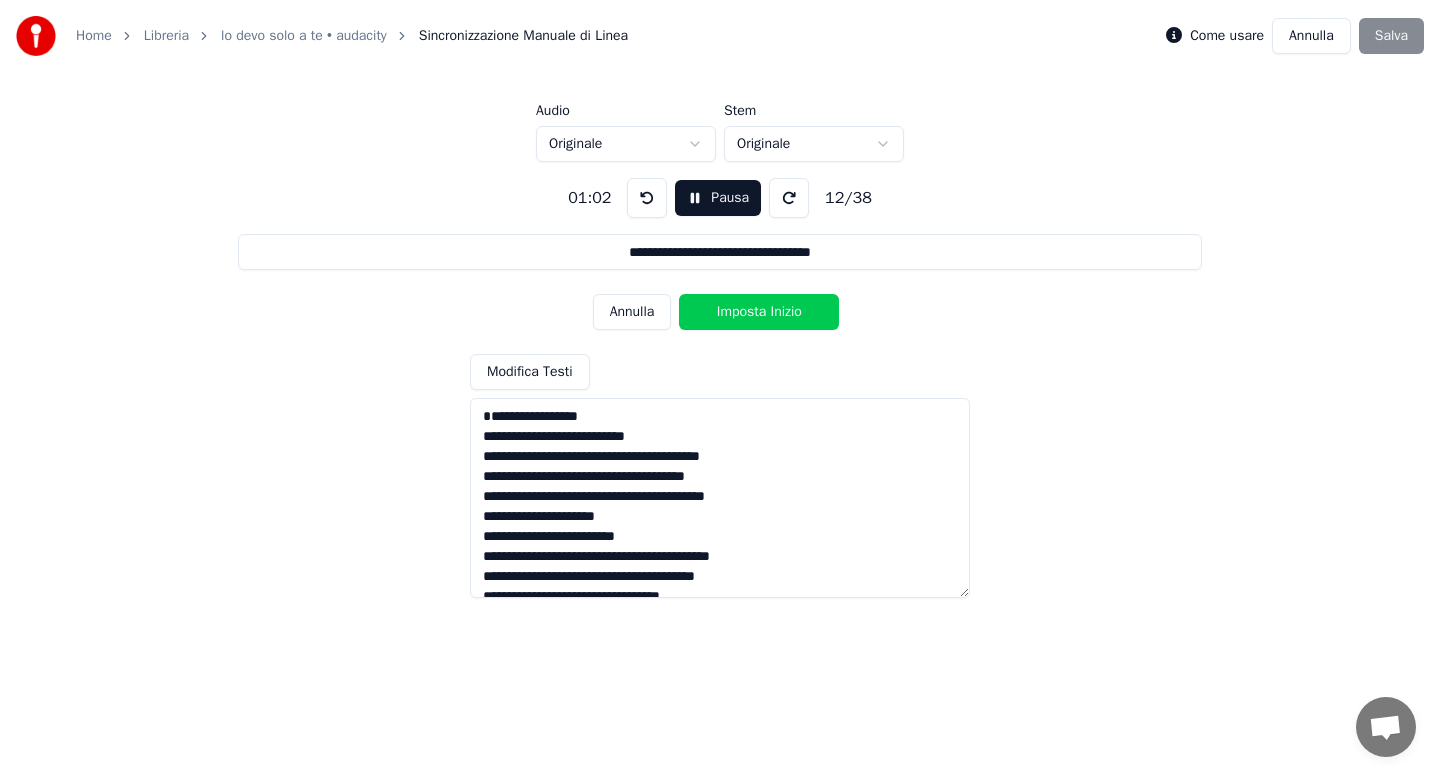 click on "Imposta Inizio" at bounding box center (759, 312) 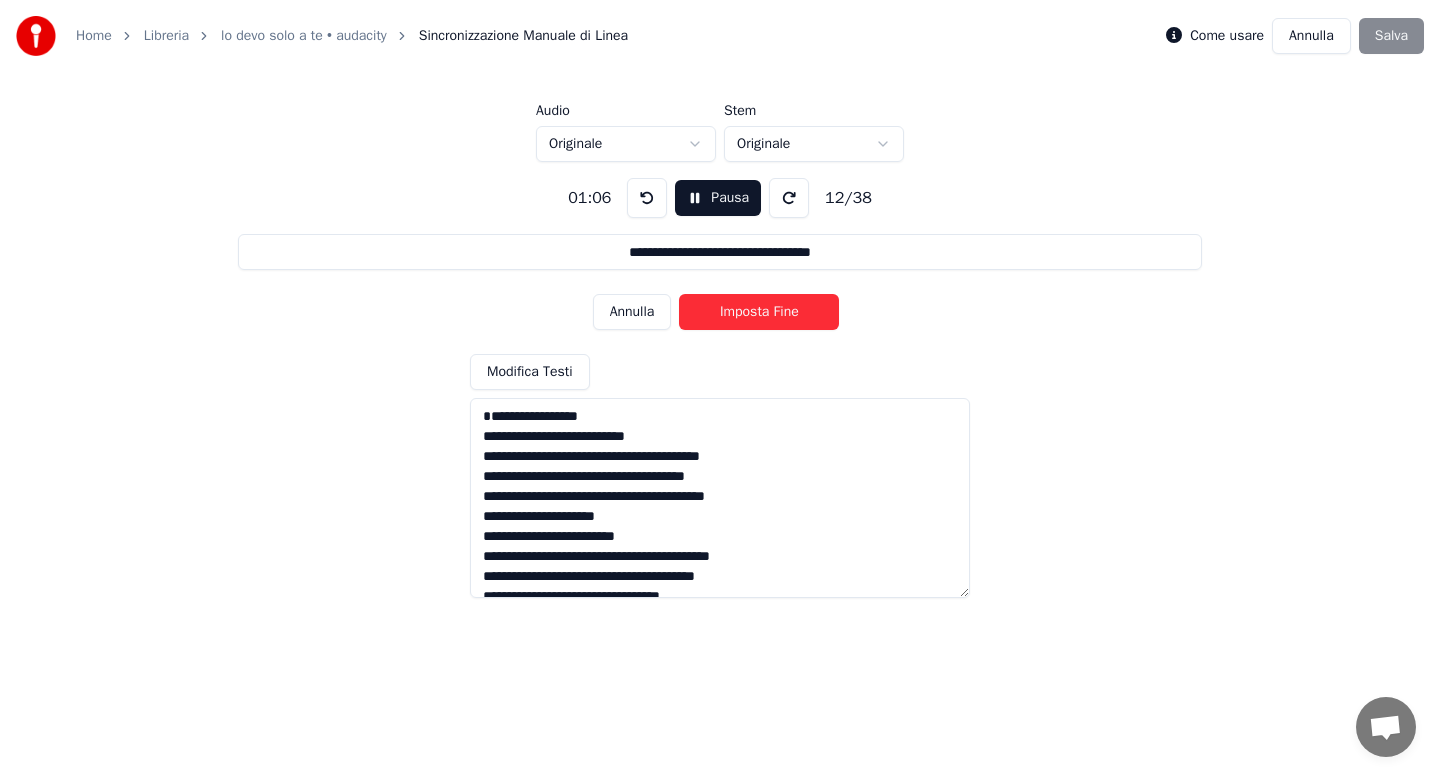 click on "Imposta Fine" at bounding box center [759, 312] 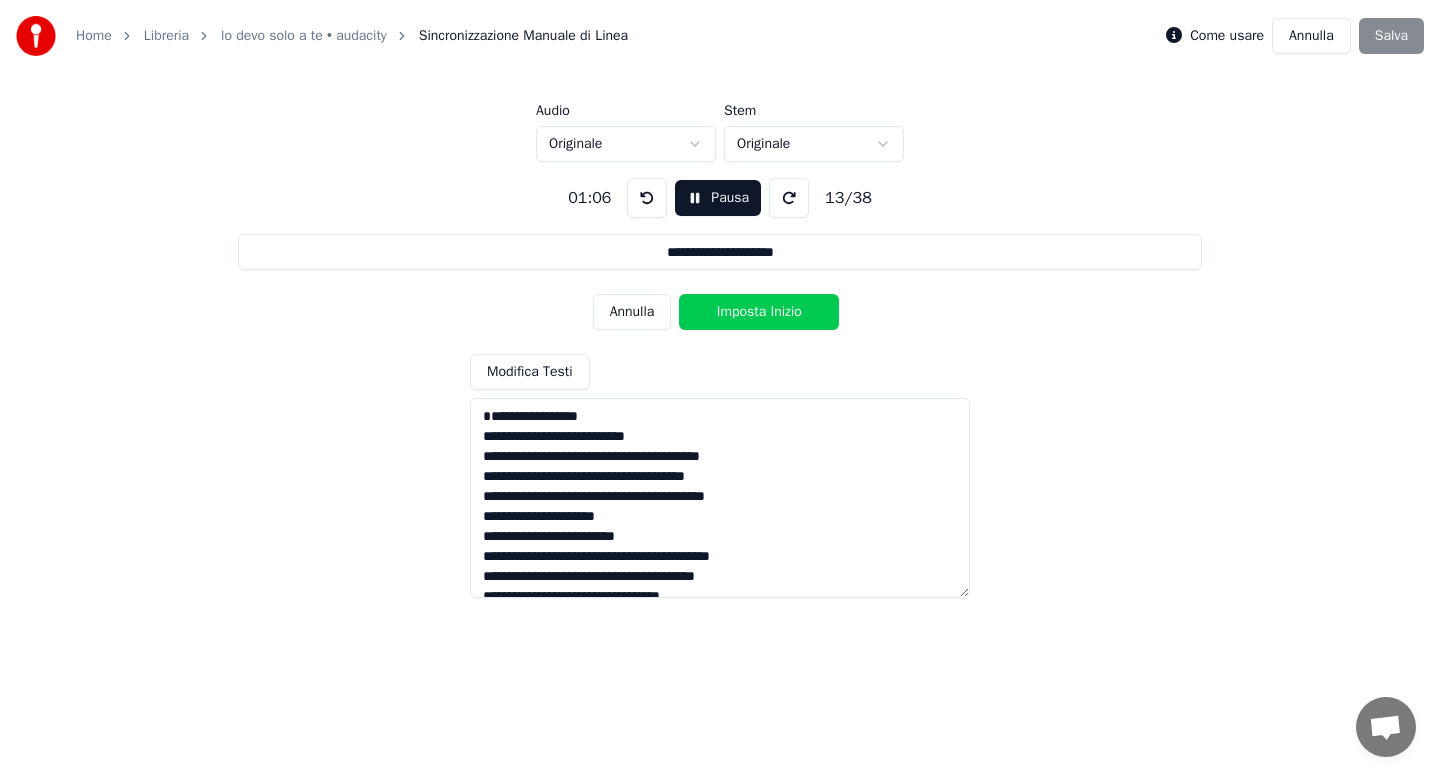 click on "Imposta Inizio" at bounding box center [759, 312] 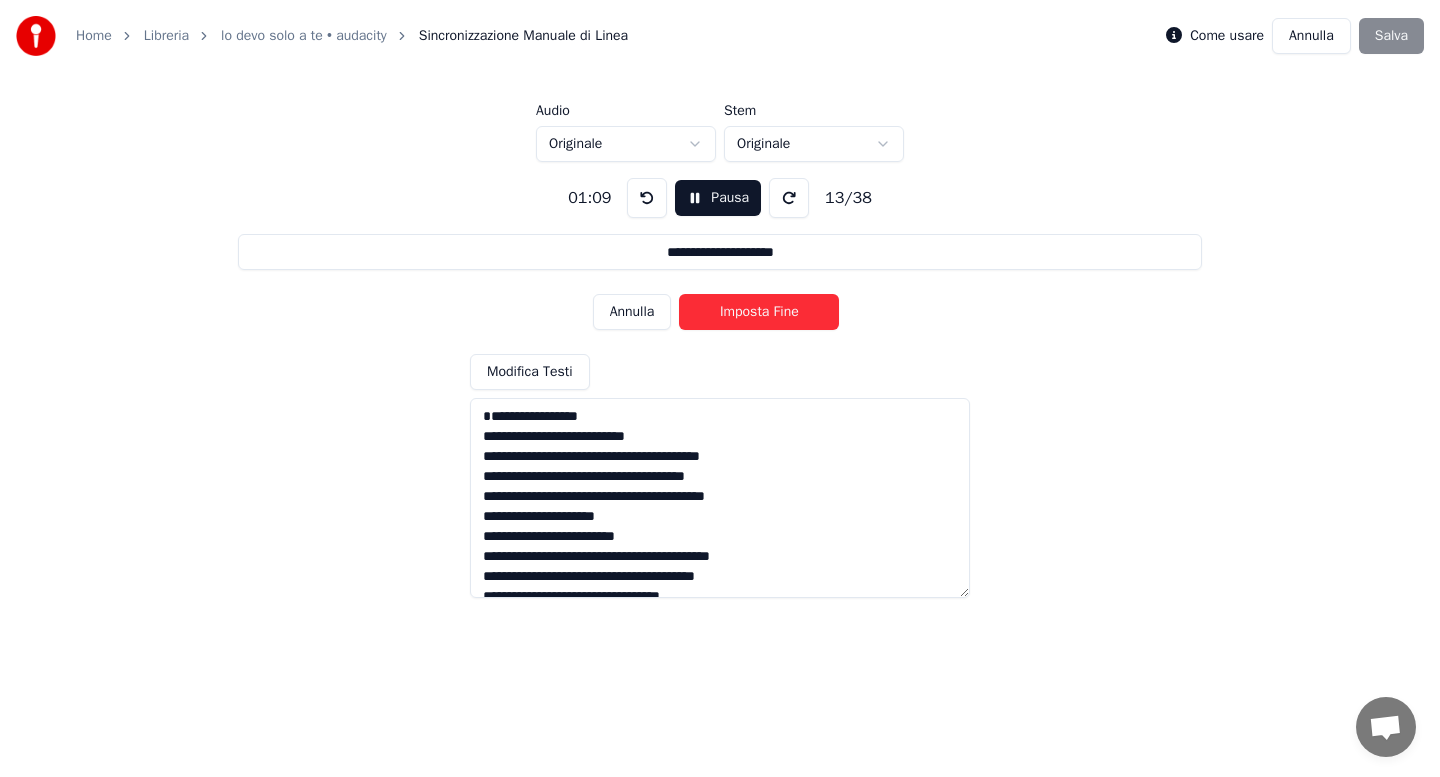 click on "Imposta Fine" at bounding box center [759, 312] 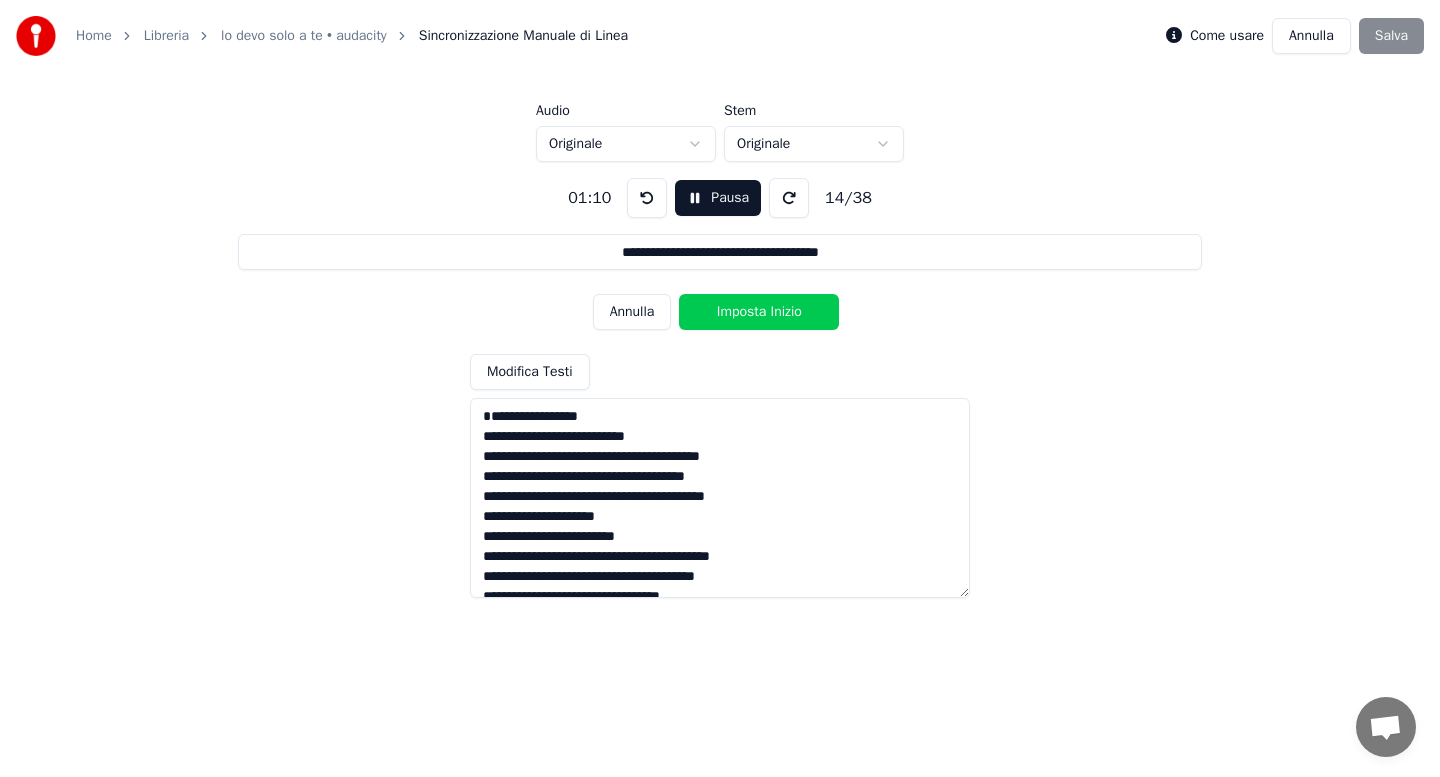 click on "Imposta Inizio" at bounding box center (759, 312) 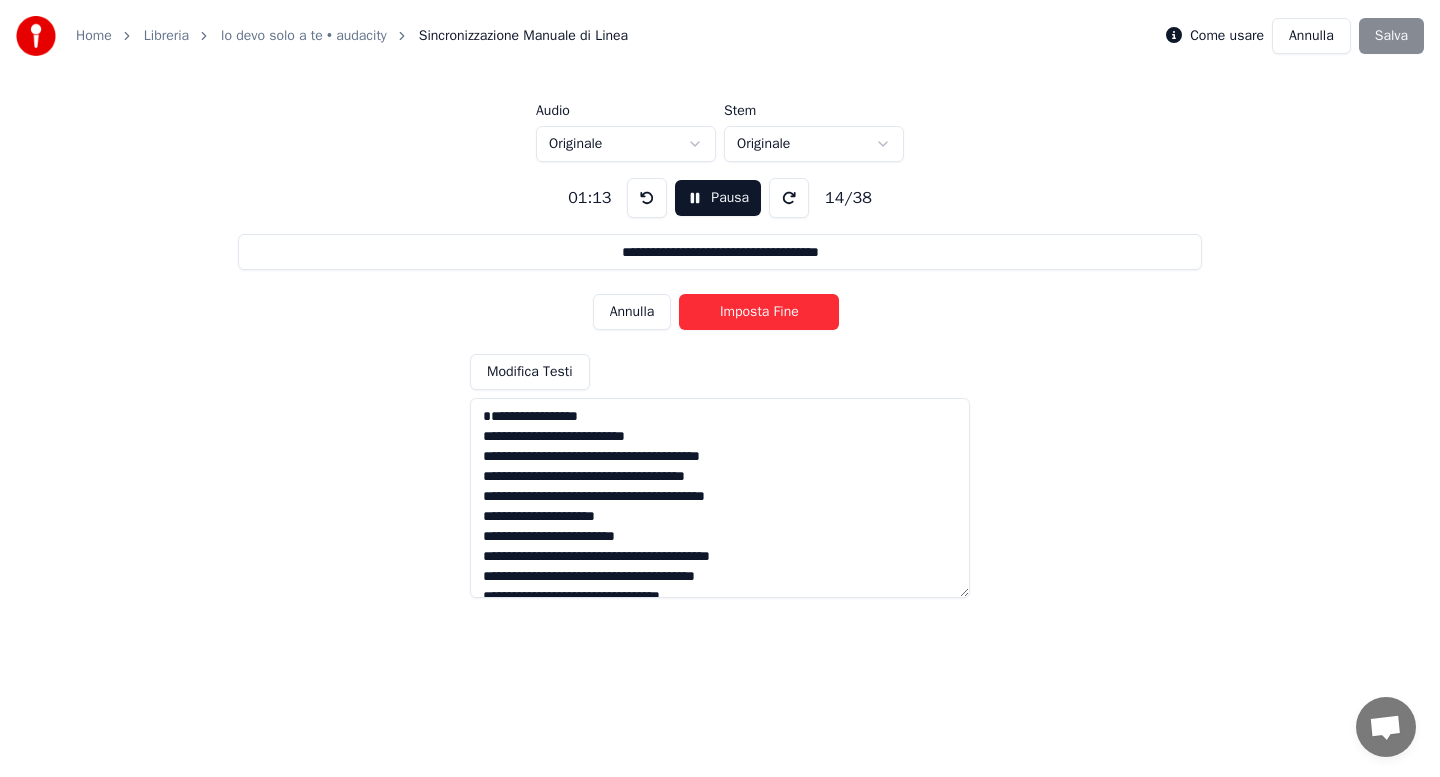 click on "Imposta Fine" at bounding box center [759, 312] 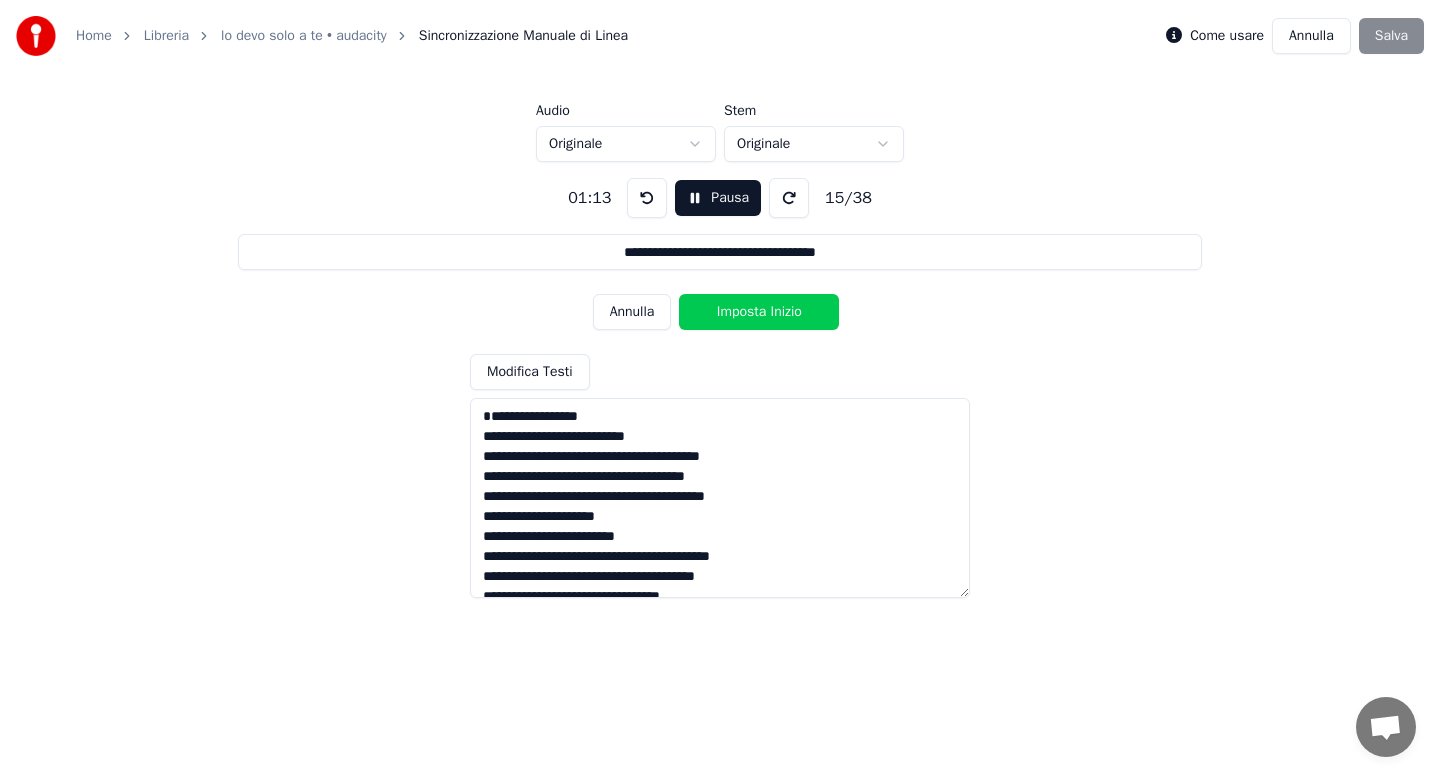 click on "Imposta Inizio" at bounding box center [759, 312] 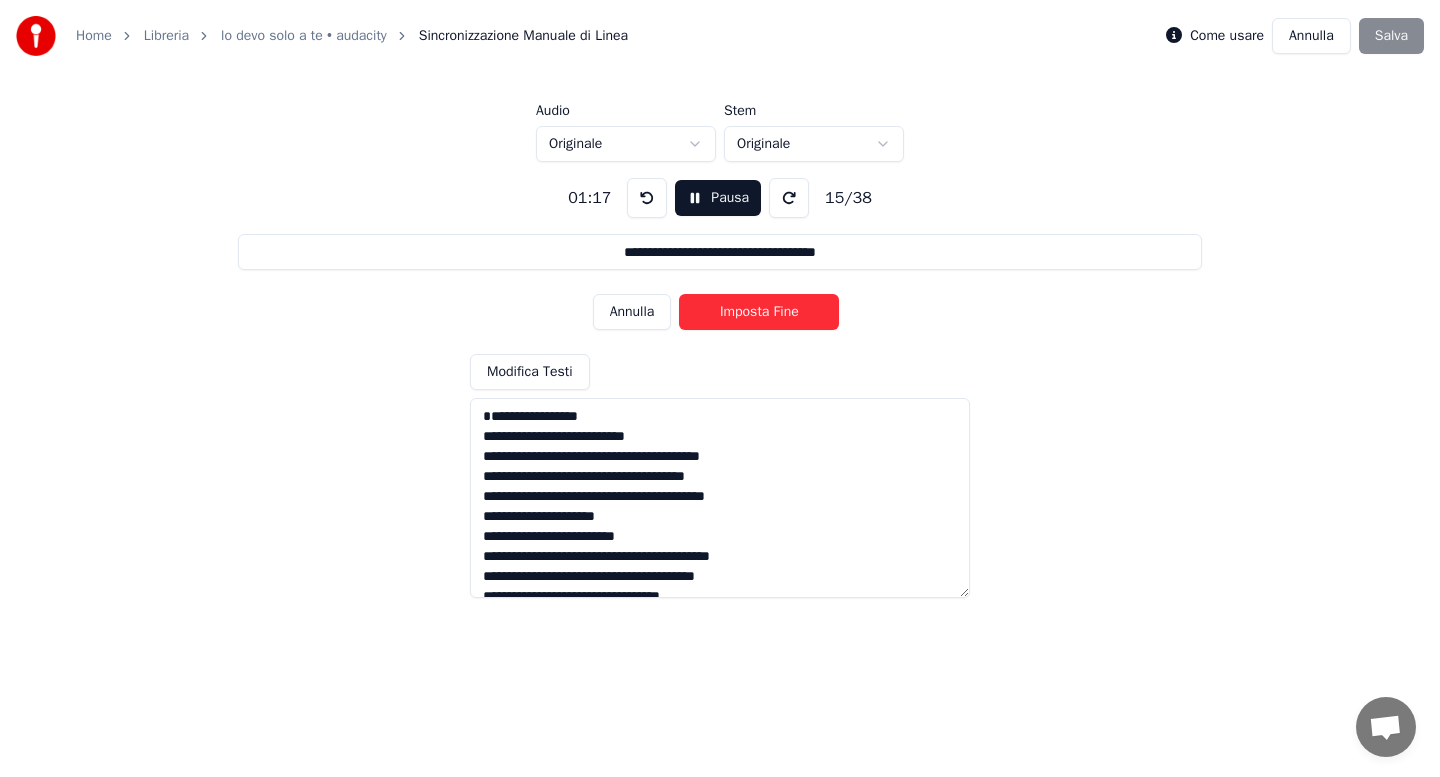 click on "Imposta Fine" at bounding box center [759, 312] 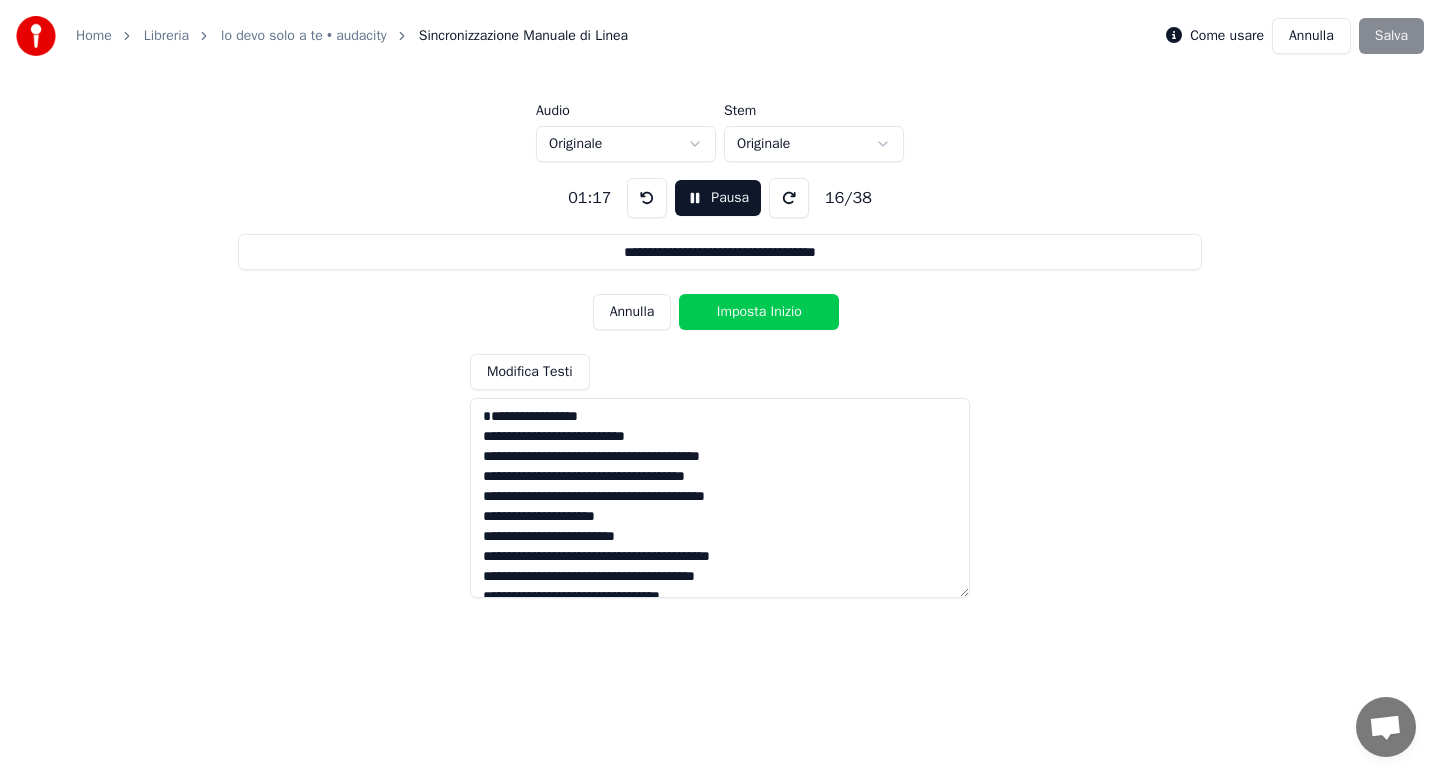click on "Imposta Inizio" at bounding box center (759, 312) 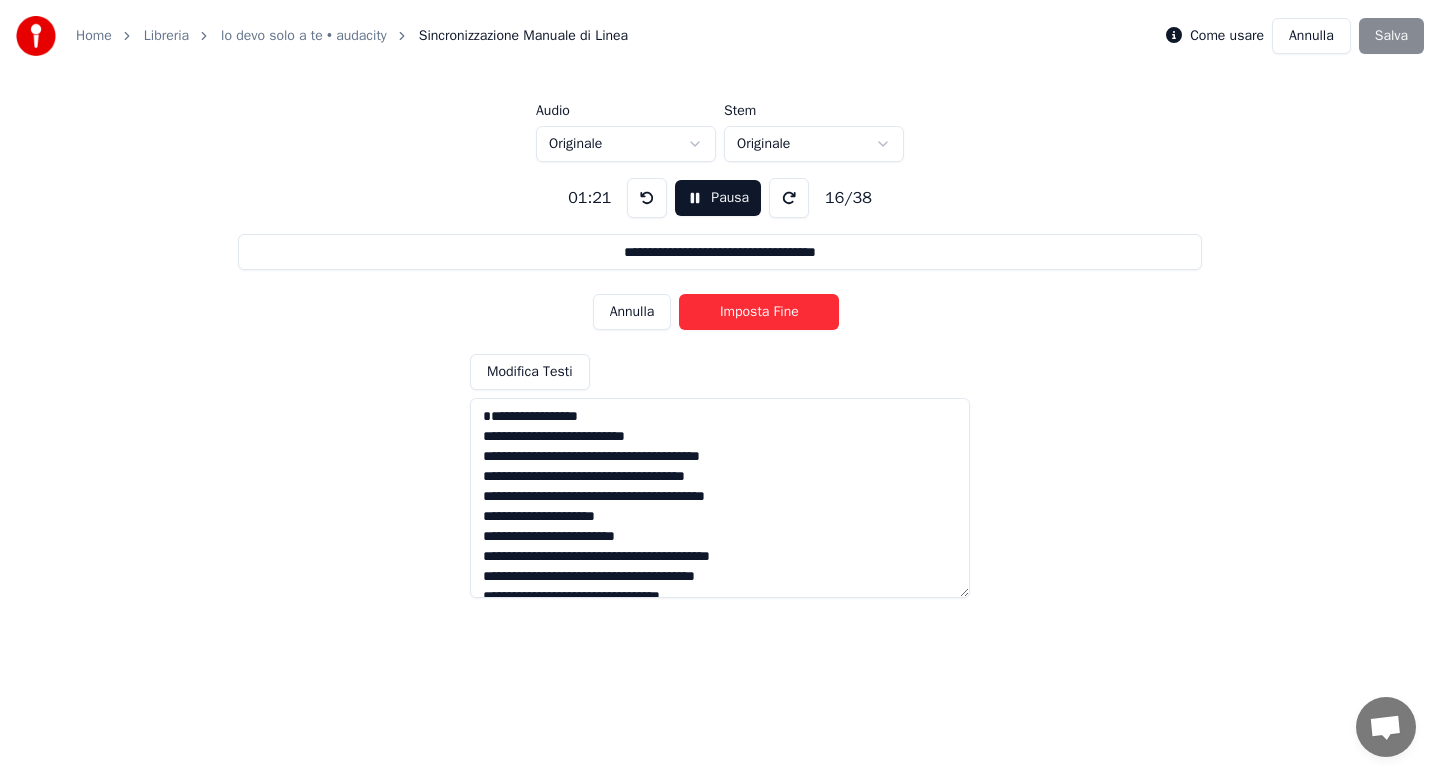 click on "Imposta Fine" at bounding box center (759, 312) 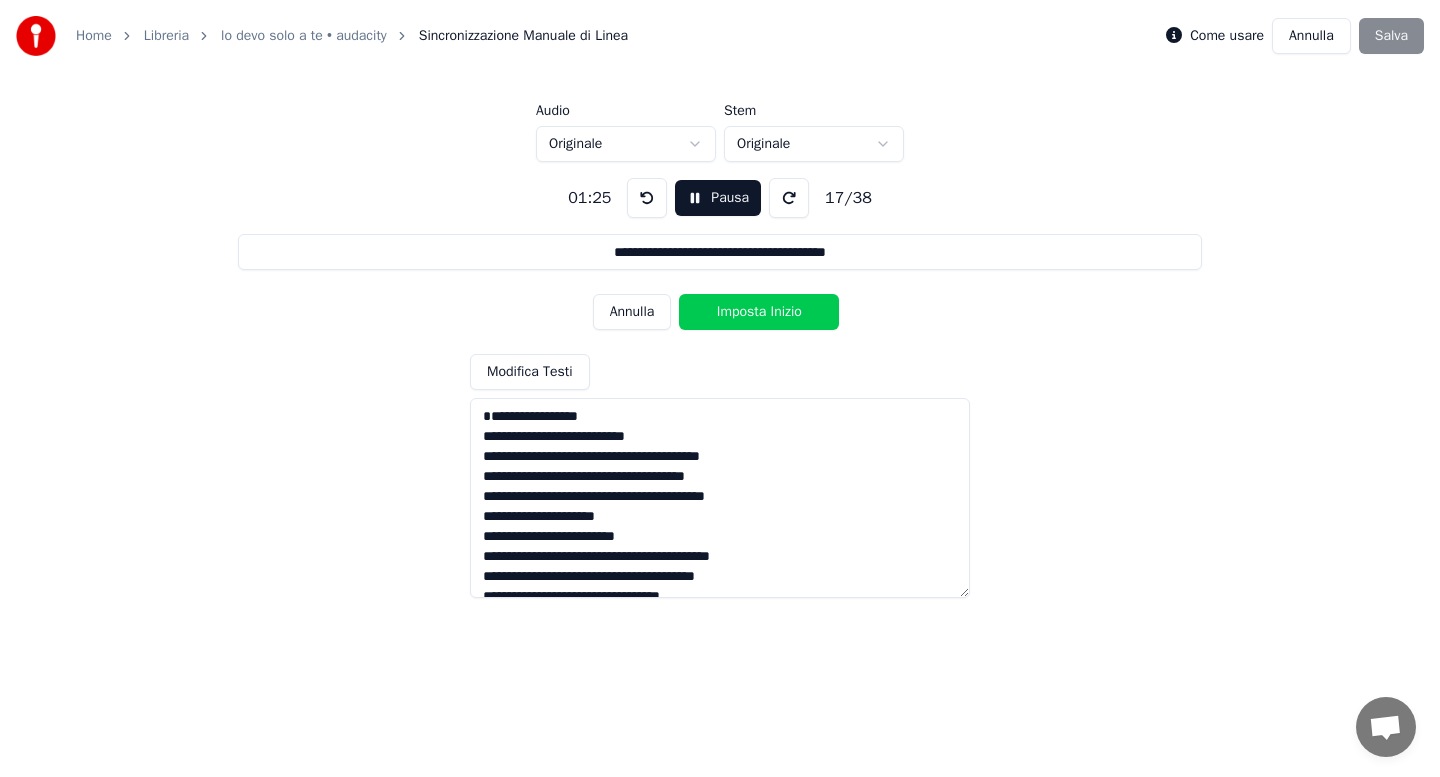 click on "Imposta Inizio" at bounding box center (759, 312) 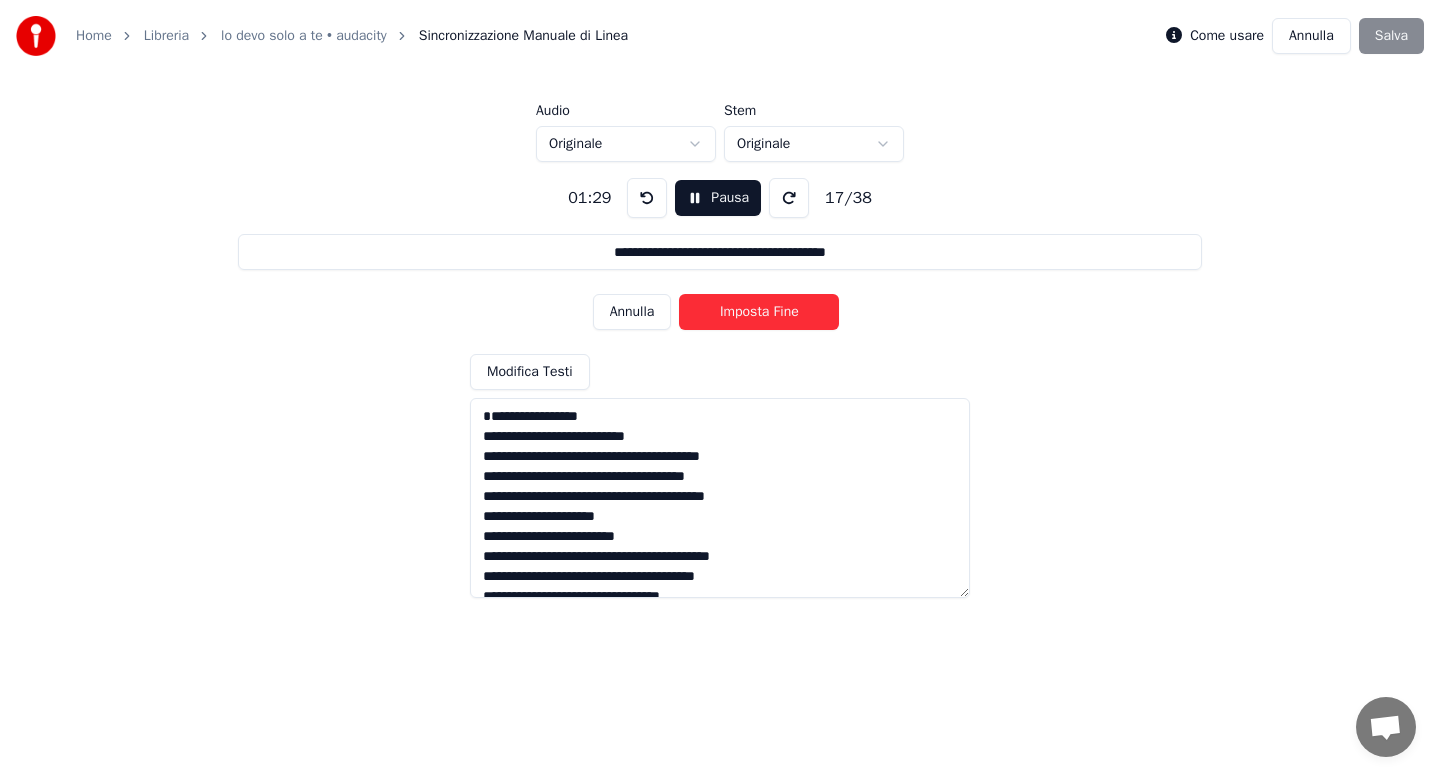 click on "Imposta Fine" at bounding box center (759, 312) 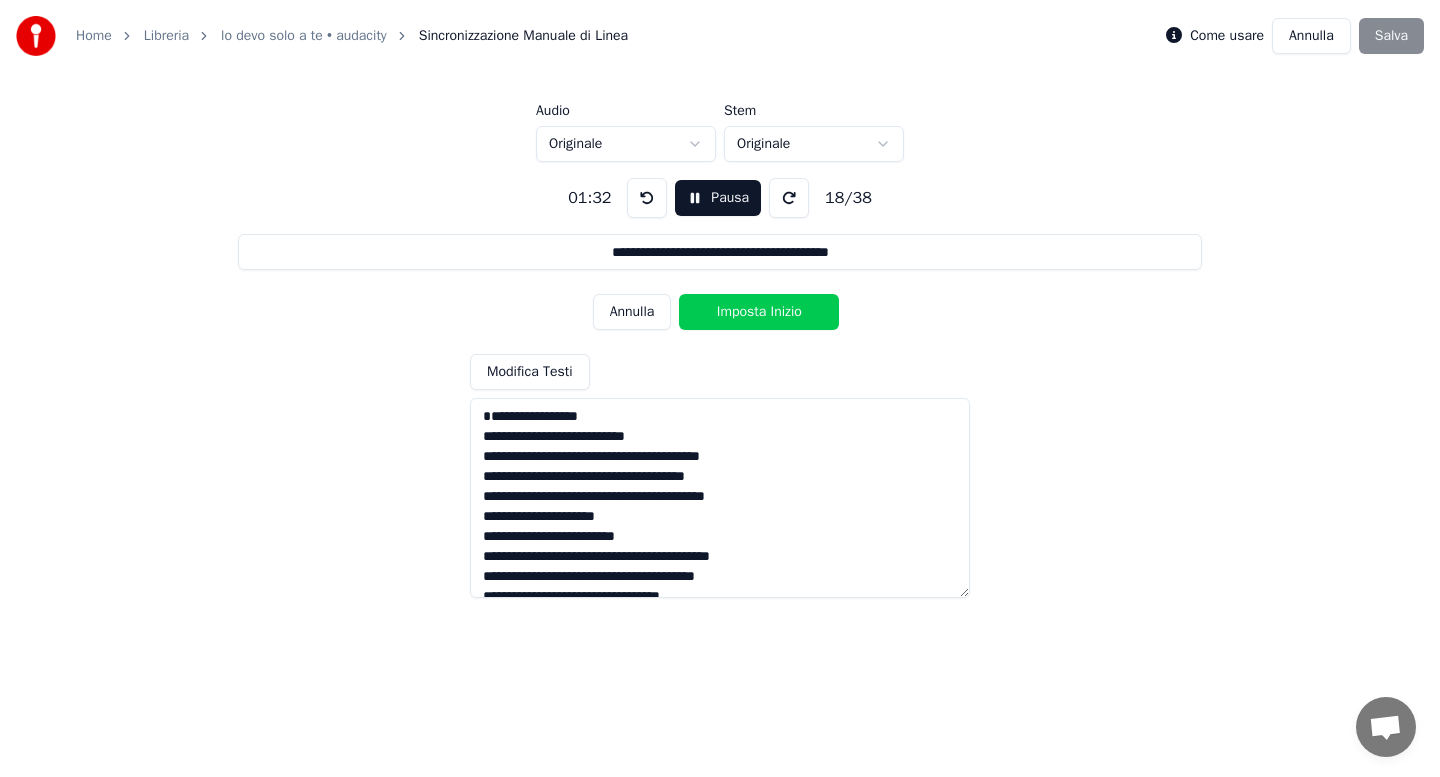 click on "Imposta Inizio" at bounding box center (759, 312) 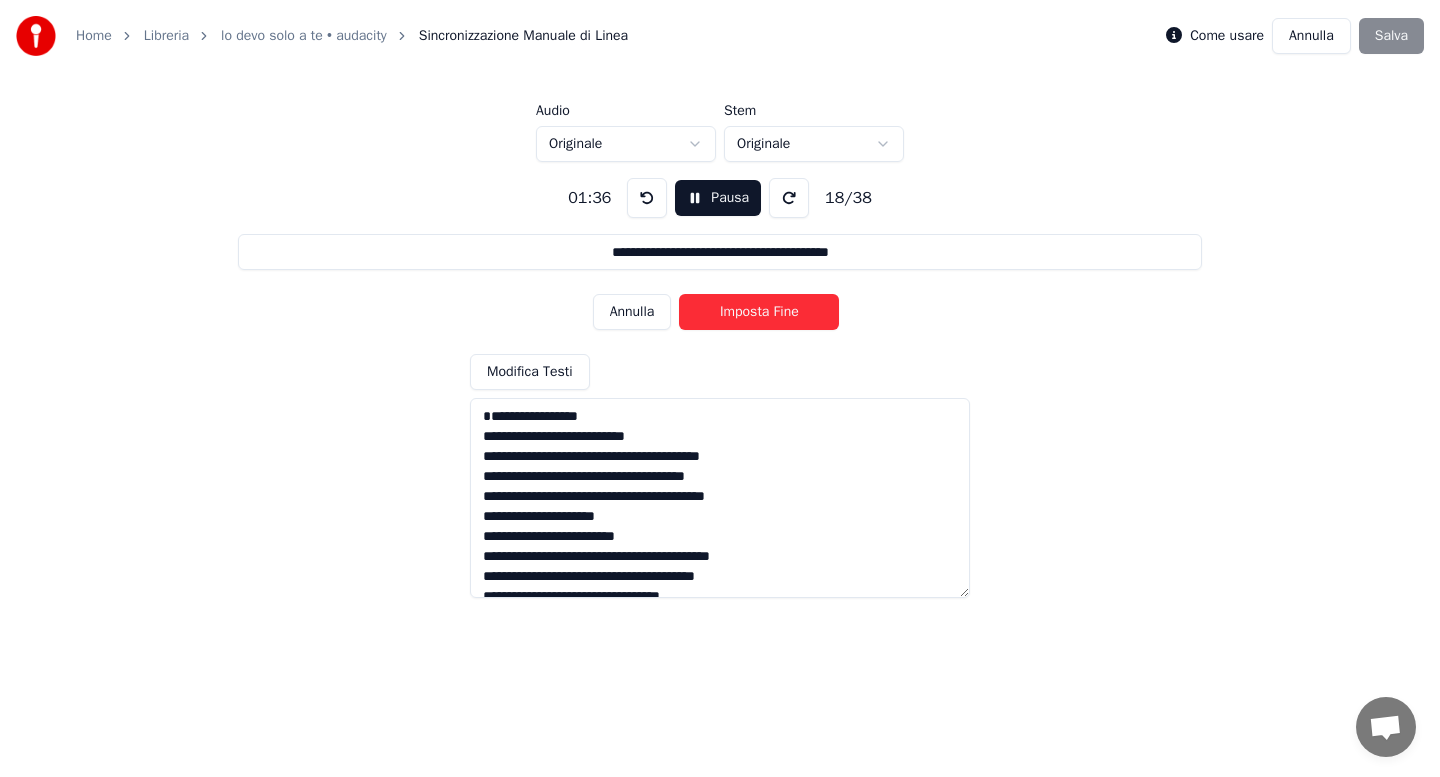 click on "Imposta Fine" at bounding box center (759, 312) 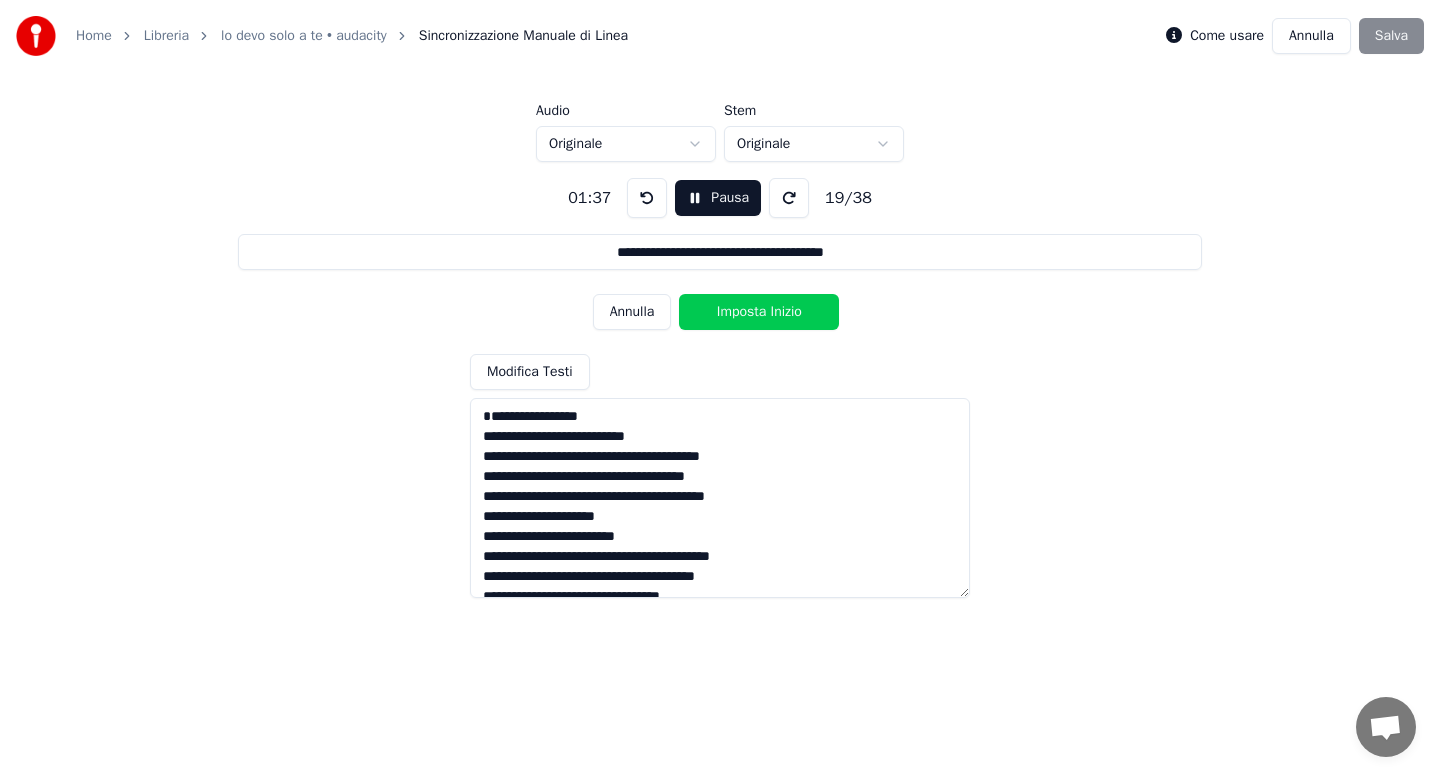 click on "Imposta Inizio" at bounding box center [759, 312] 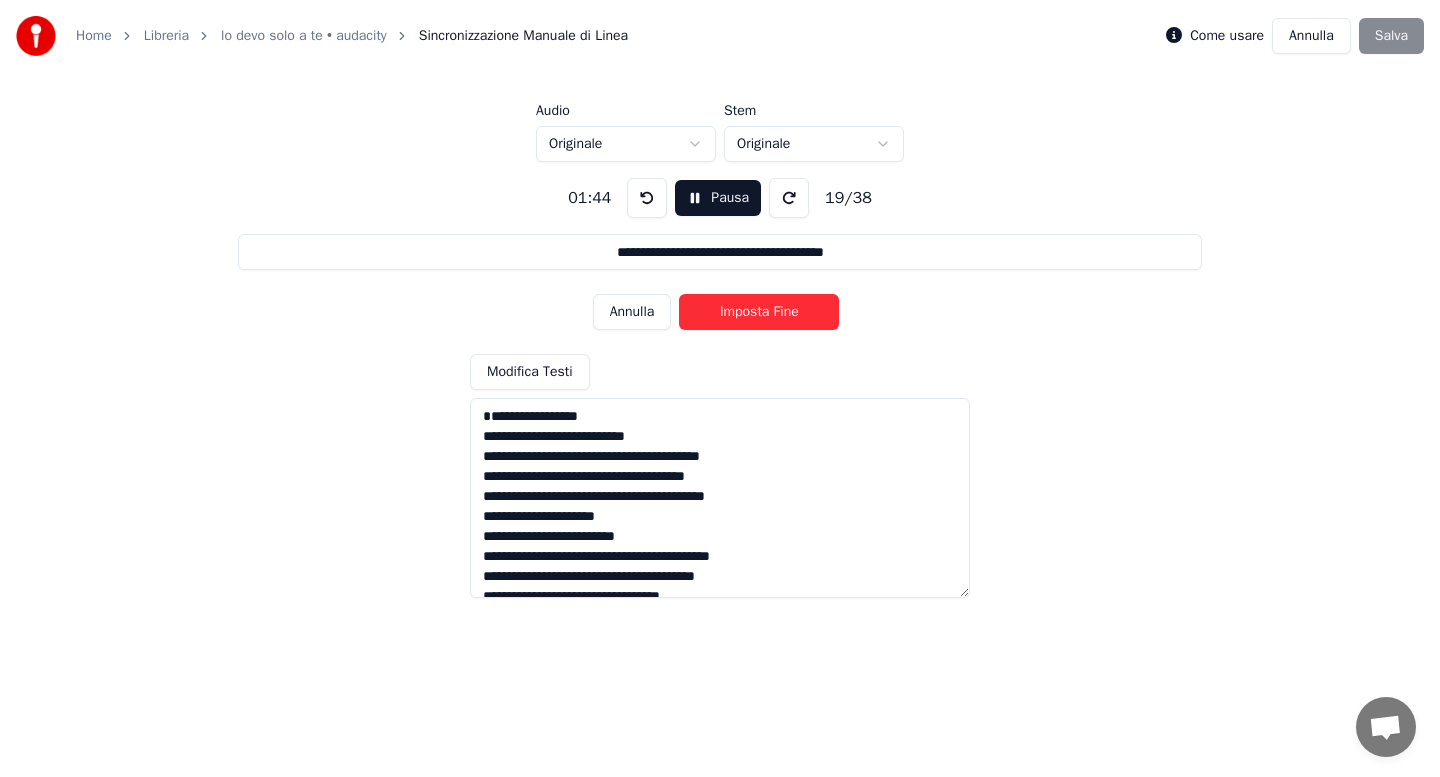 click on "Imposta Fine" at bounding box center [759, 312] 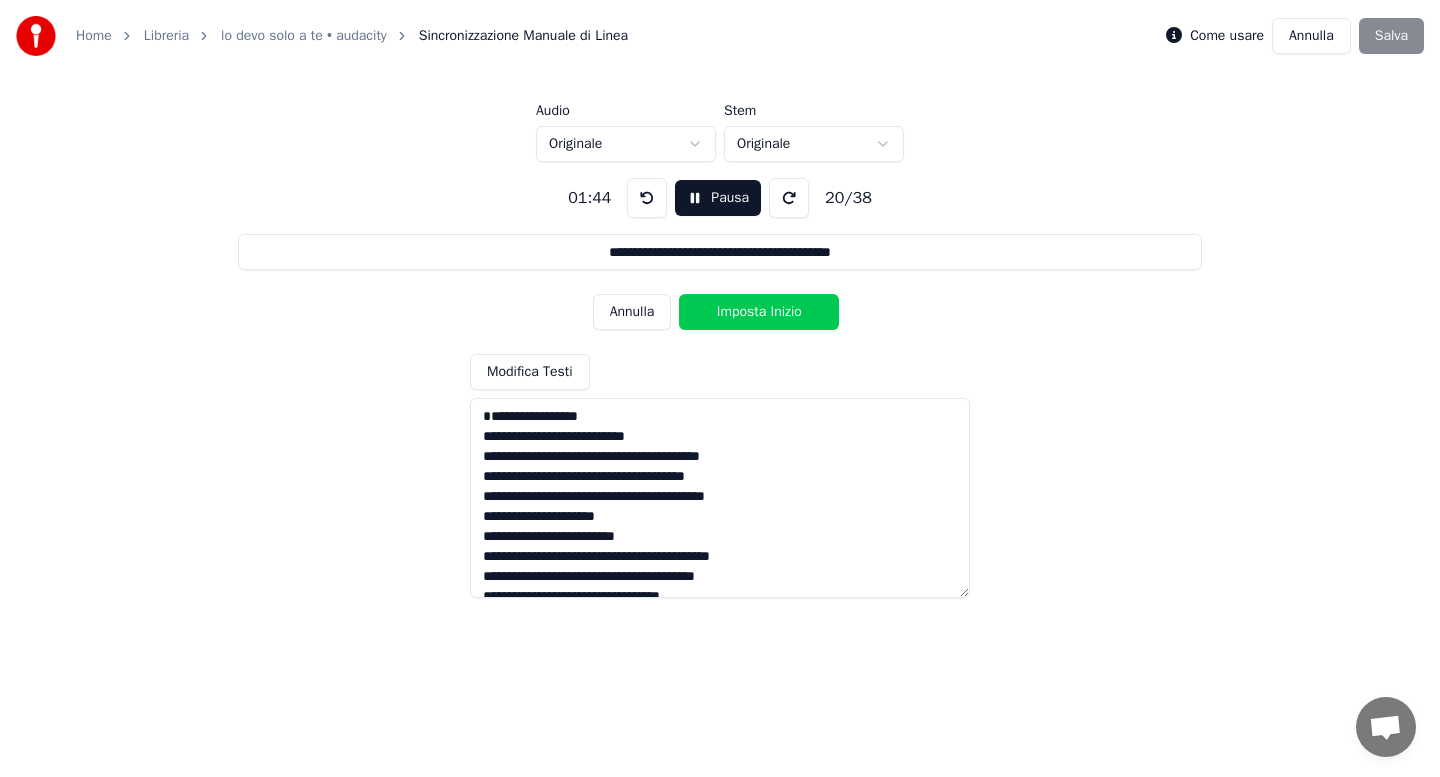 click on "Imposta Inizio" at bounding box center [759, 312] 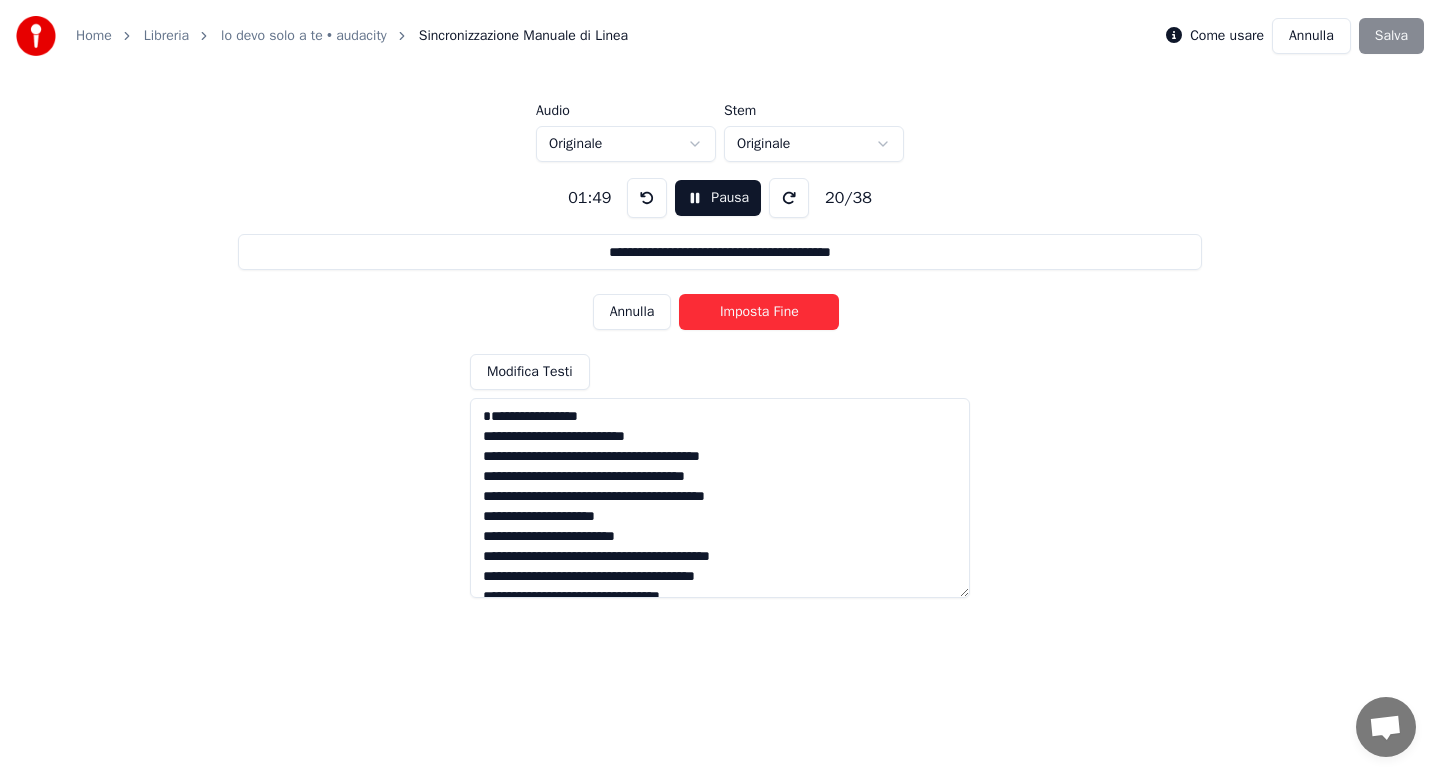 click on "Imposta Fine" at bounding box center (759, 312) 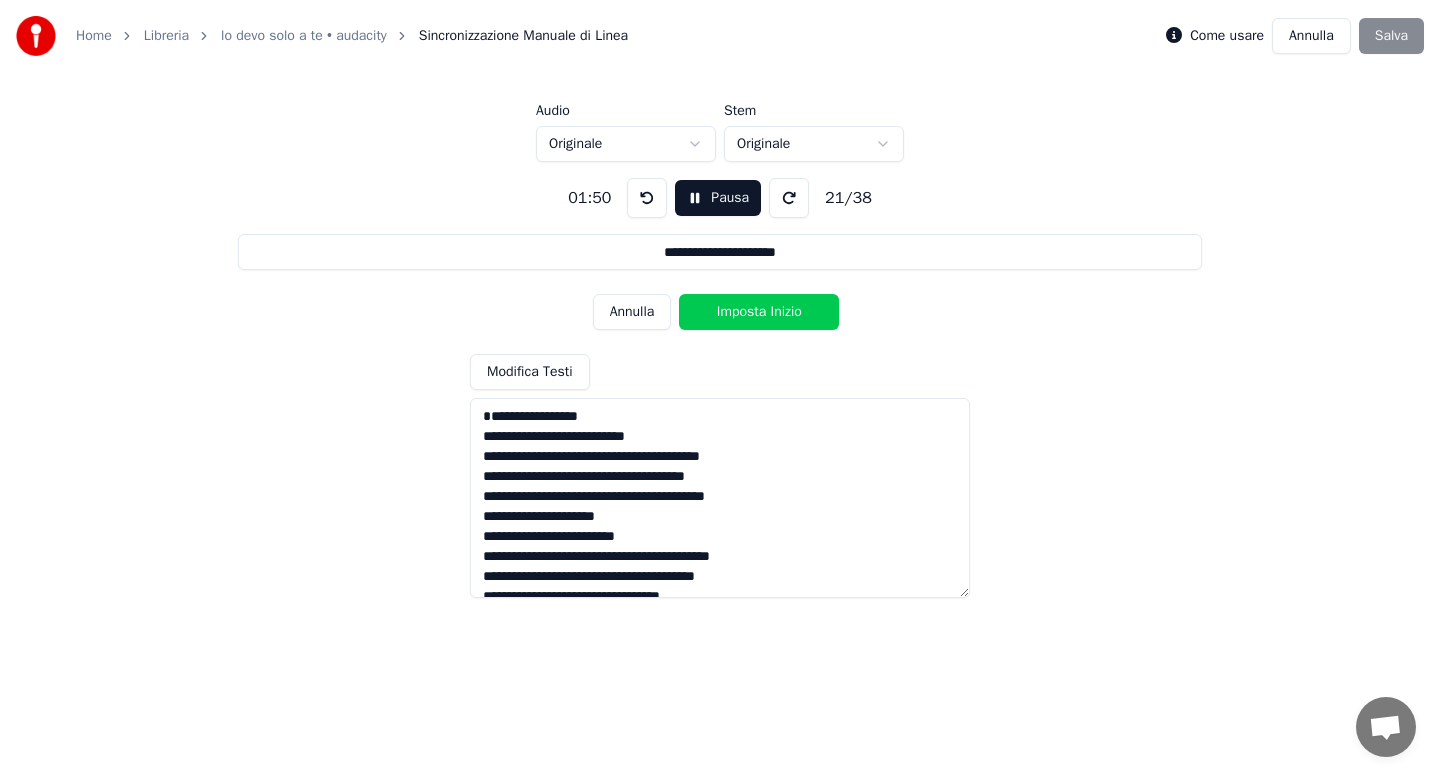 click on "Imposta Inizio" at bounding box center [759, 312] 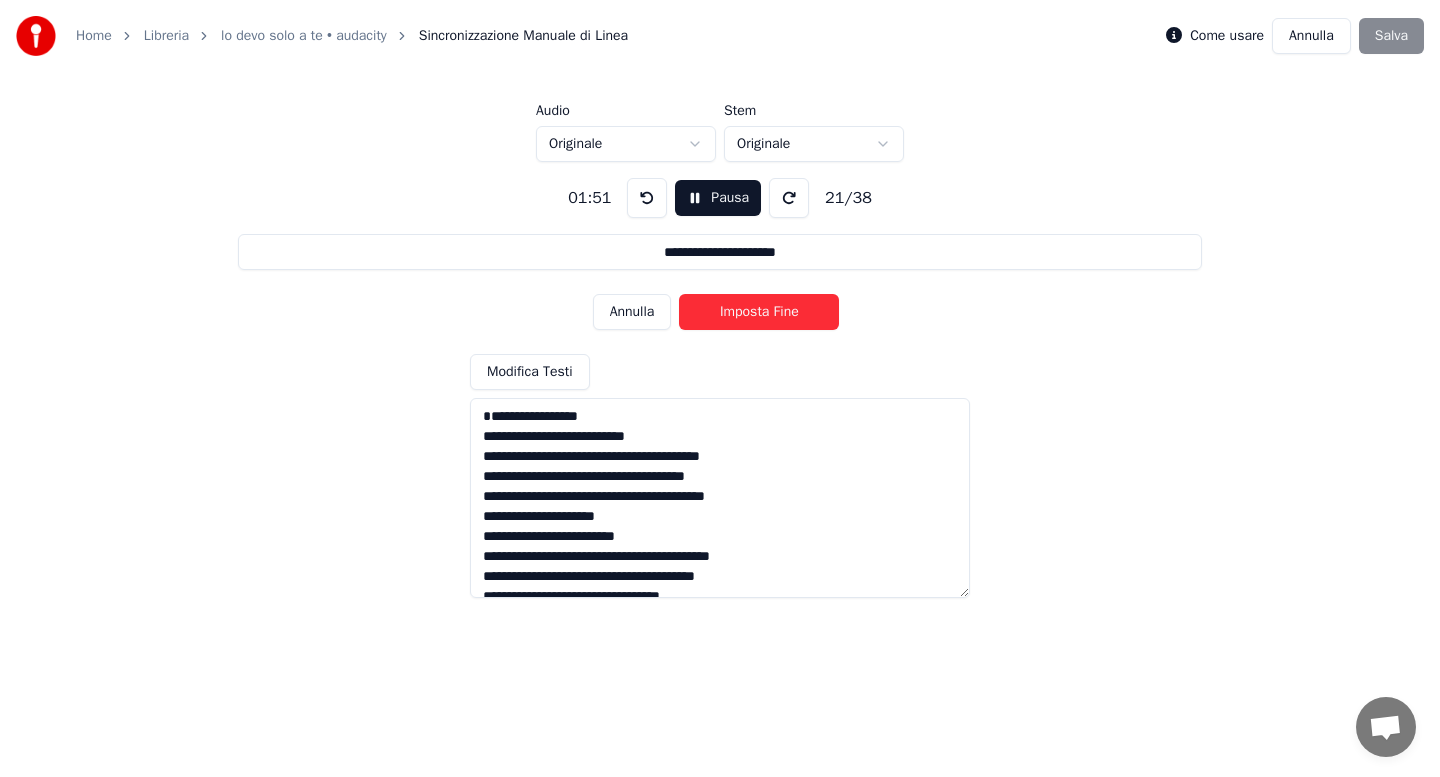 click on "Imposta Fine" at bounding box center (759, 312) 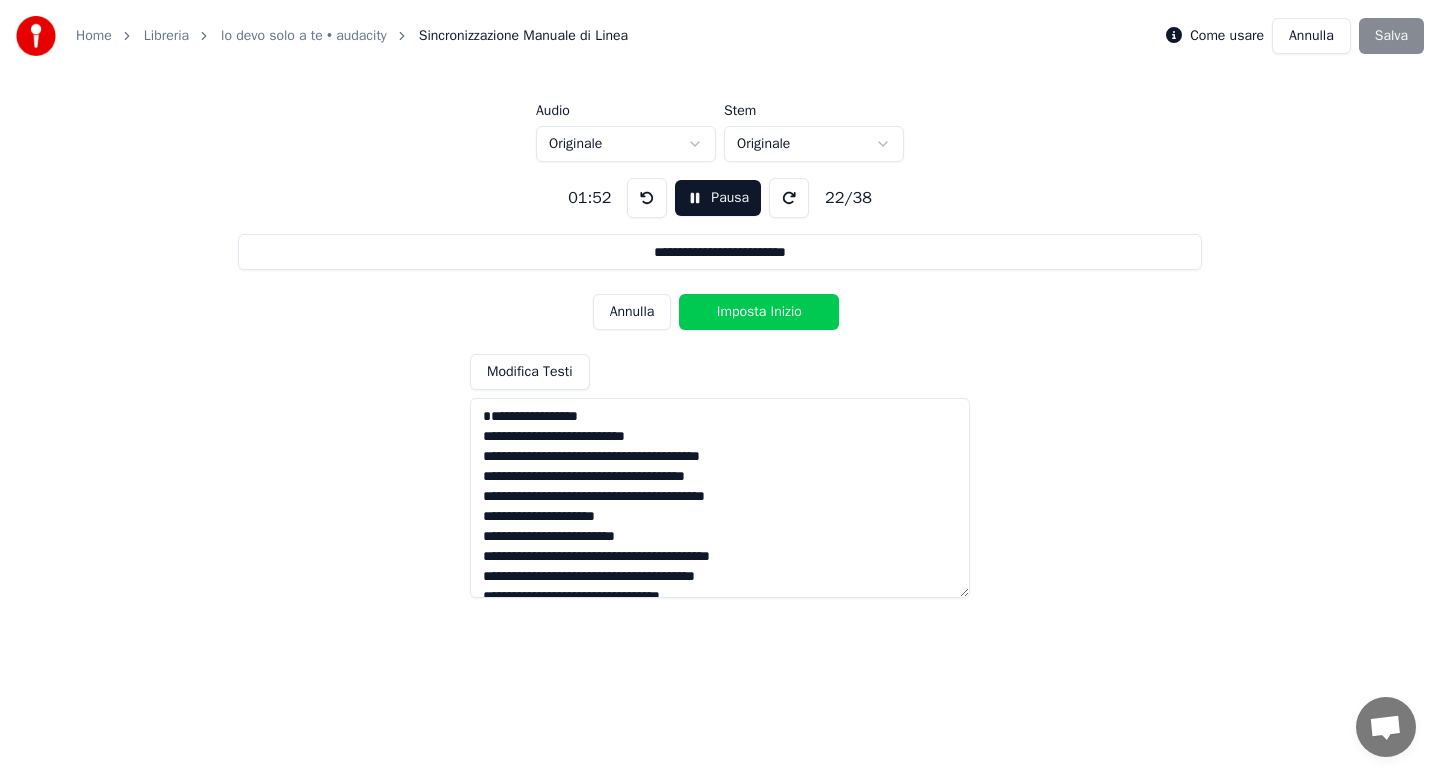 click on "Imposta Inizio" at bounding box center (759, 312) 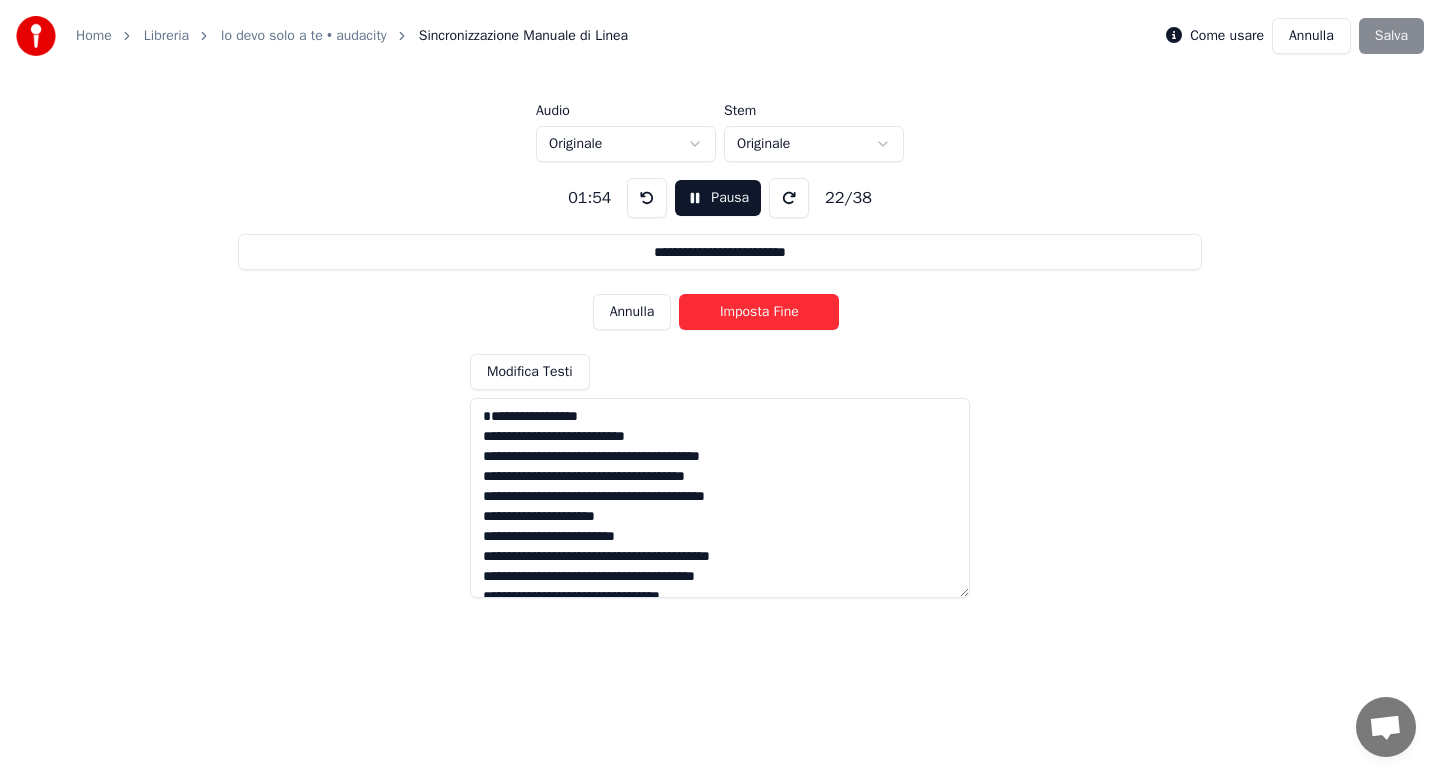 click on "Imposta Fine" at bounding box center [759, 312] 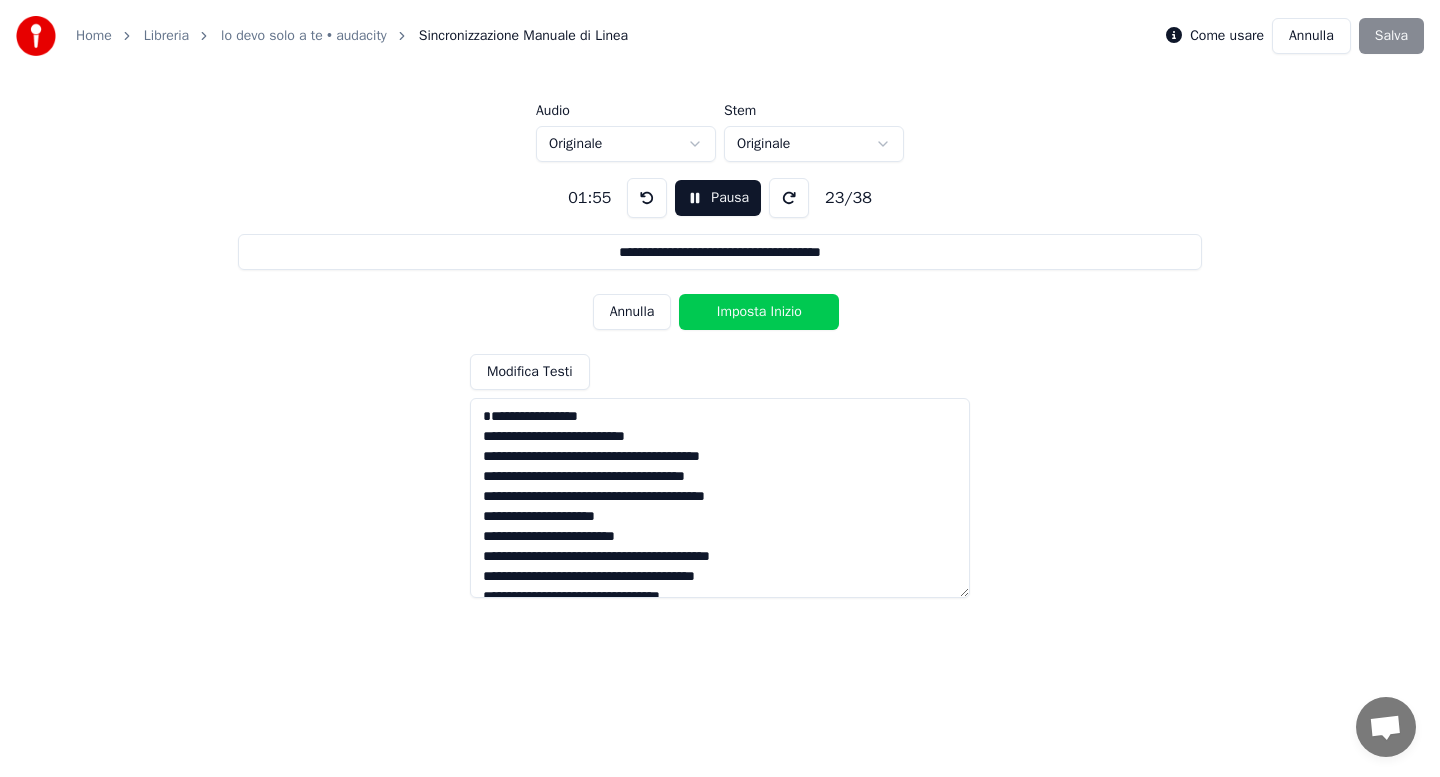 click on "Imposta Inizio" at bounding box center (759, 312) 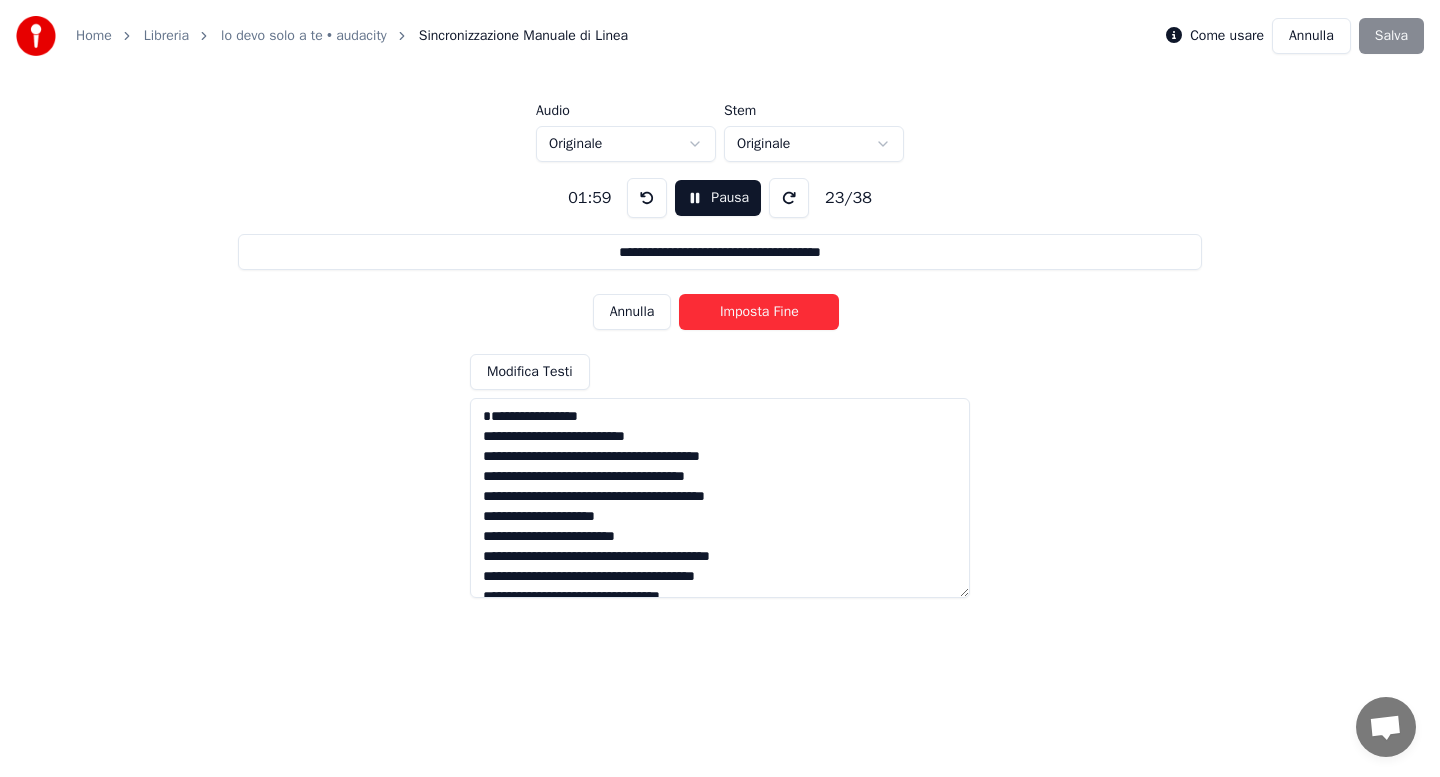 click on "Imposta Fine" at bounding box center [759, 312] 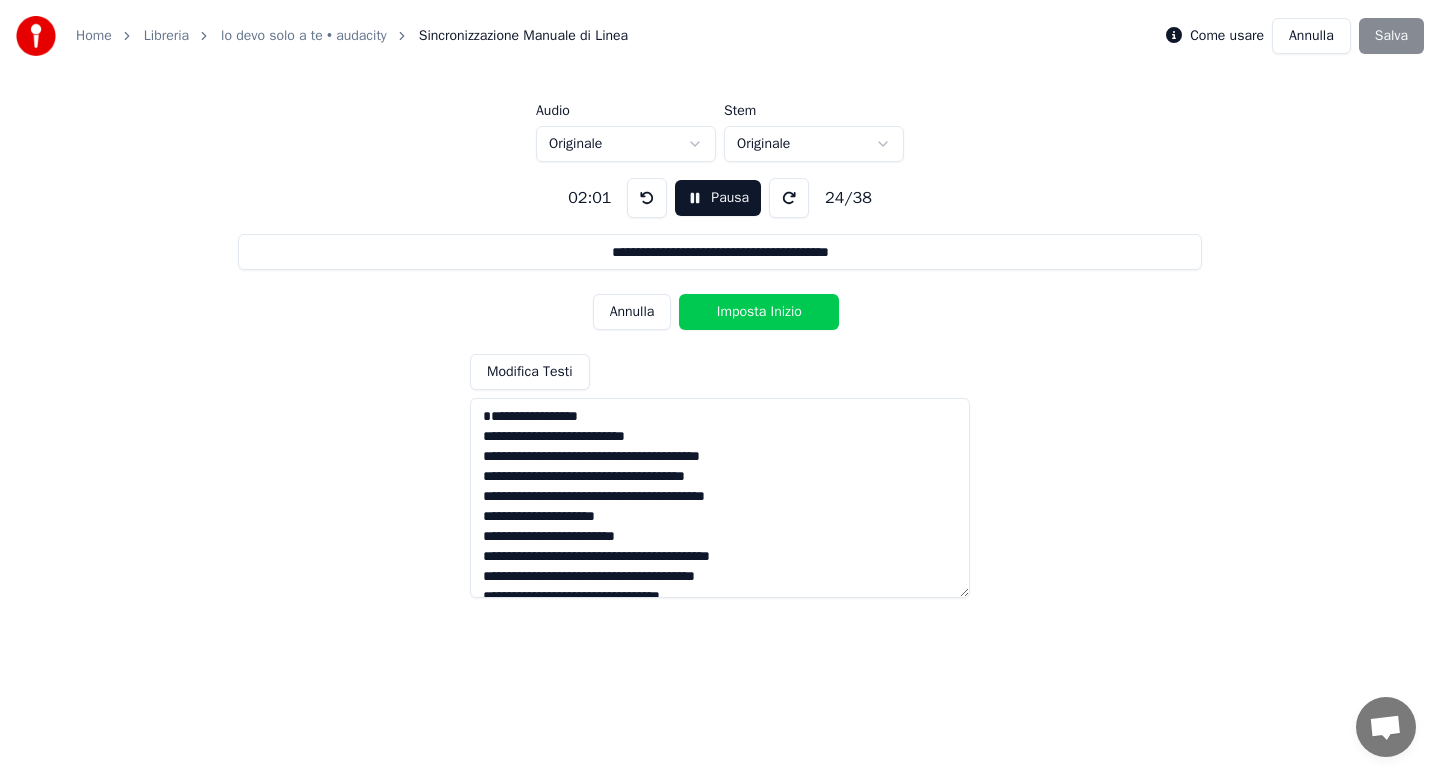 click on "Imposta Inizio" at bounding box center [759, 312] 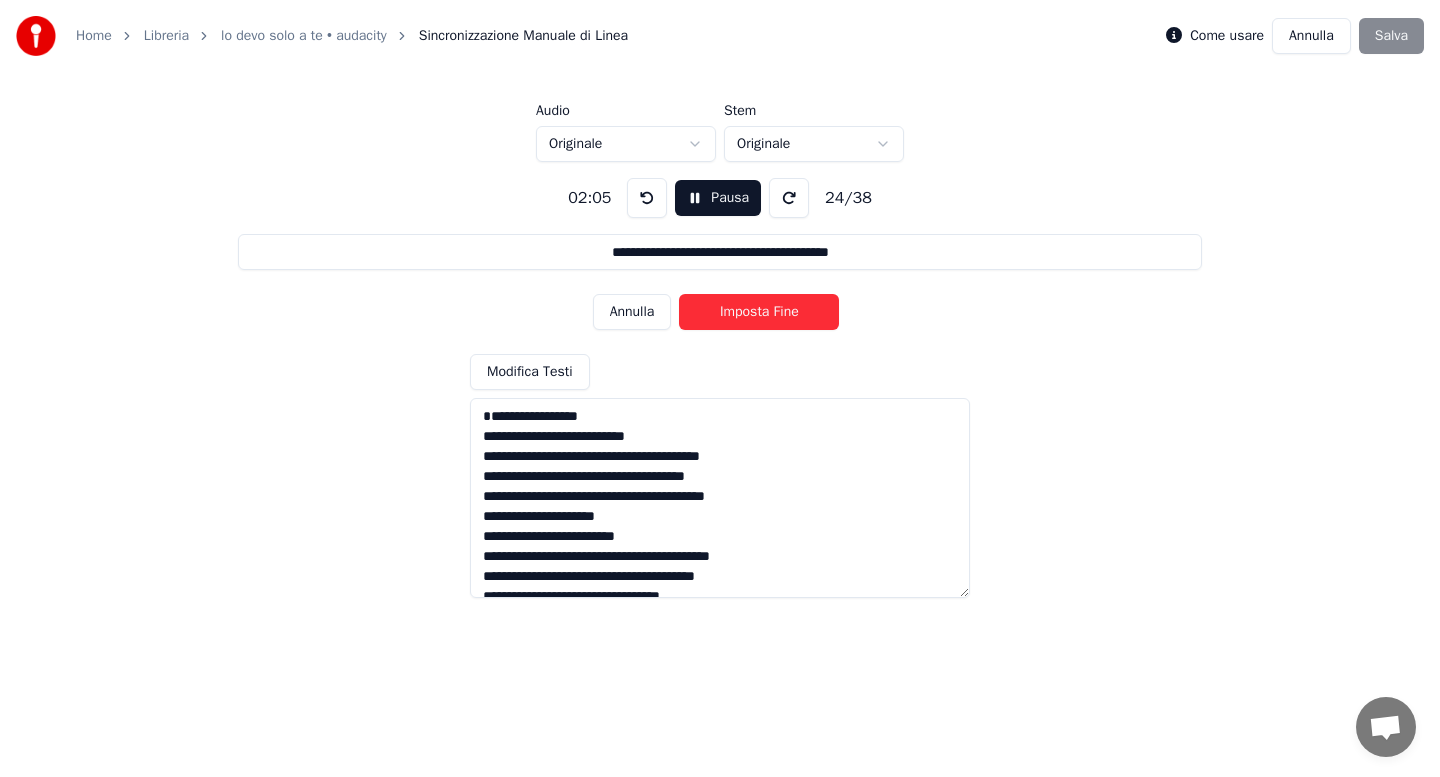 click on "Imposta Fine" at bounding box center (759, 312) 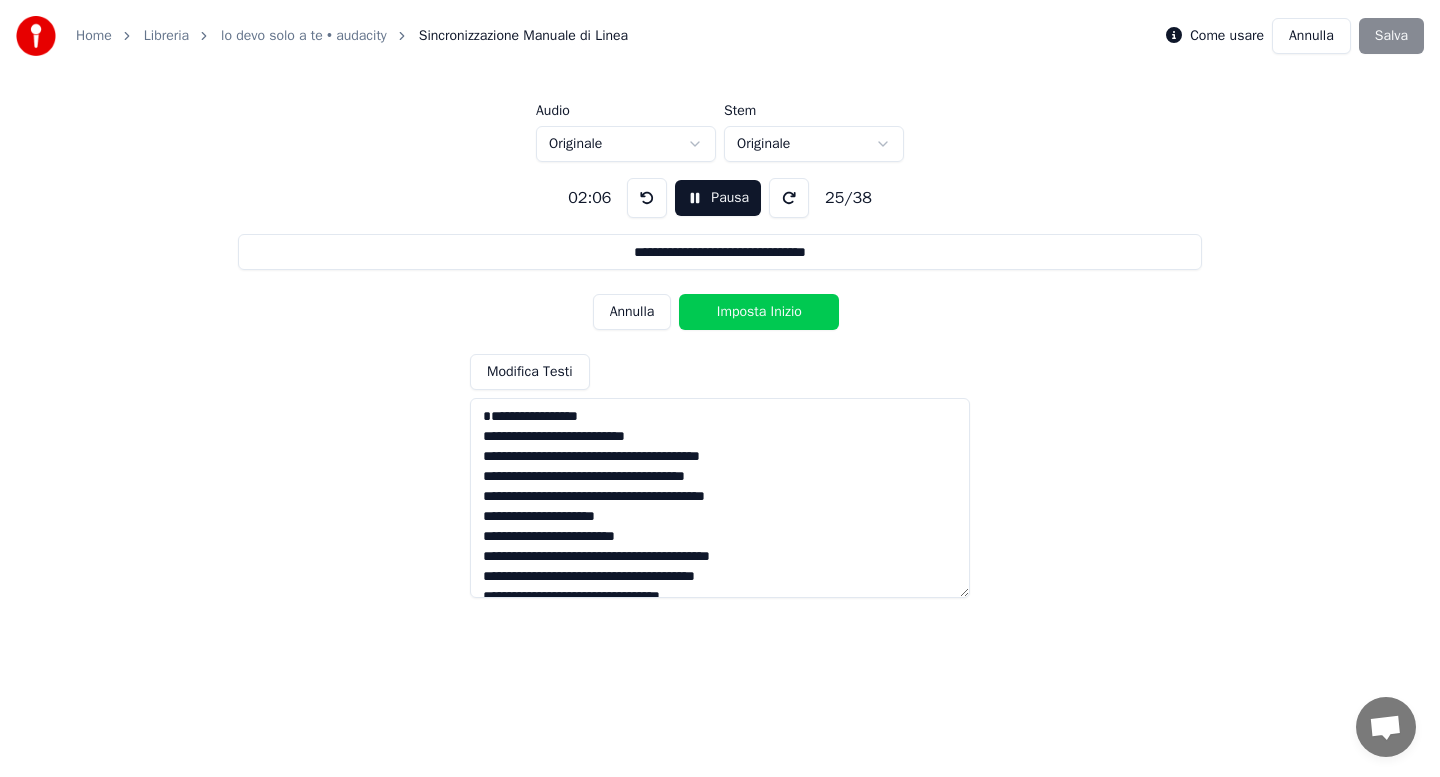 click on "Imposta Inizio" at bounding box center [759, 312] 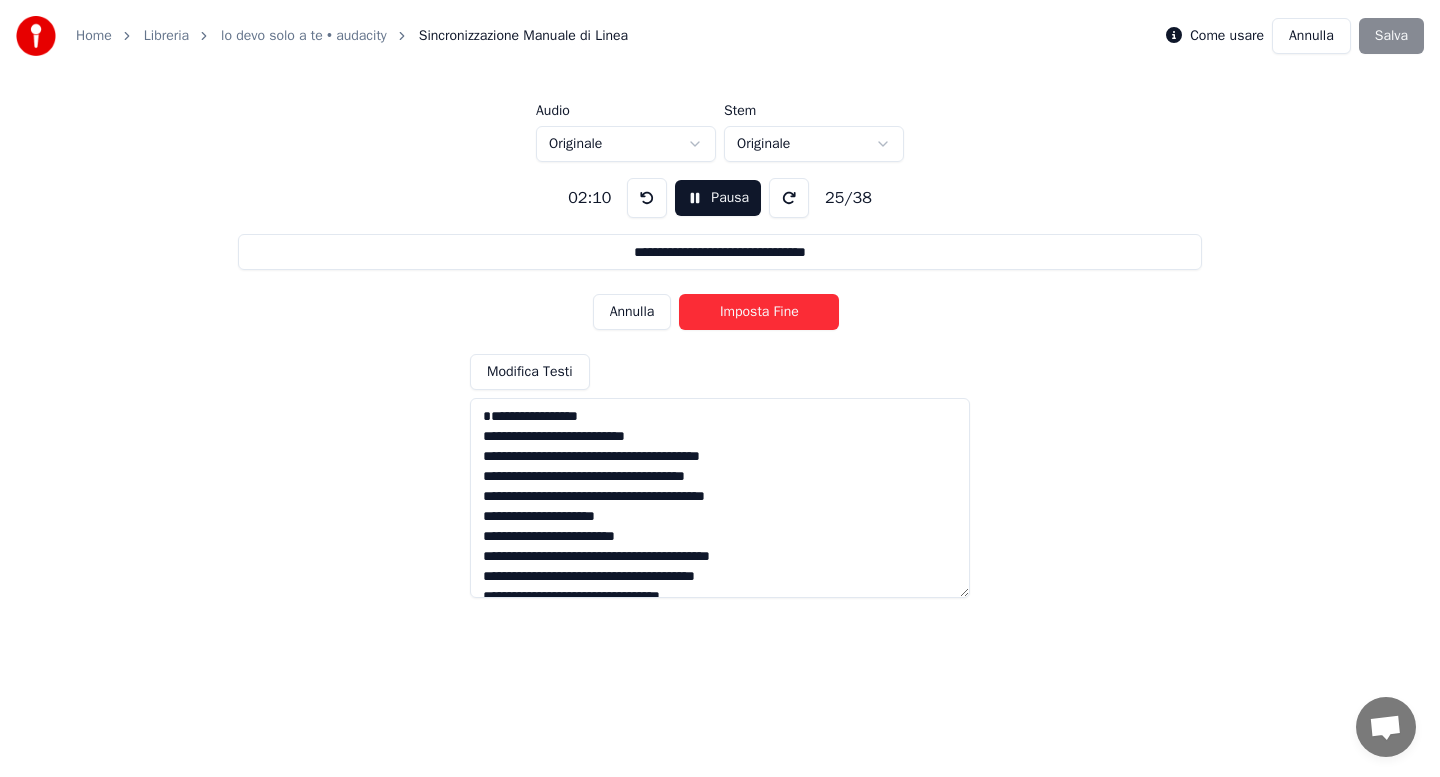 click on "Imposta Fine" at bounding box center (759, 312) 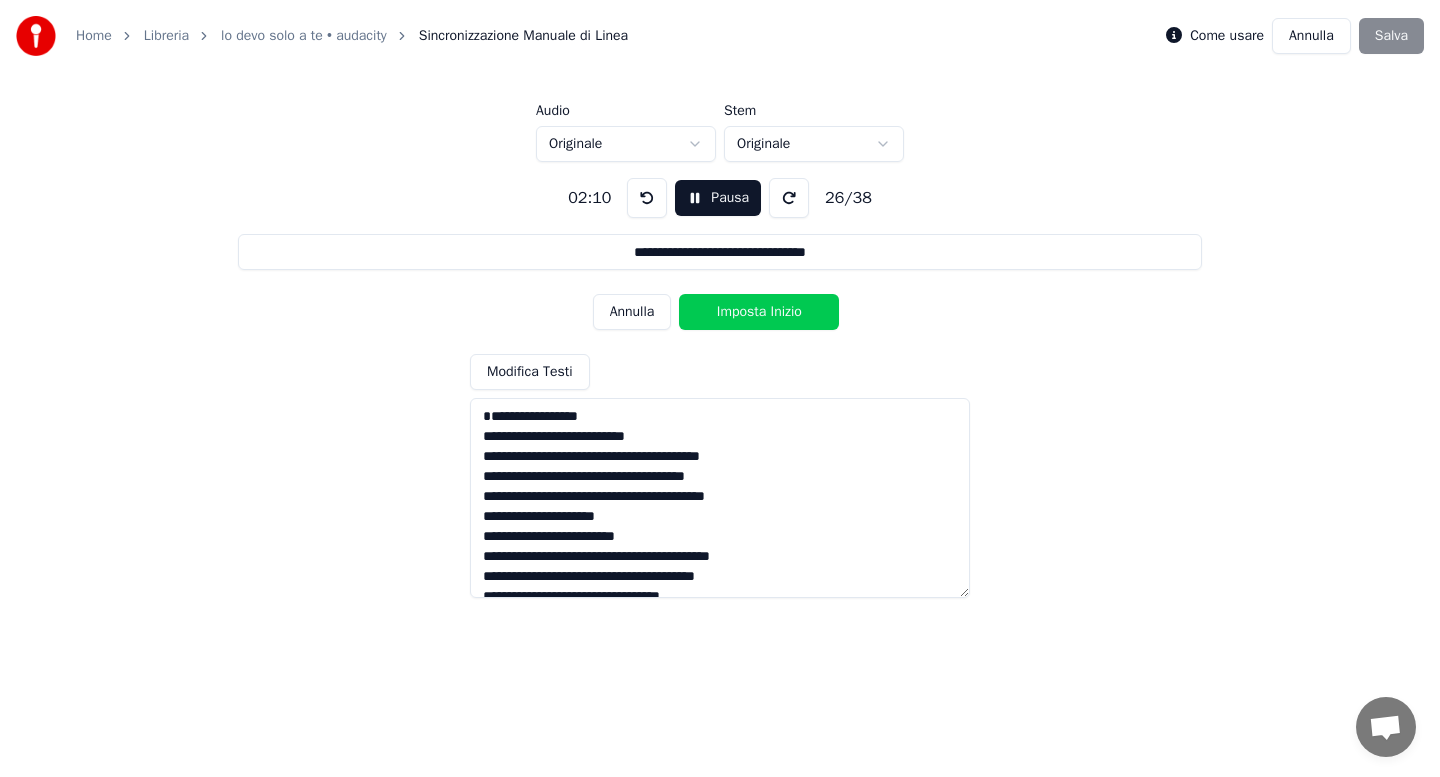 click on "Imposta Inizio" at bounding box center [759, 312] 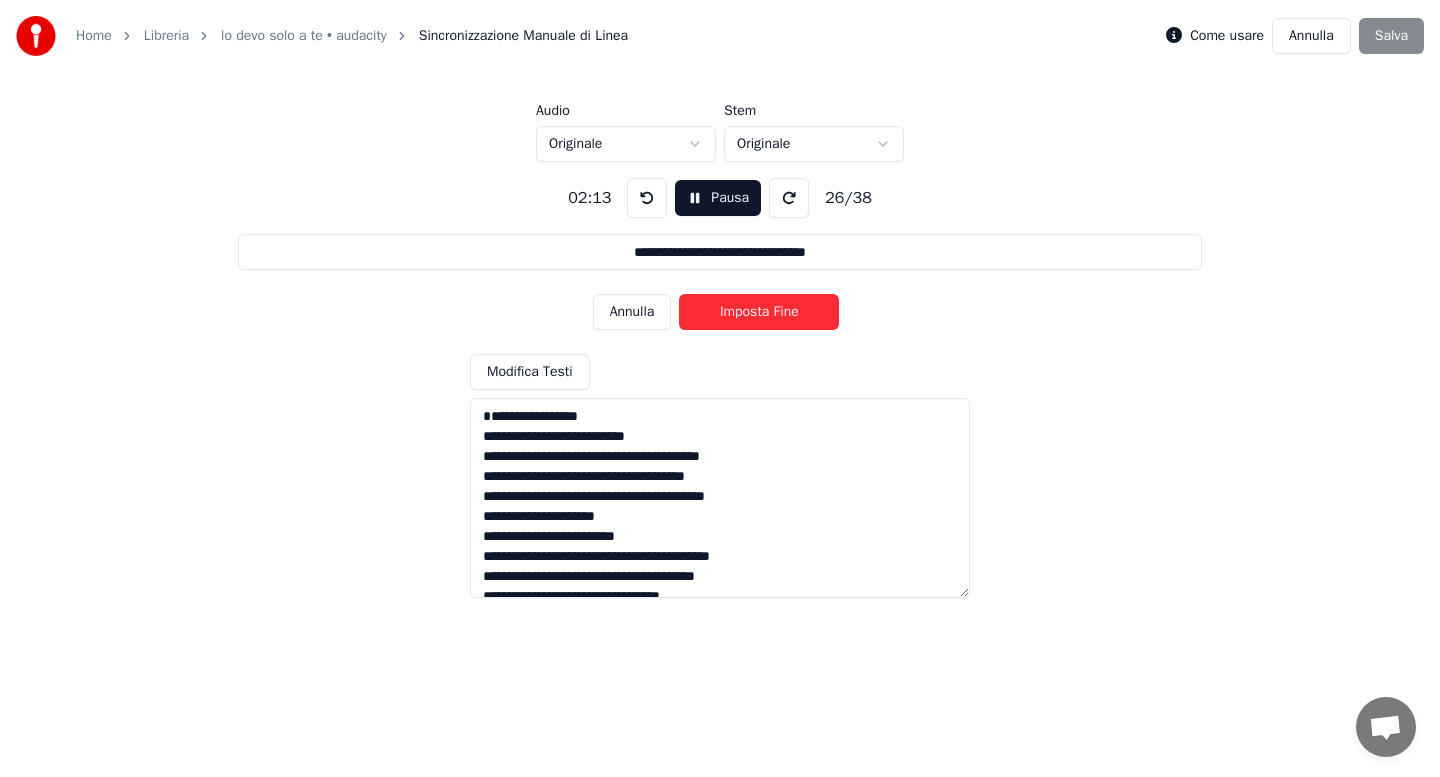 click on "Imposta Fine" at bounding box center [759, 312] 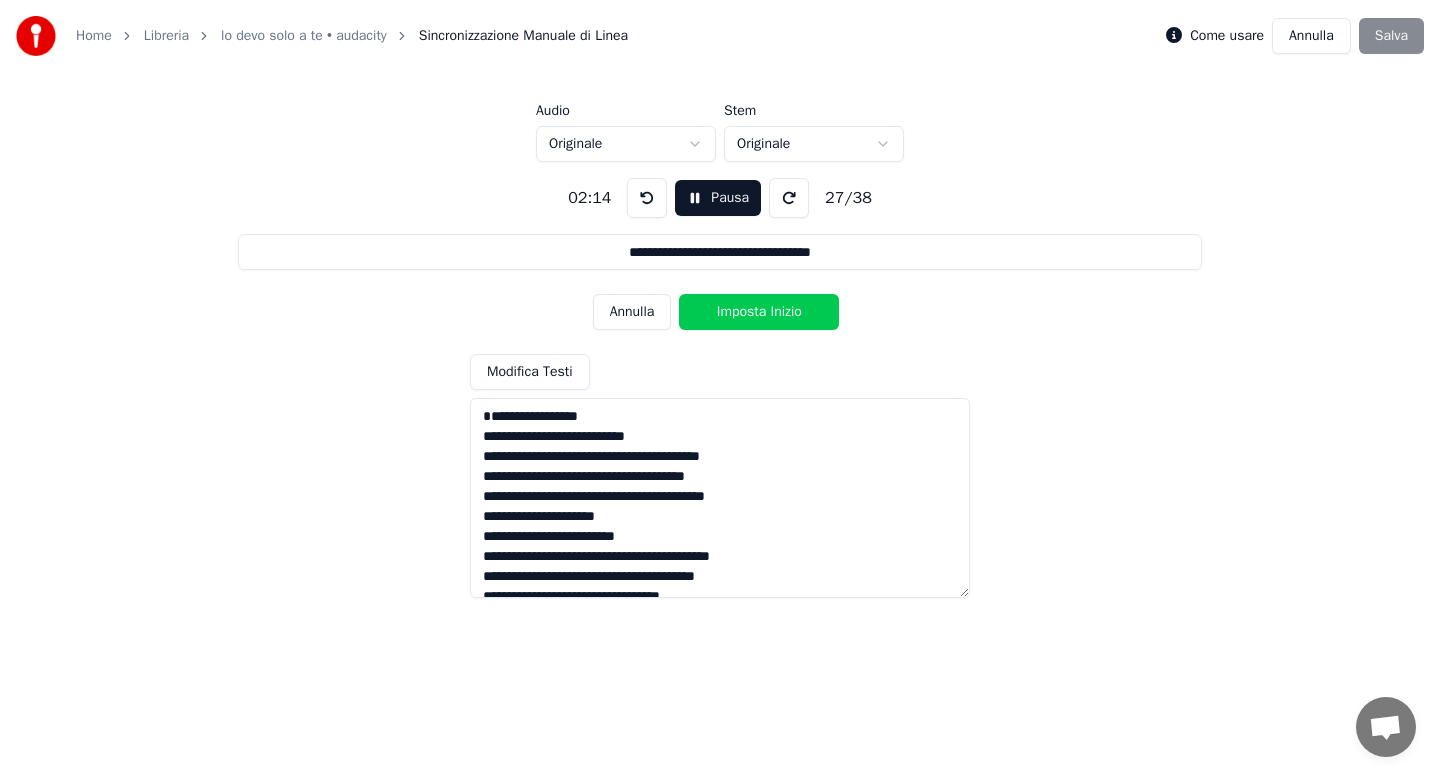 click on "Imposta Inizio" at bounding box center [759, 312] 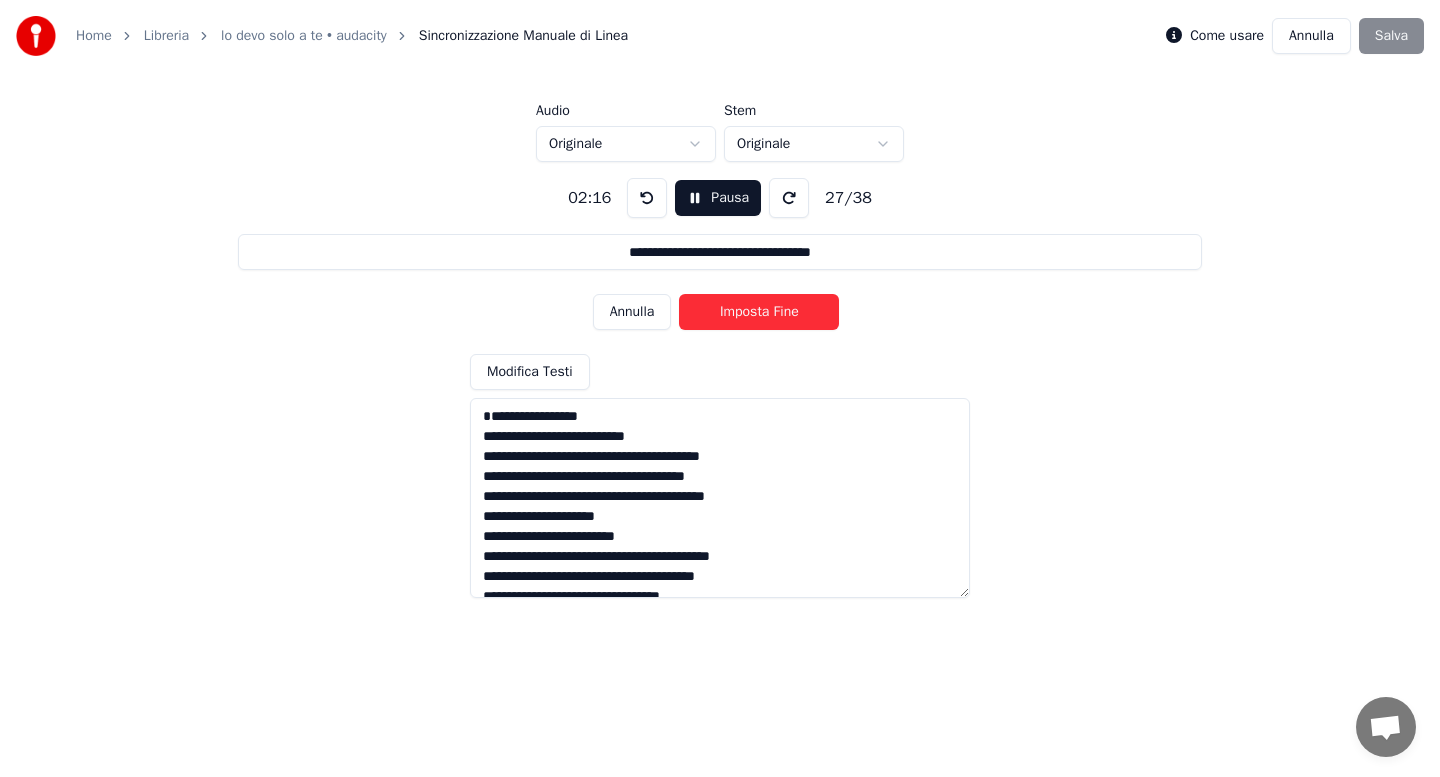 click on "Imposta Fine" at bounding box center [759, 312] 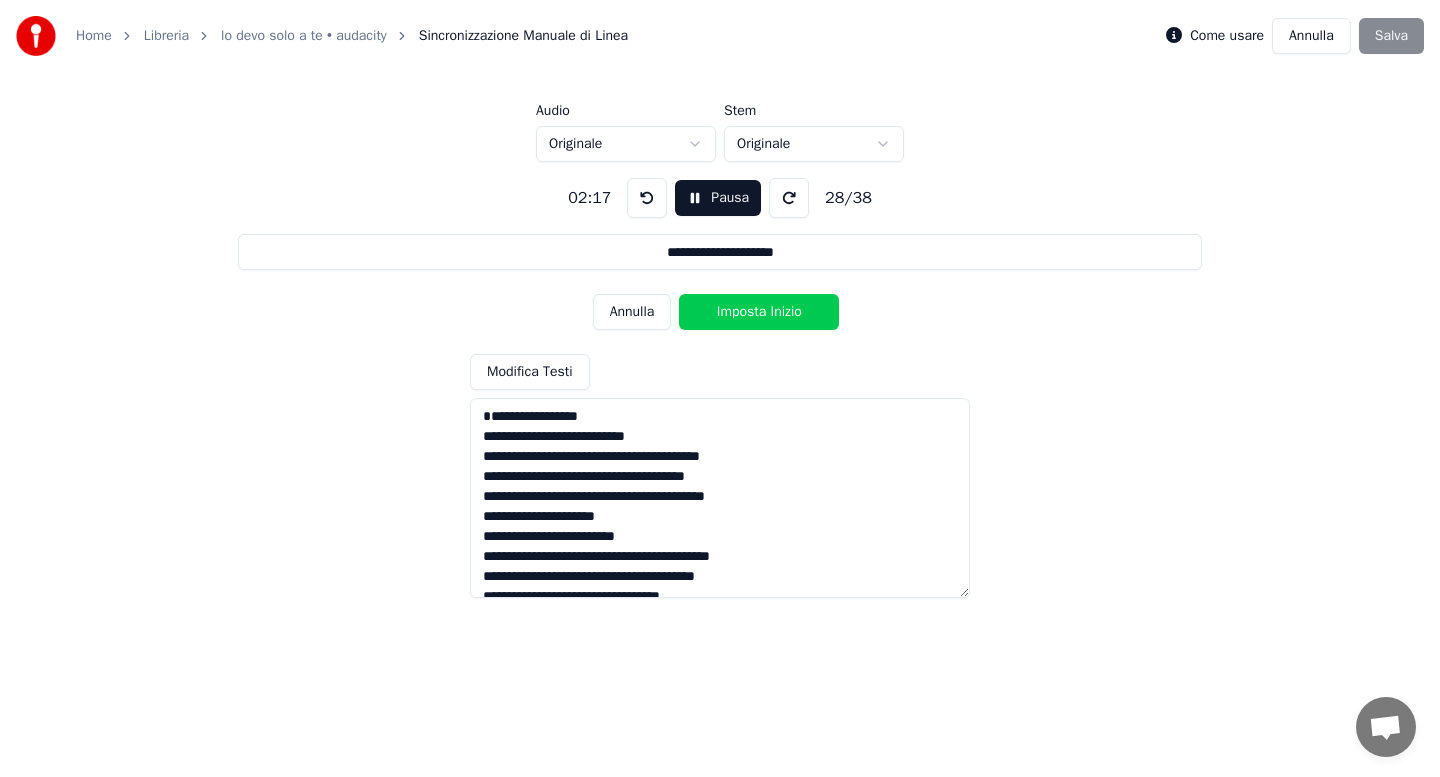 click on "Imposta Inizio" at bounding box center (759, 312) 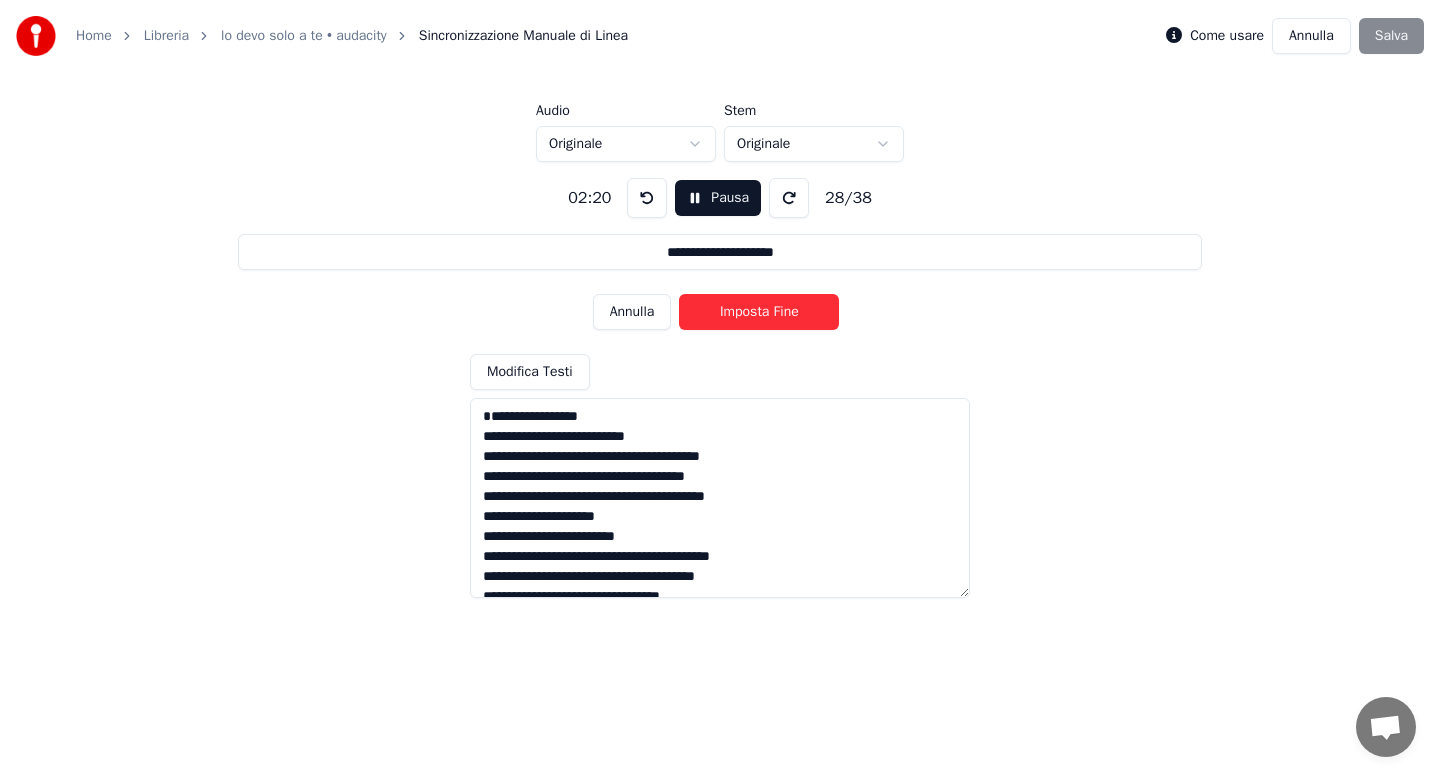 click on "Imposta Fine" at bounding box center [759, 312] 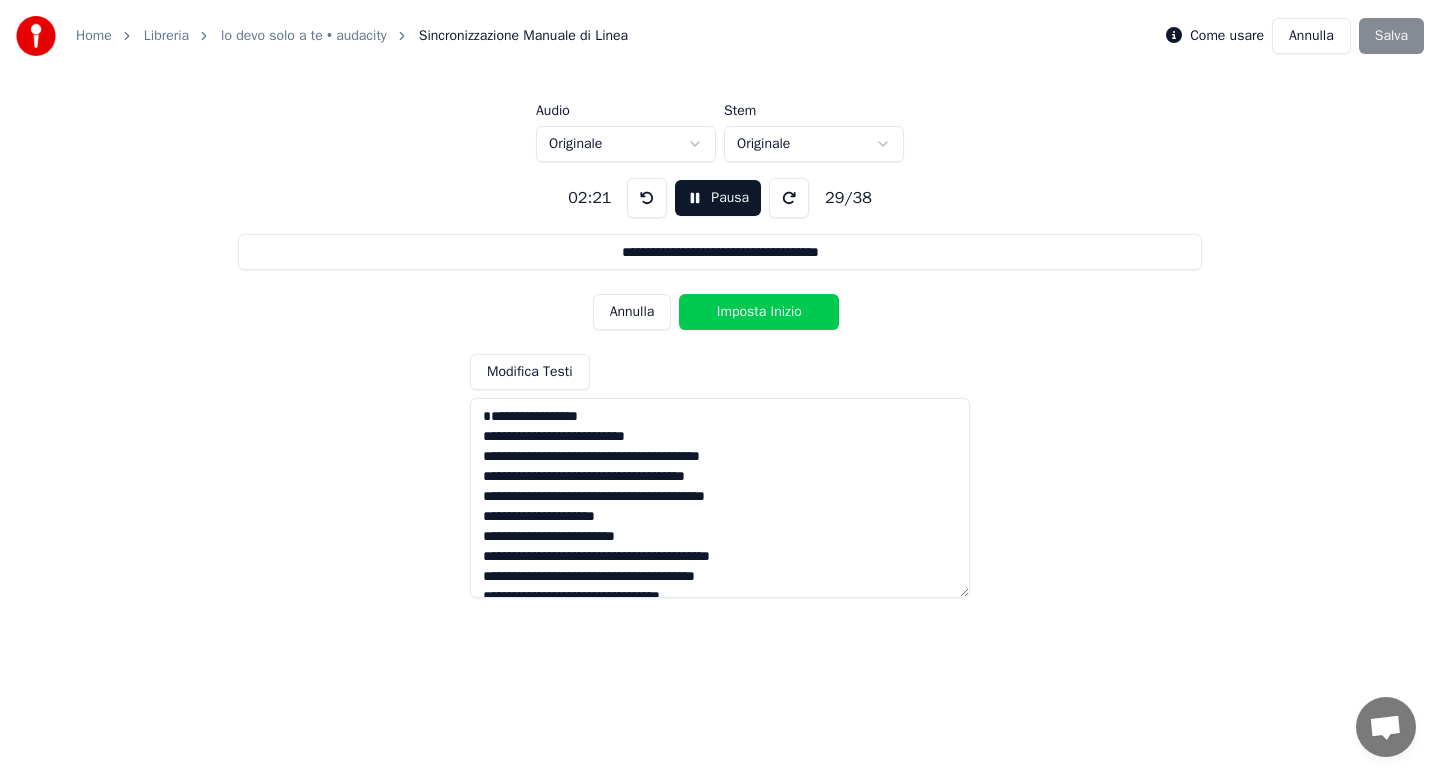 click on "Imposta Inizio" at bounding box center [759, 312] 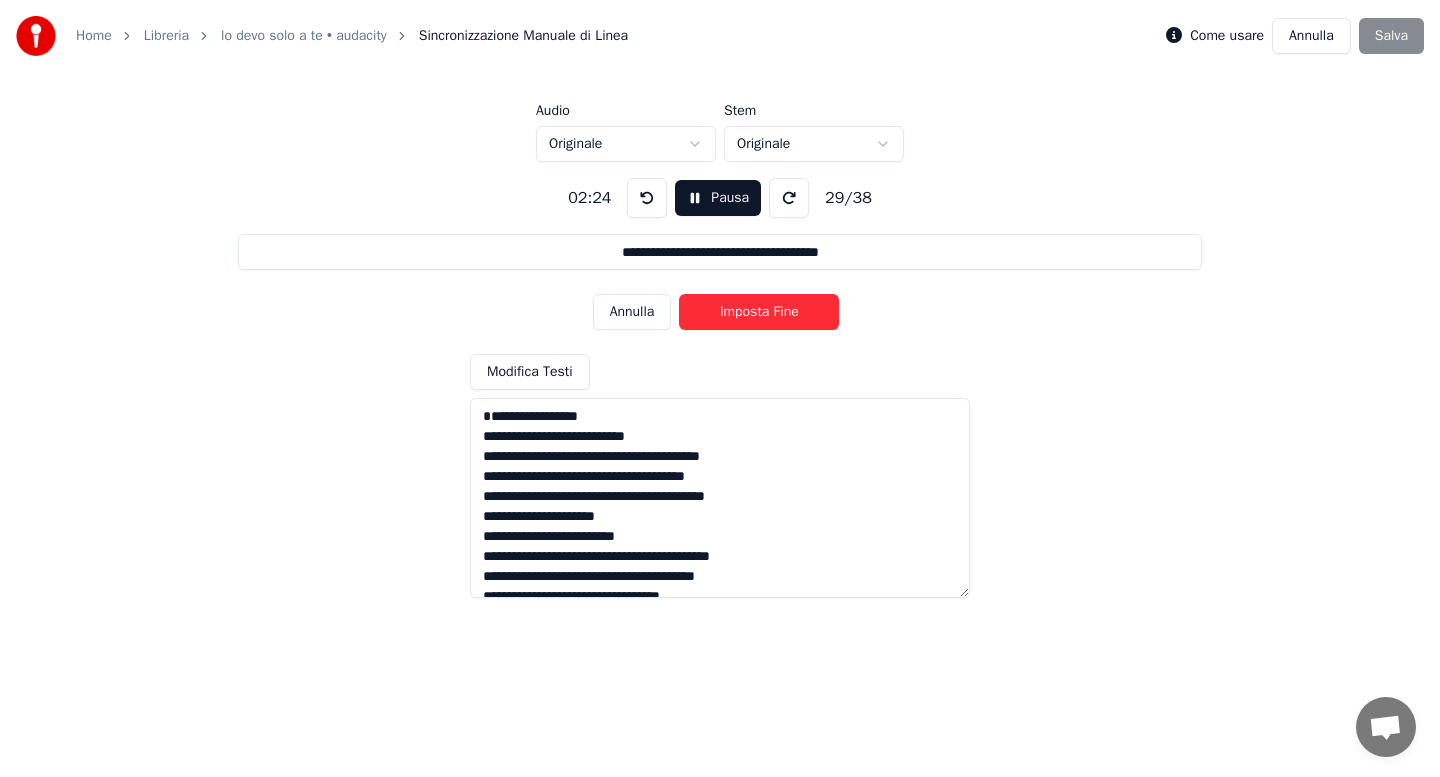 click on "Imposta Fine" at bounding box center (759, 312) 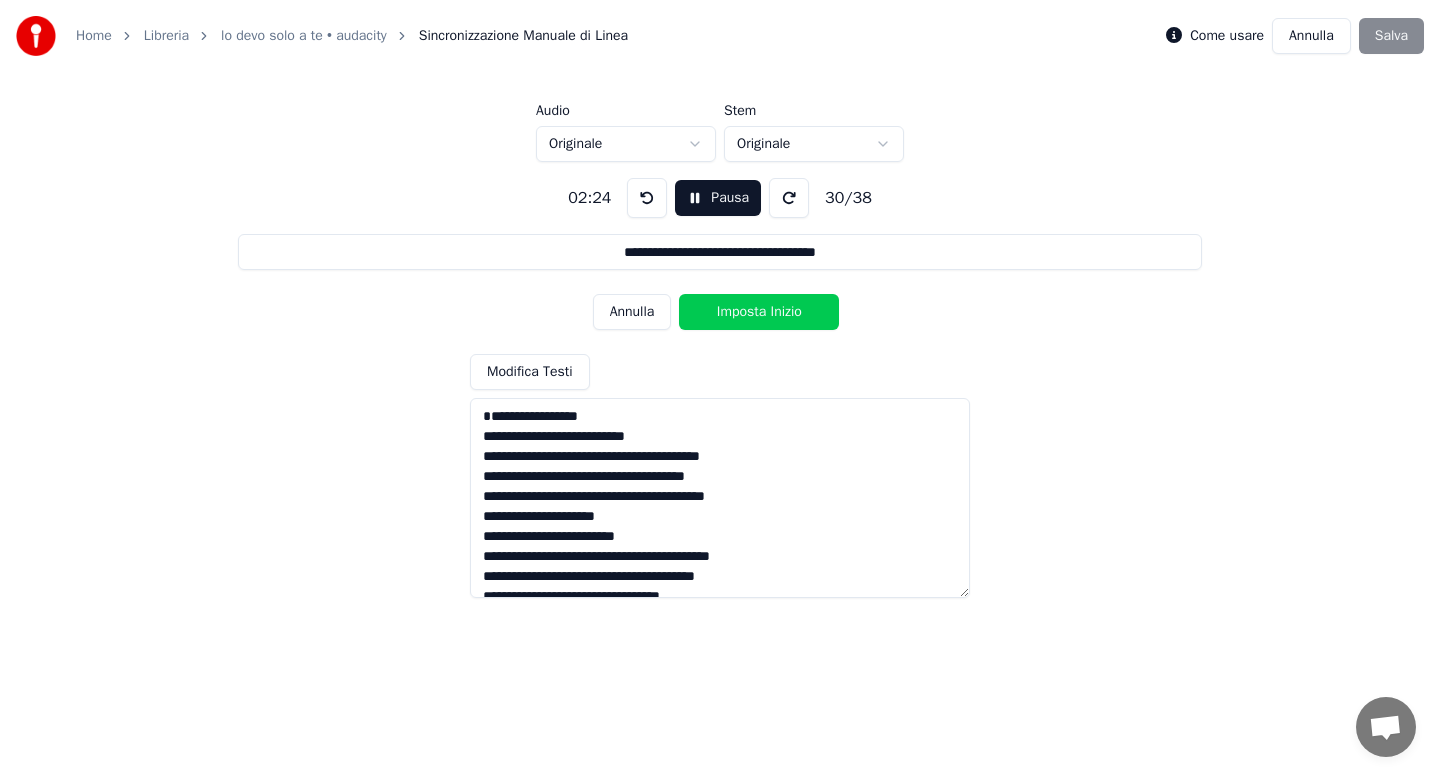click on "Imposta Inizio" at bounding box center (759, 312) 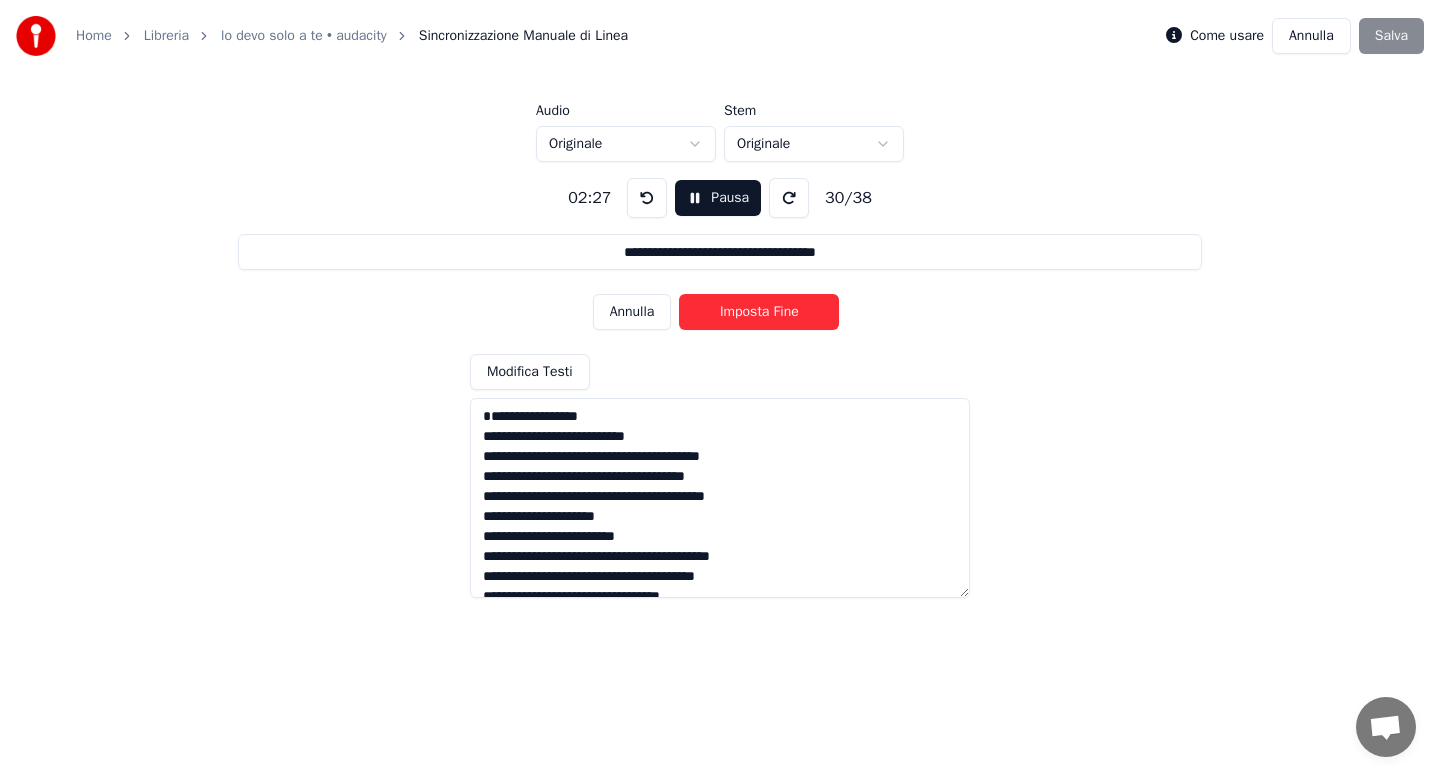 click on "Imposta Fine" at bounding box center [759, 312] 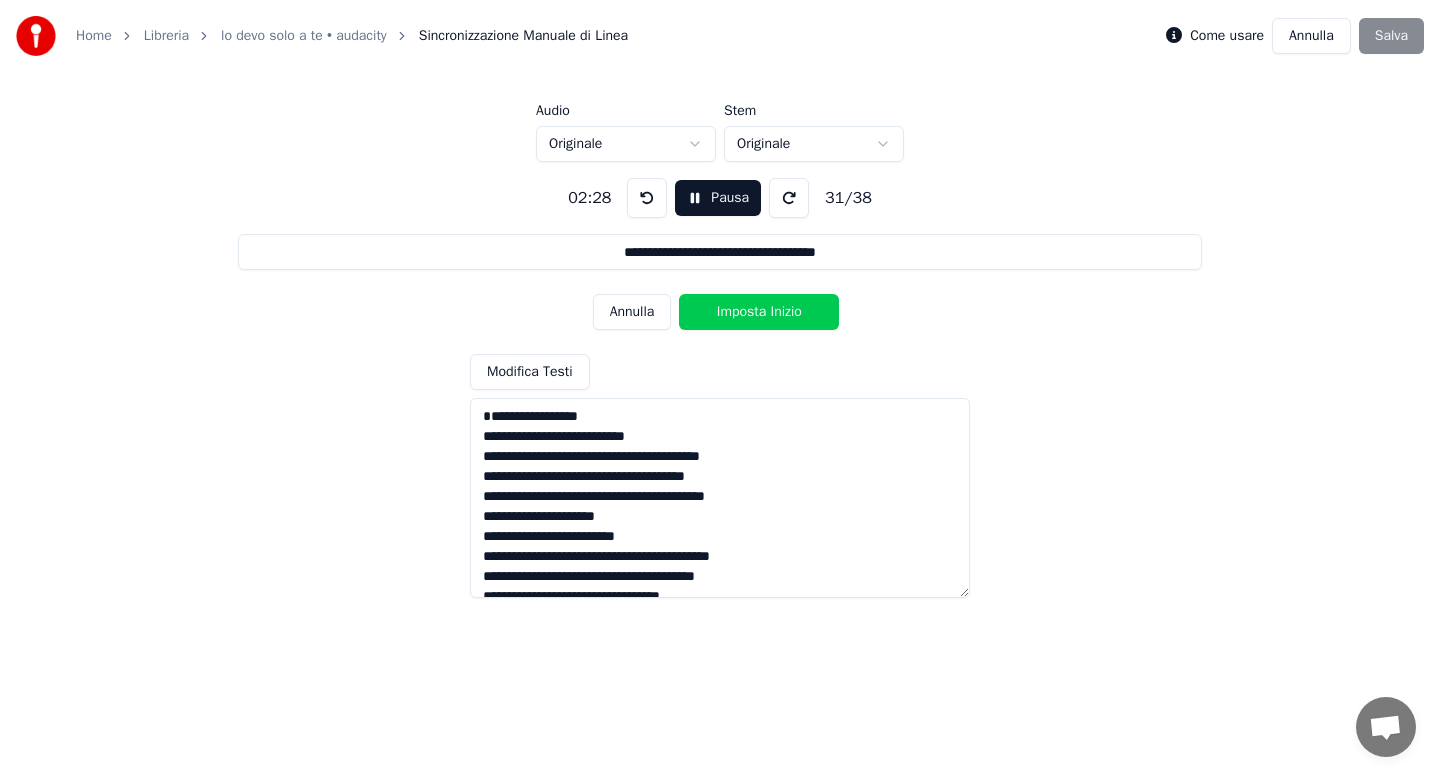 click on "Imposta Inizio" at bounding box center (759, 312) 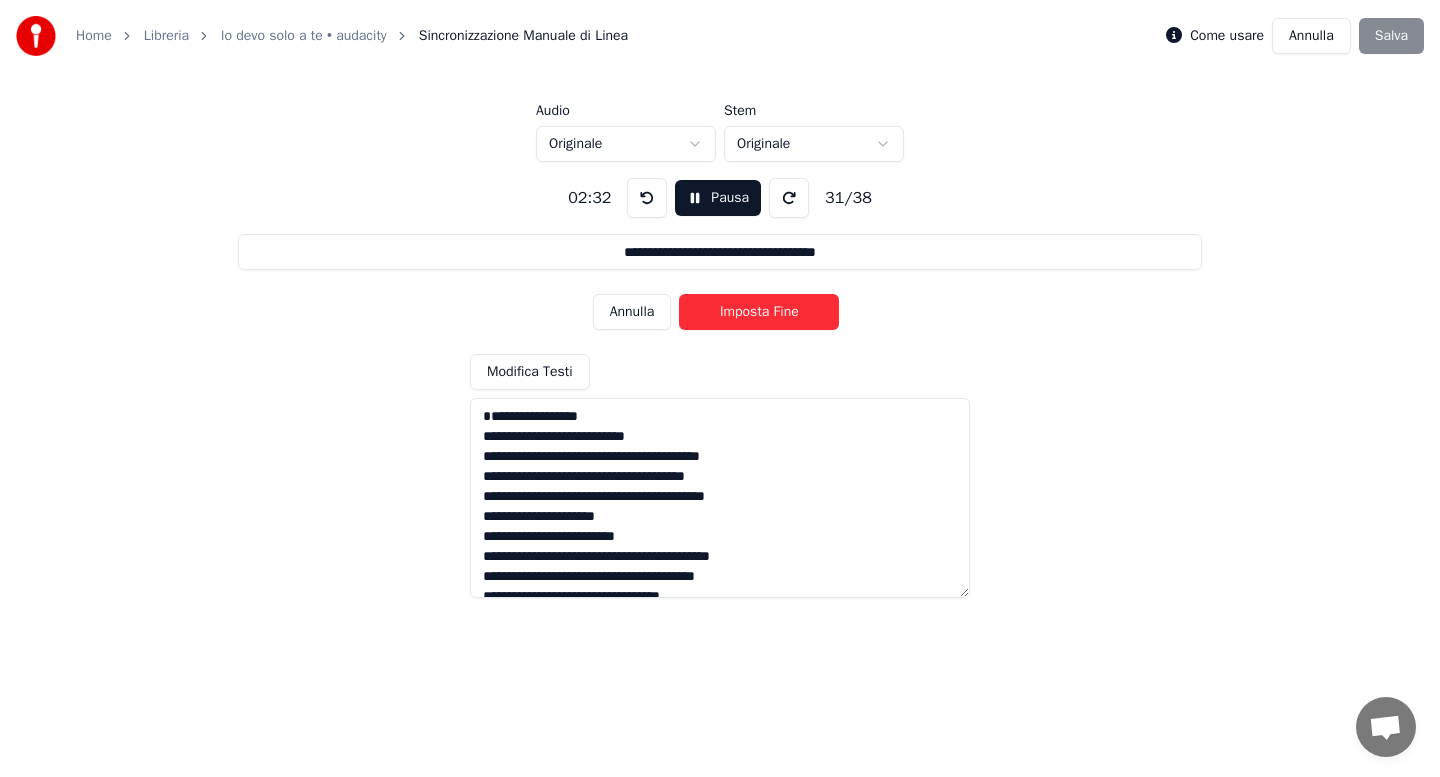 click on "Imposta Fine" at bounding box center [759, 312] 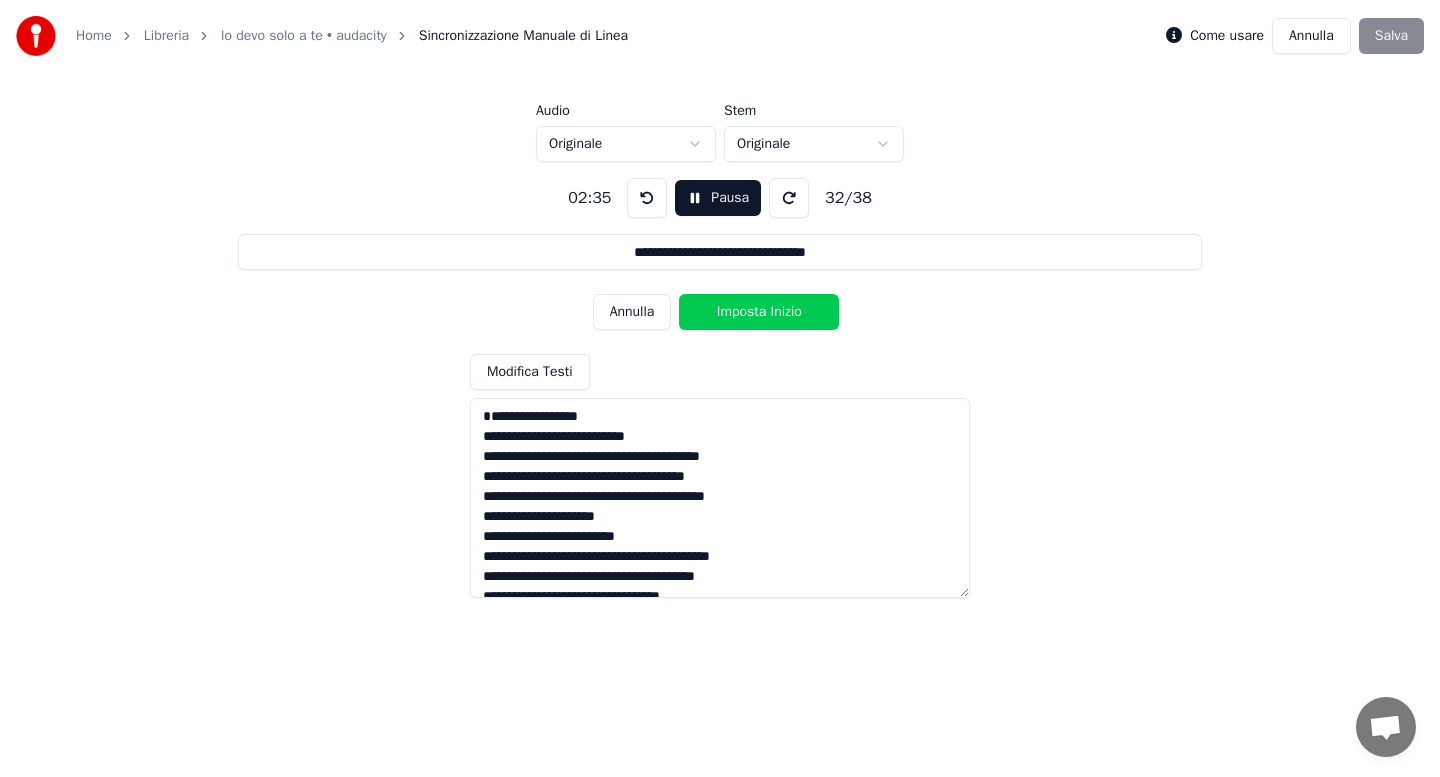 click on "Imposta Inizio" at bounding box center (759, 312) 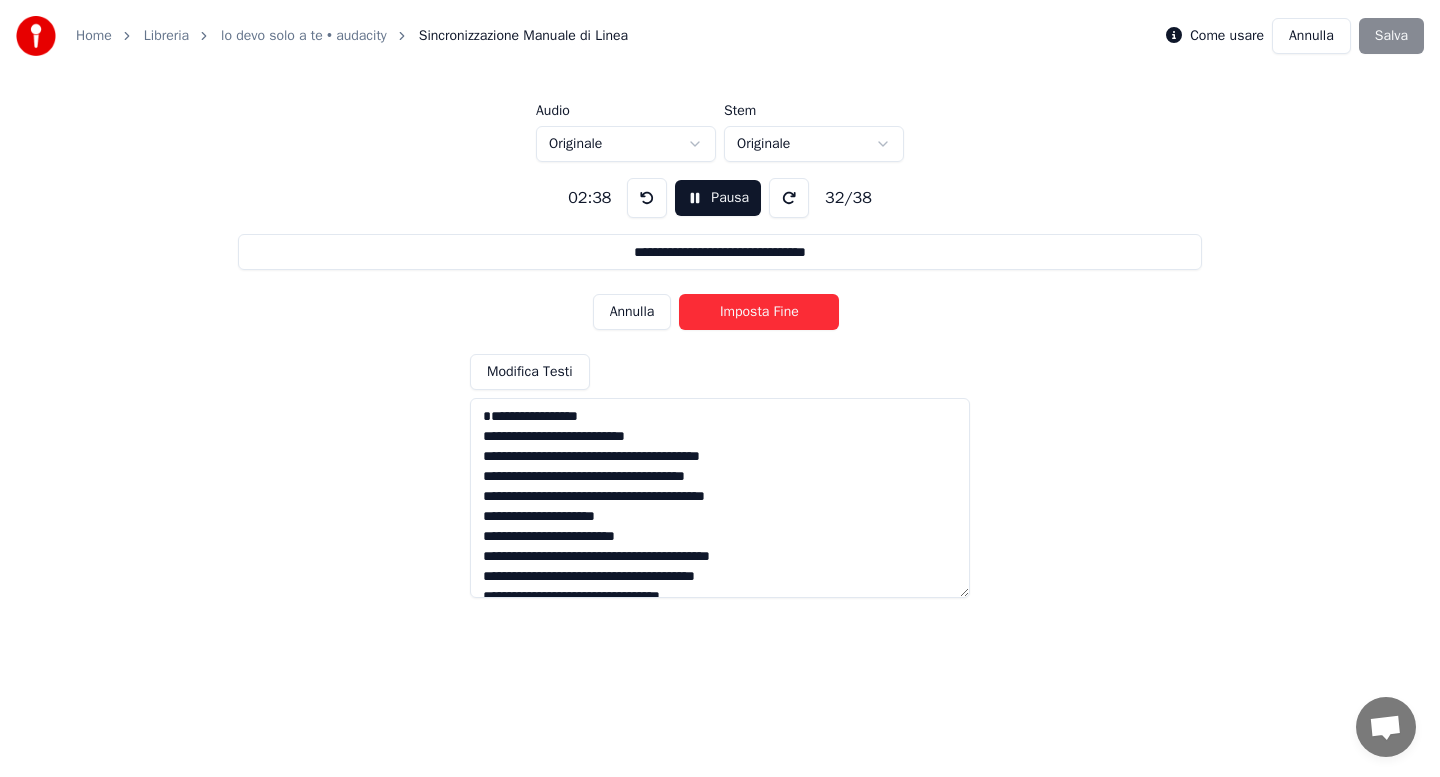 click on "Imposta Fine" at bounding box center (759, 312) 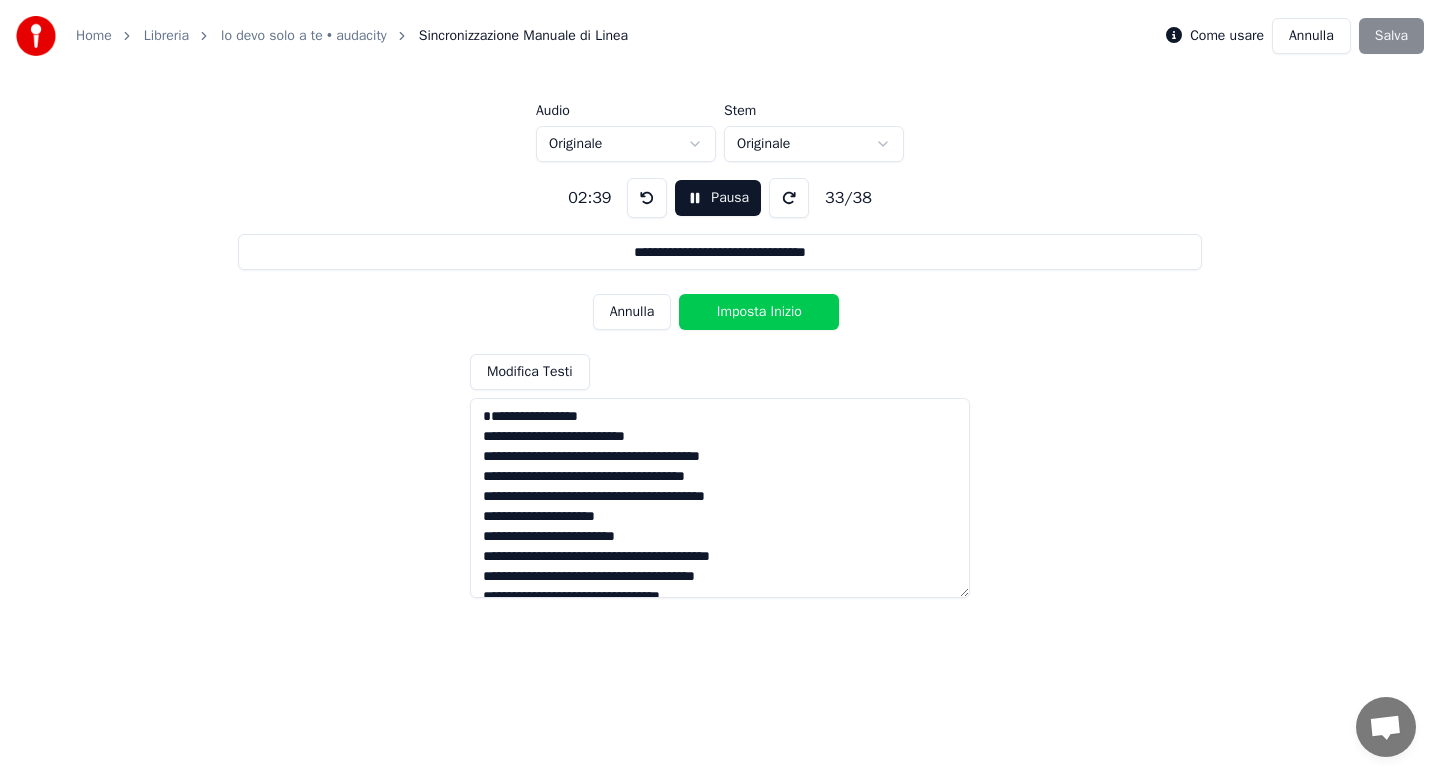 click on "Imposta Inizio" at bounding box center (759, 312) 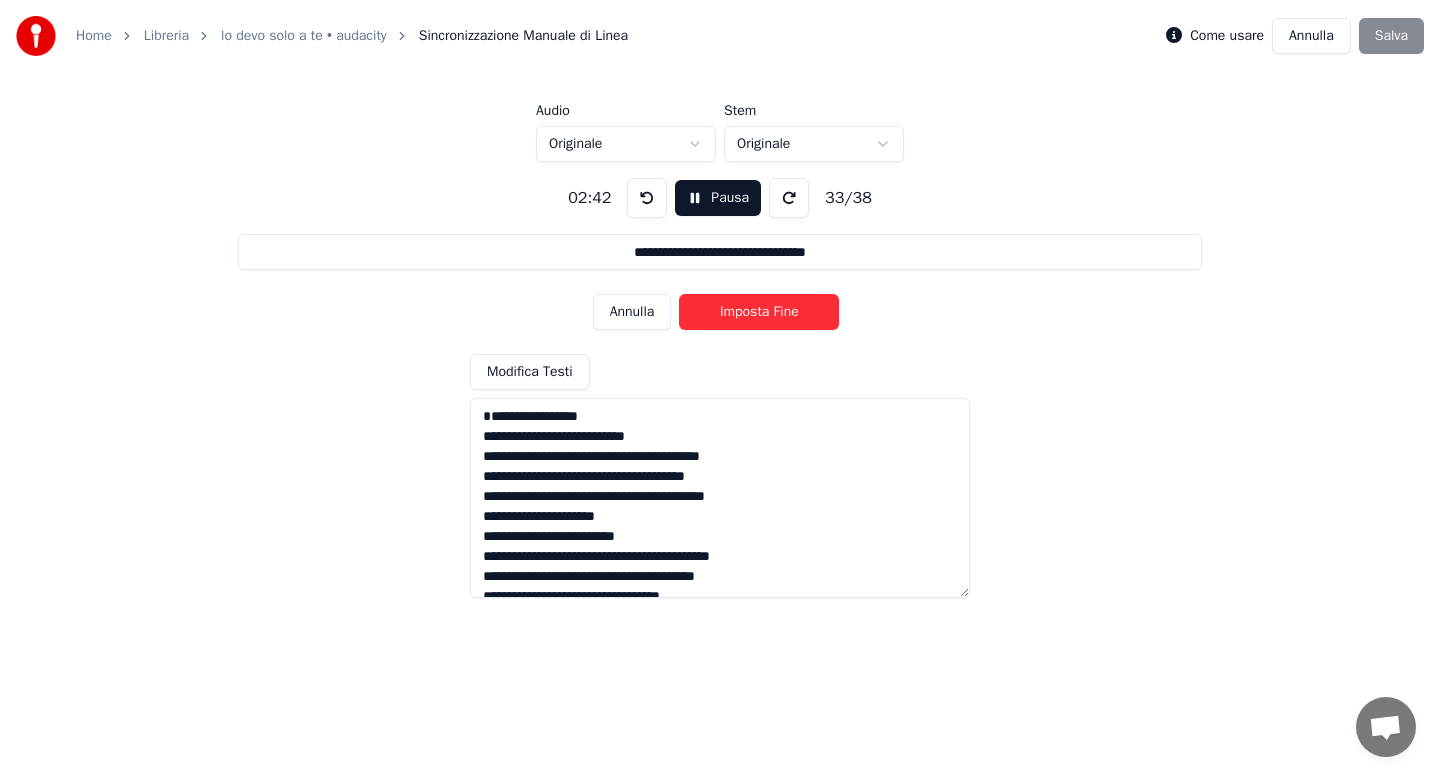 click on "Imposta Fine" at bounding box center [759, 312] 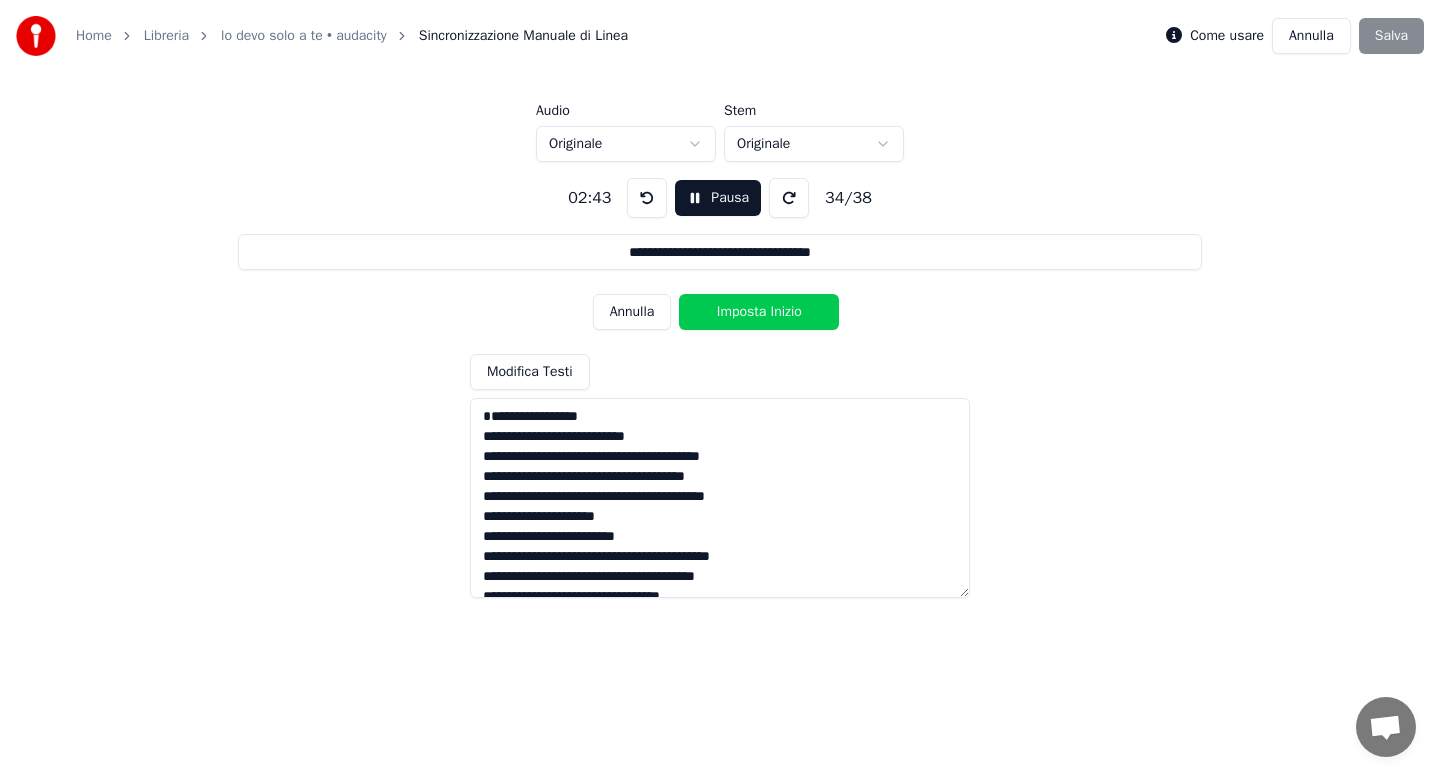 click on "Imposta Inizio" at bounding box center (759, 312) 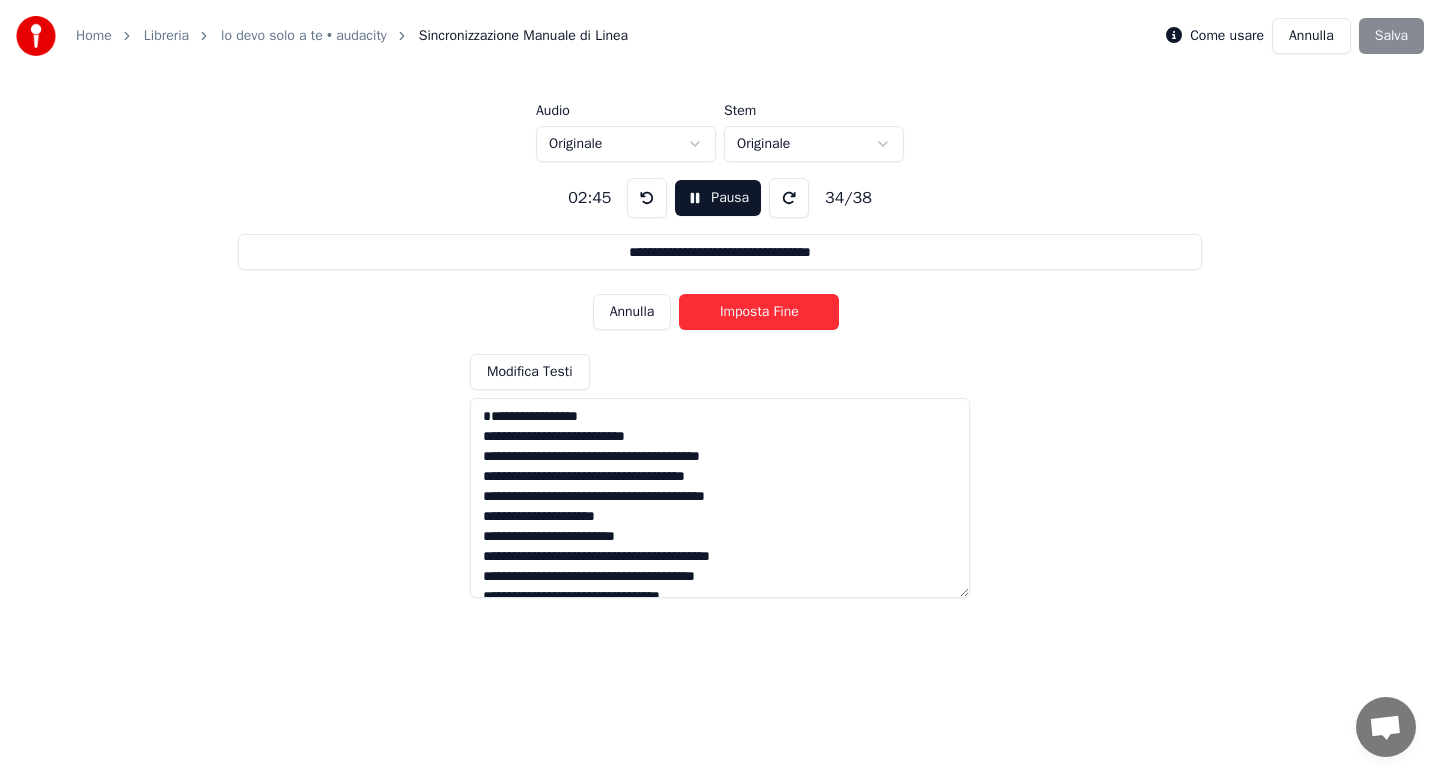 click on "Imposta Fine" at bounding box center [759, 312] 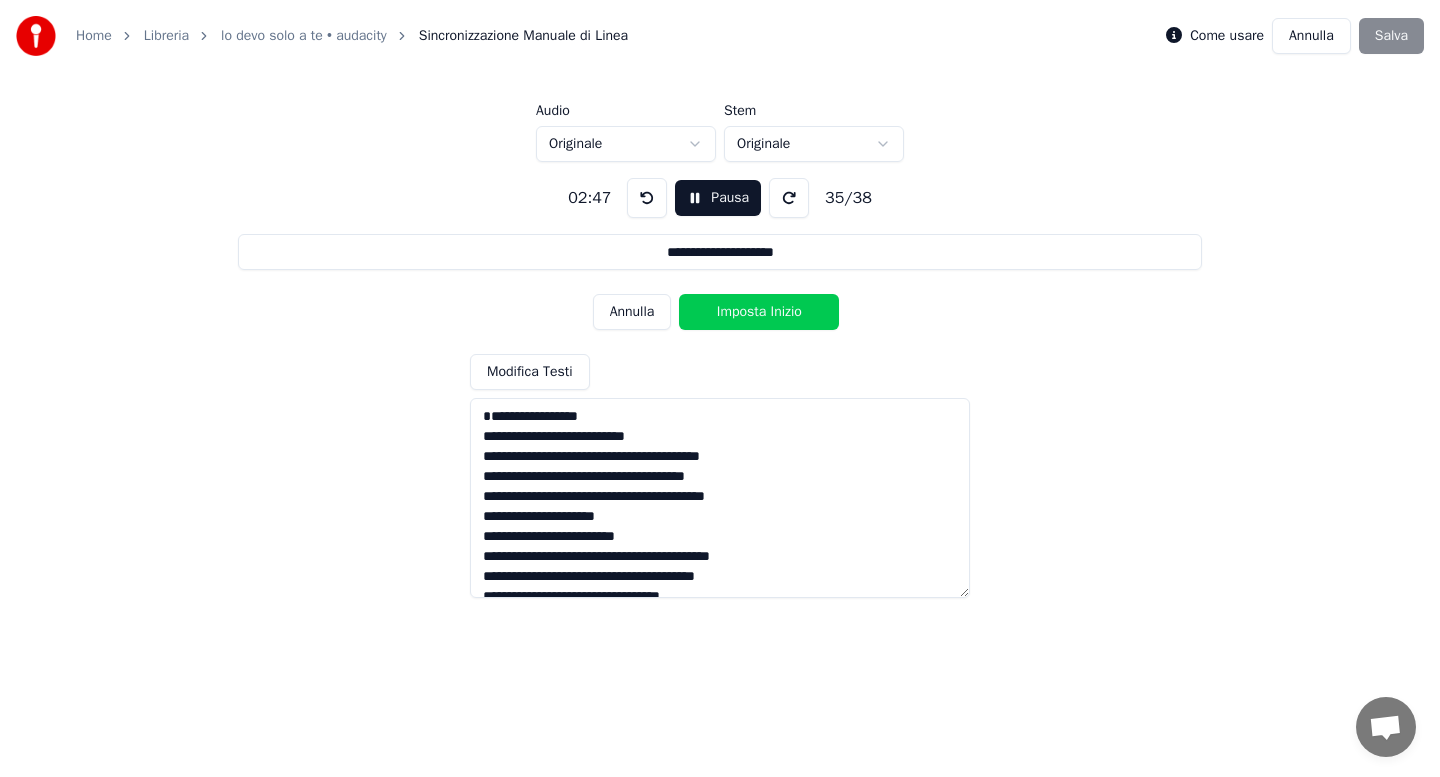 click on "Imposta Inizio" at bounding box center [759, 312] 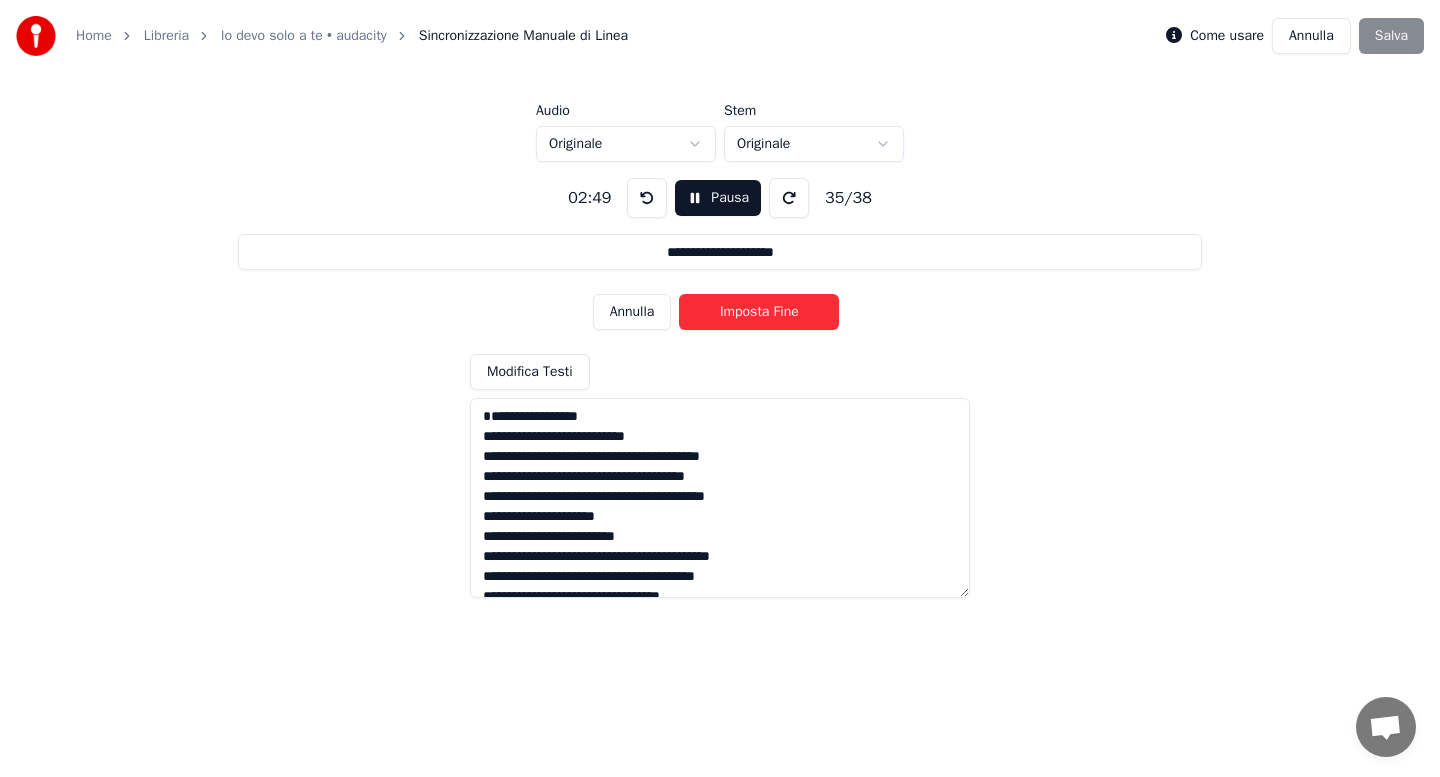 click on "Imposta Fine" at bounding box center (759, 312) 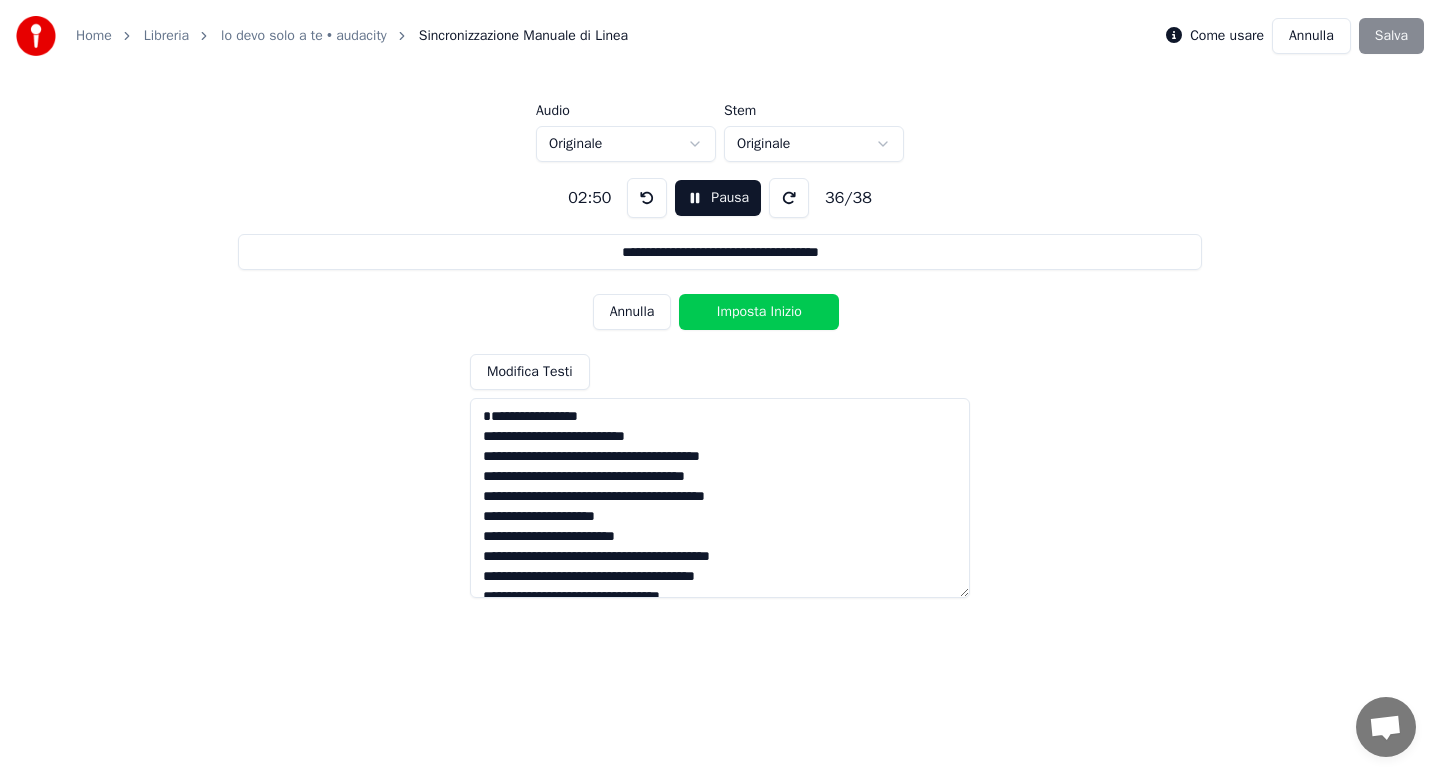 click on "Imposta Inizio" at bounding box center (759, 312) 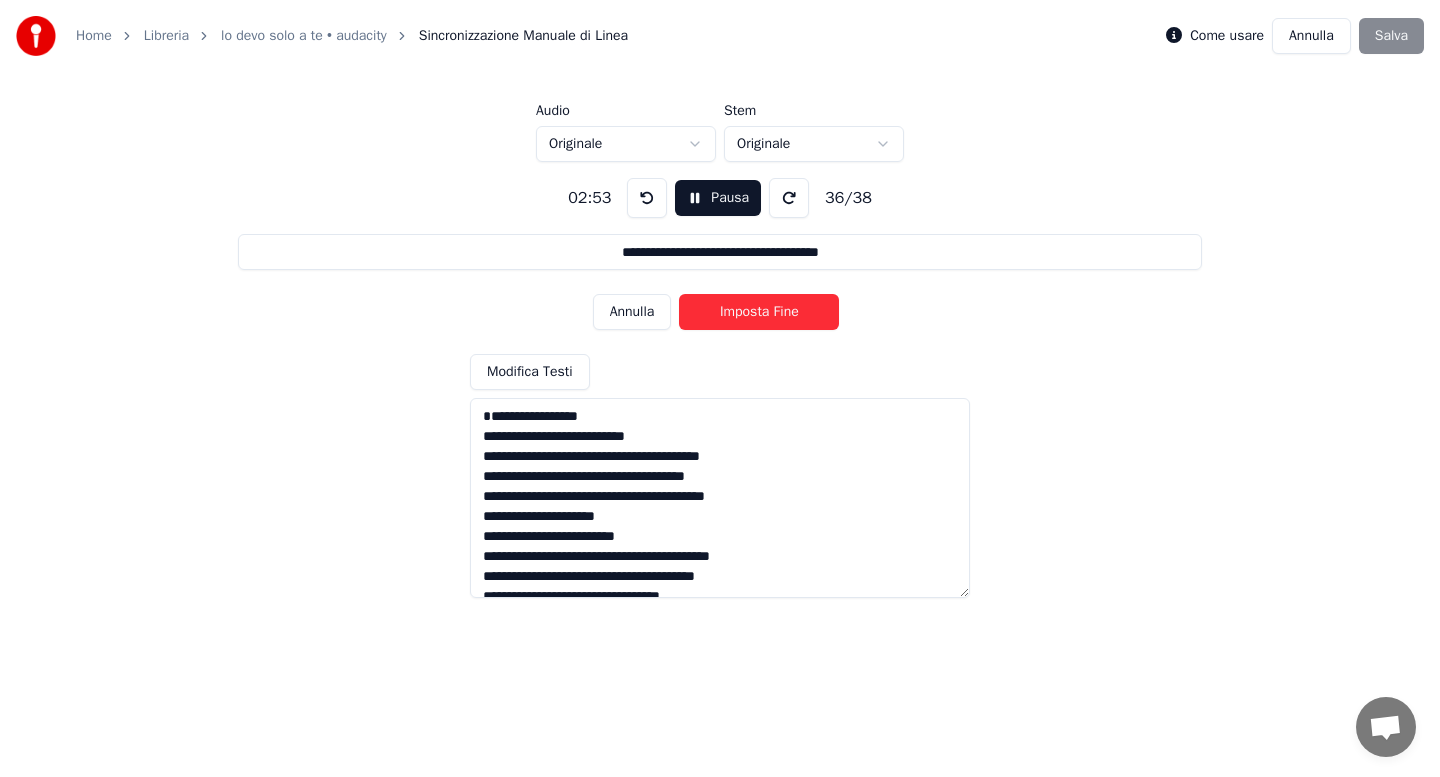 click on "Imposta Fine" at bounding box center [759, 312] 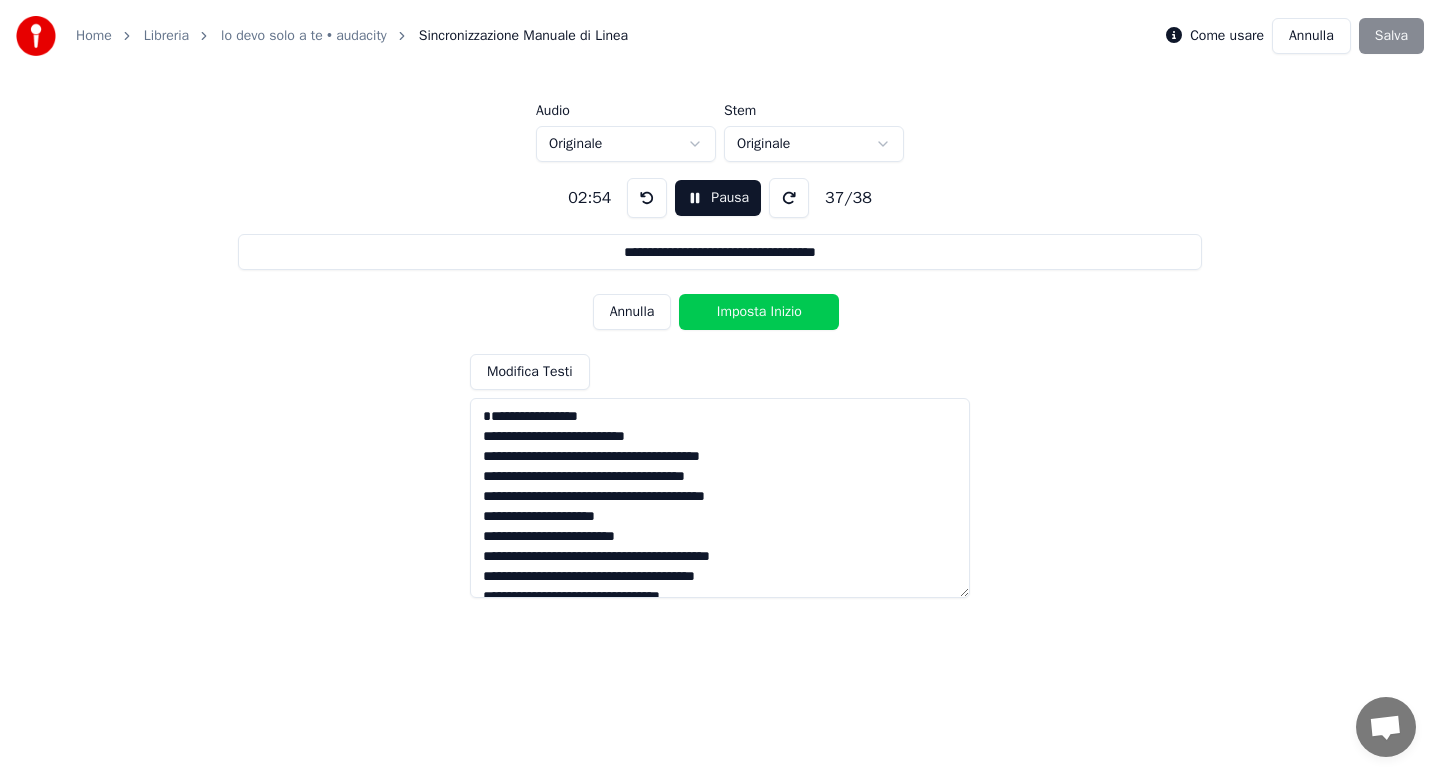 click on "Imposta Inizio" at bounding box center [759, 312] 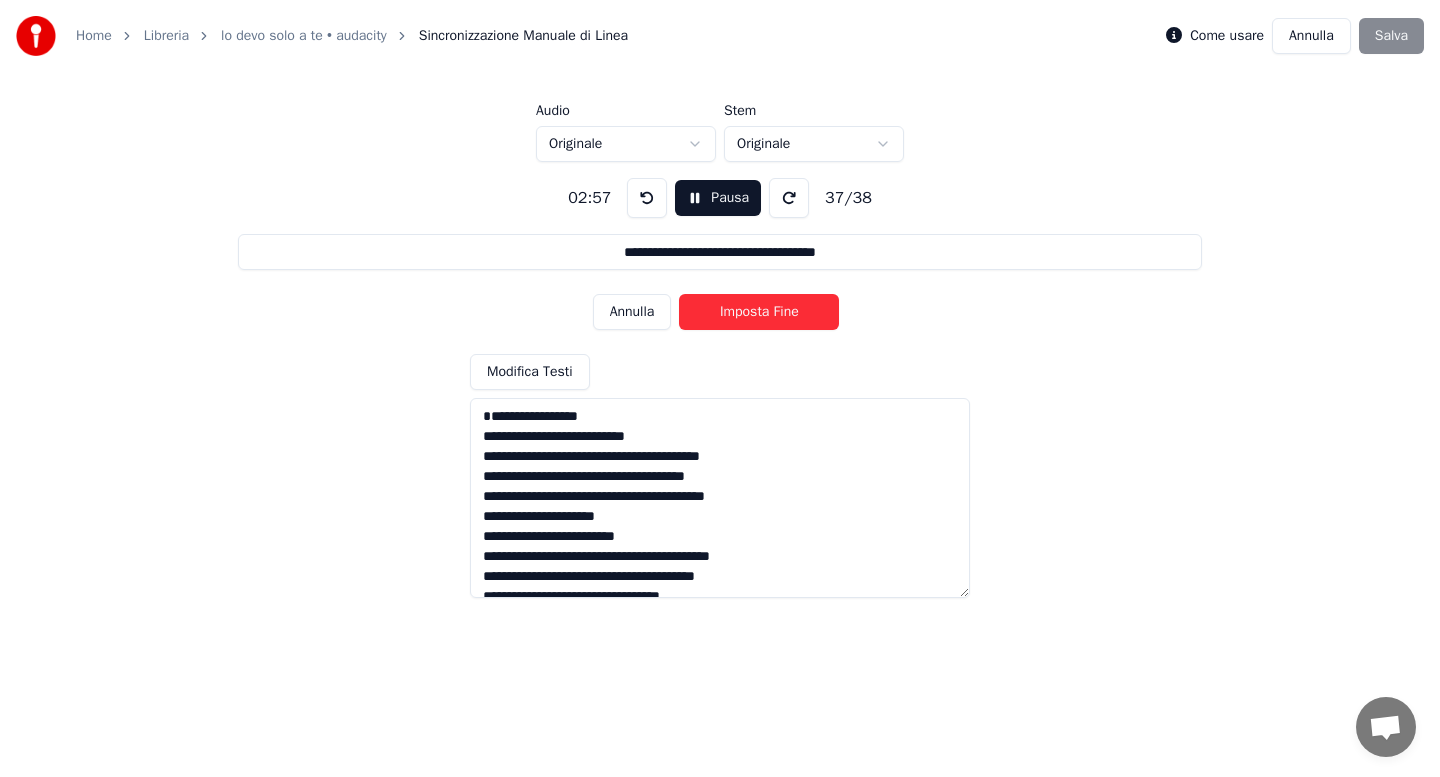click on "Imposta Fine" at bounding box center (759, 312) 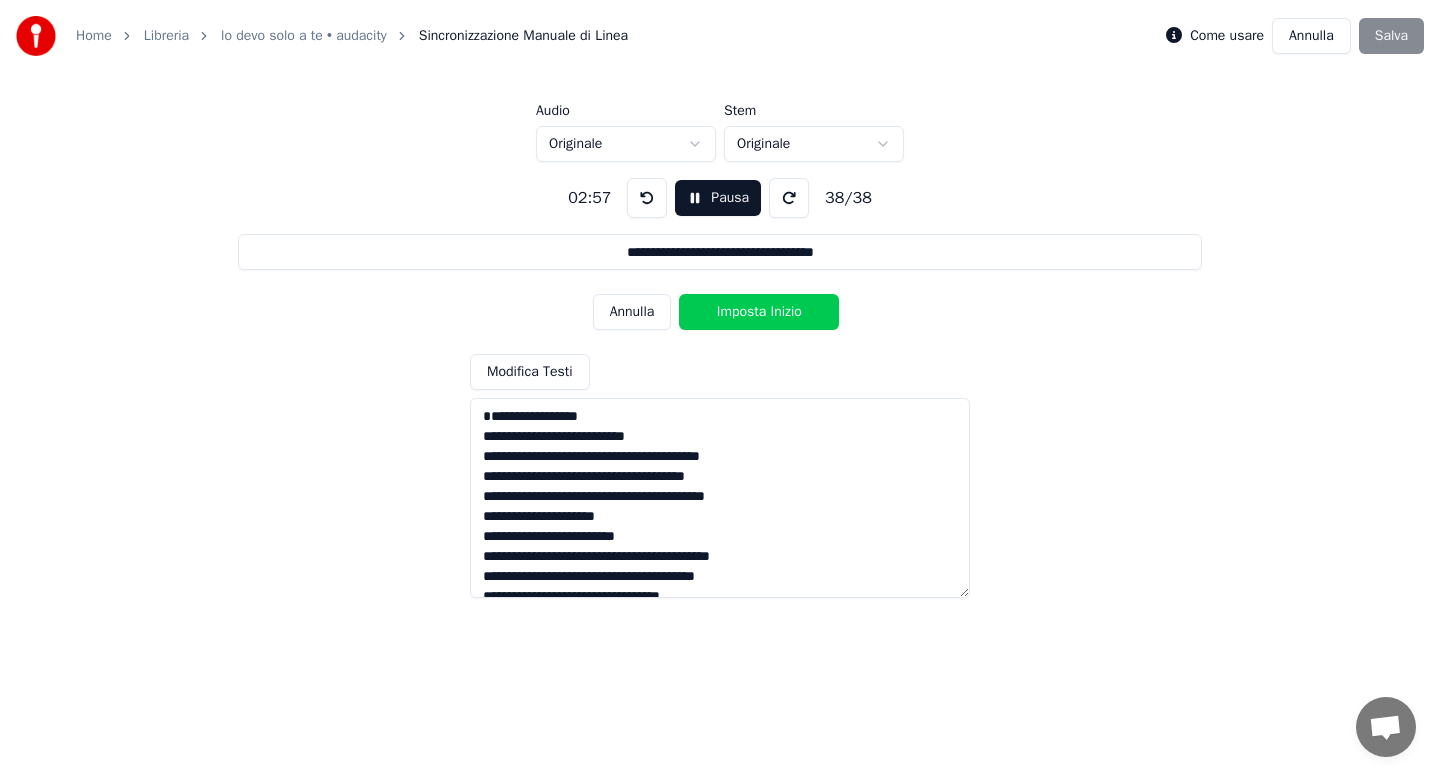 click on "Imposta Inizio" at bounding box center (759, 312) 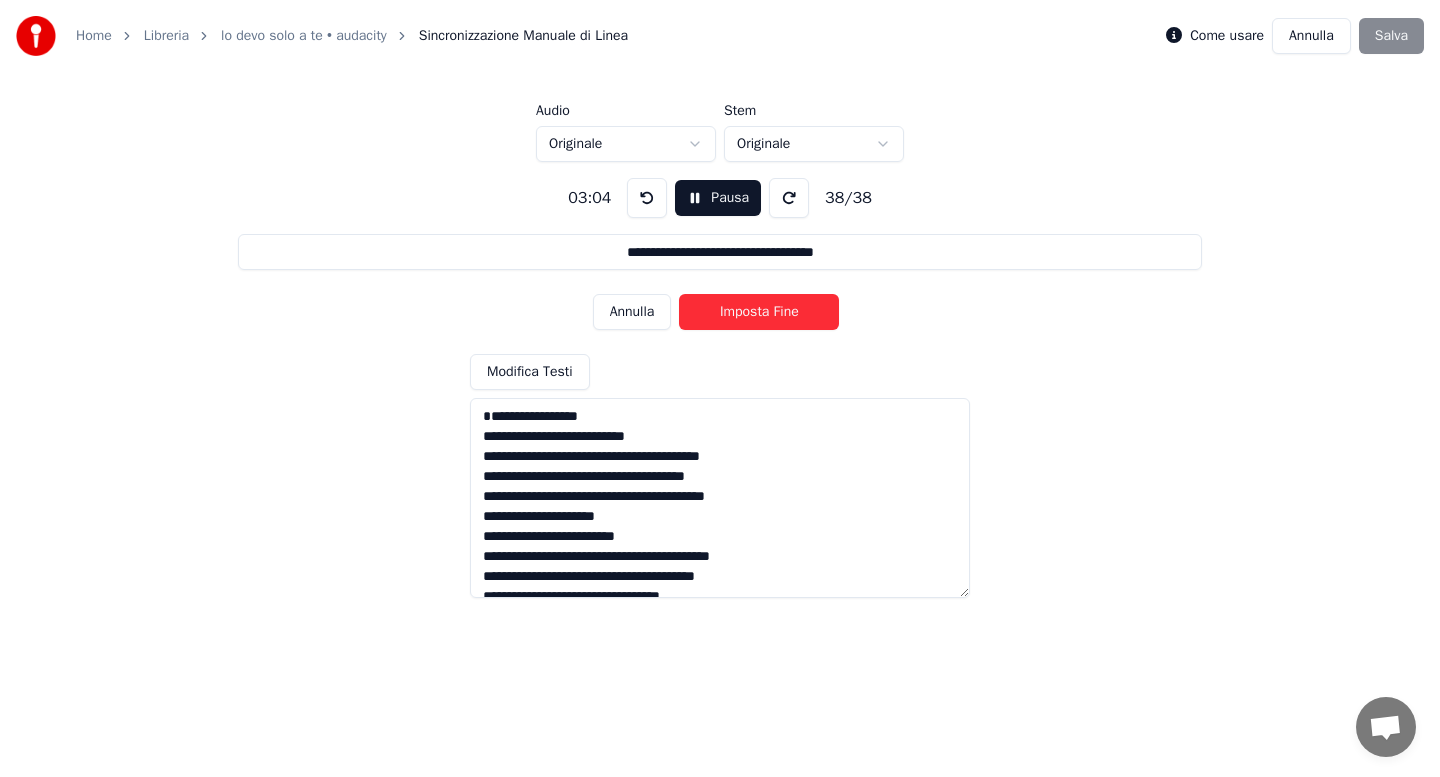 click on "Imposta Fine" at bounding box center [759, 312] 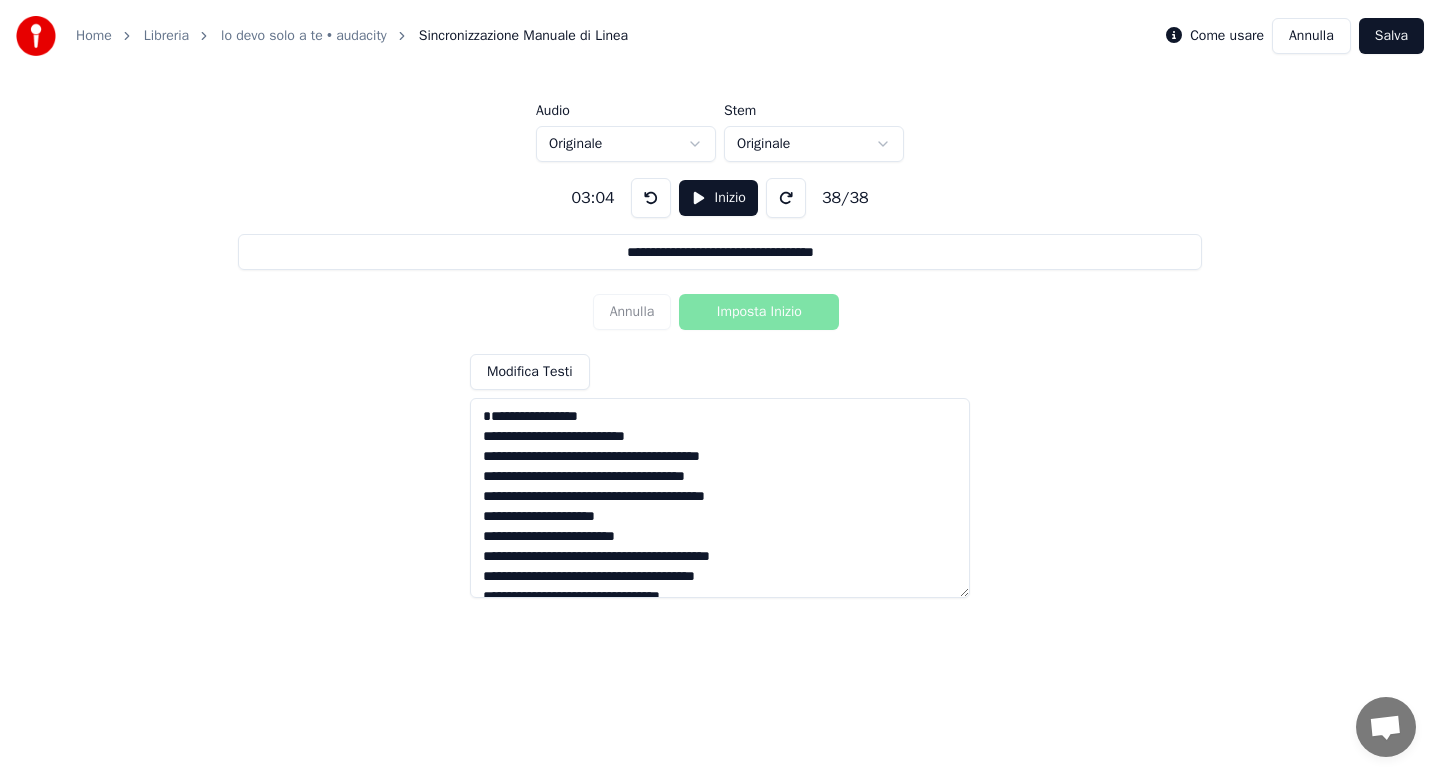 click on "Salva" at bounding box center (1391, 36) 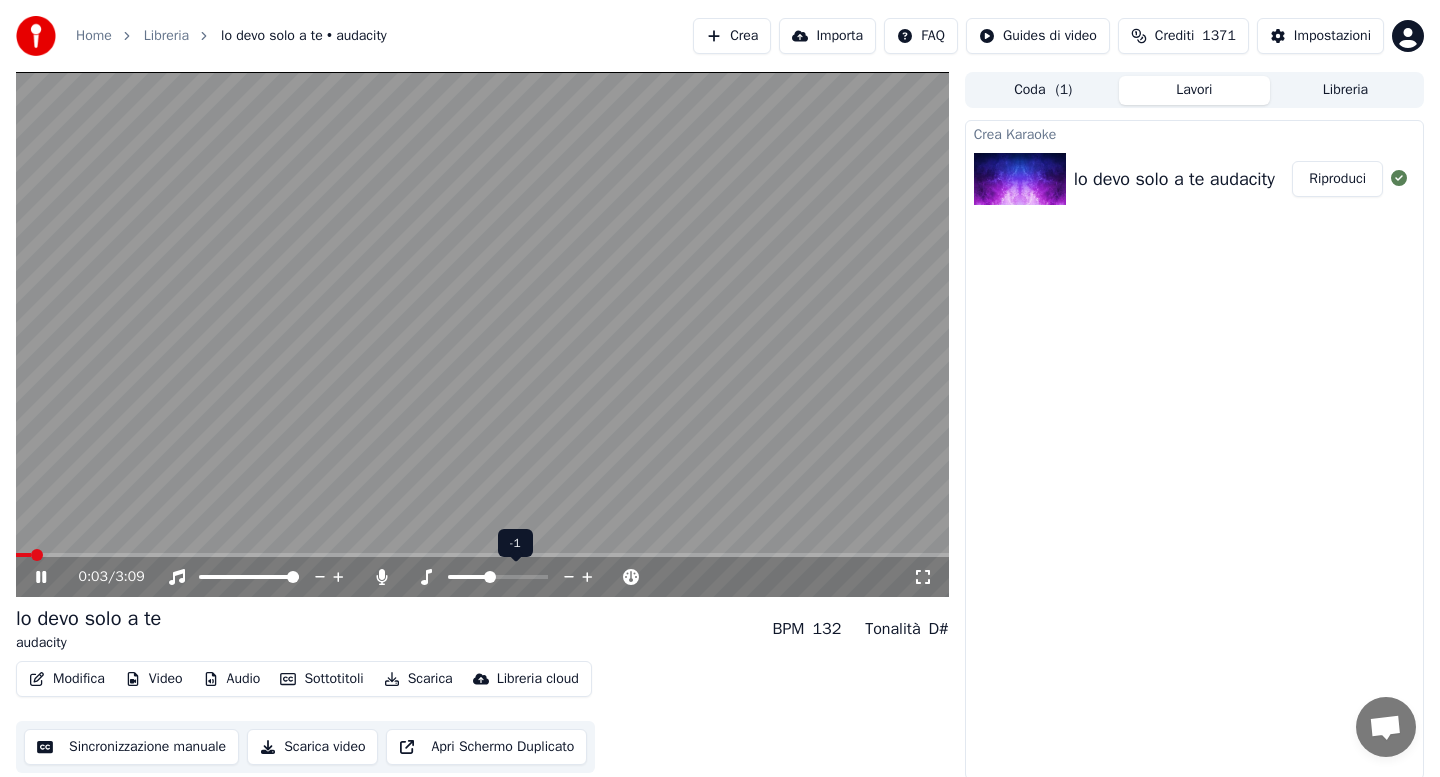 click at bounding box center (490, 577) 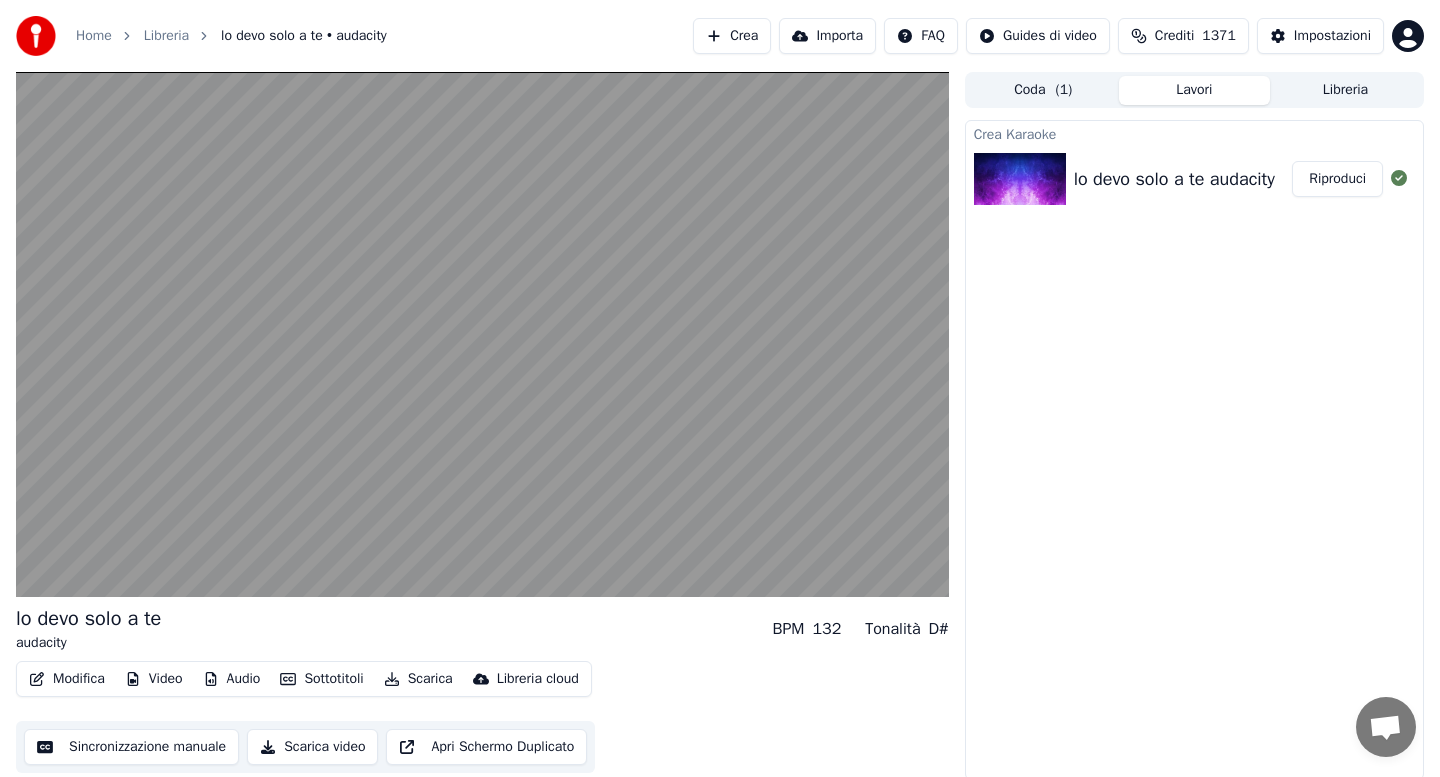click on "Scarica" at bounding box center (418, 679) 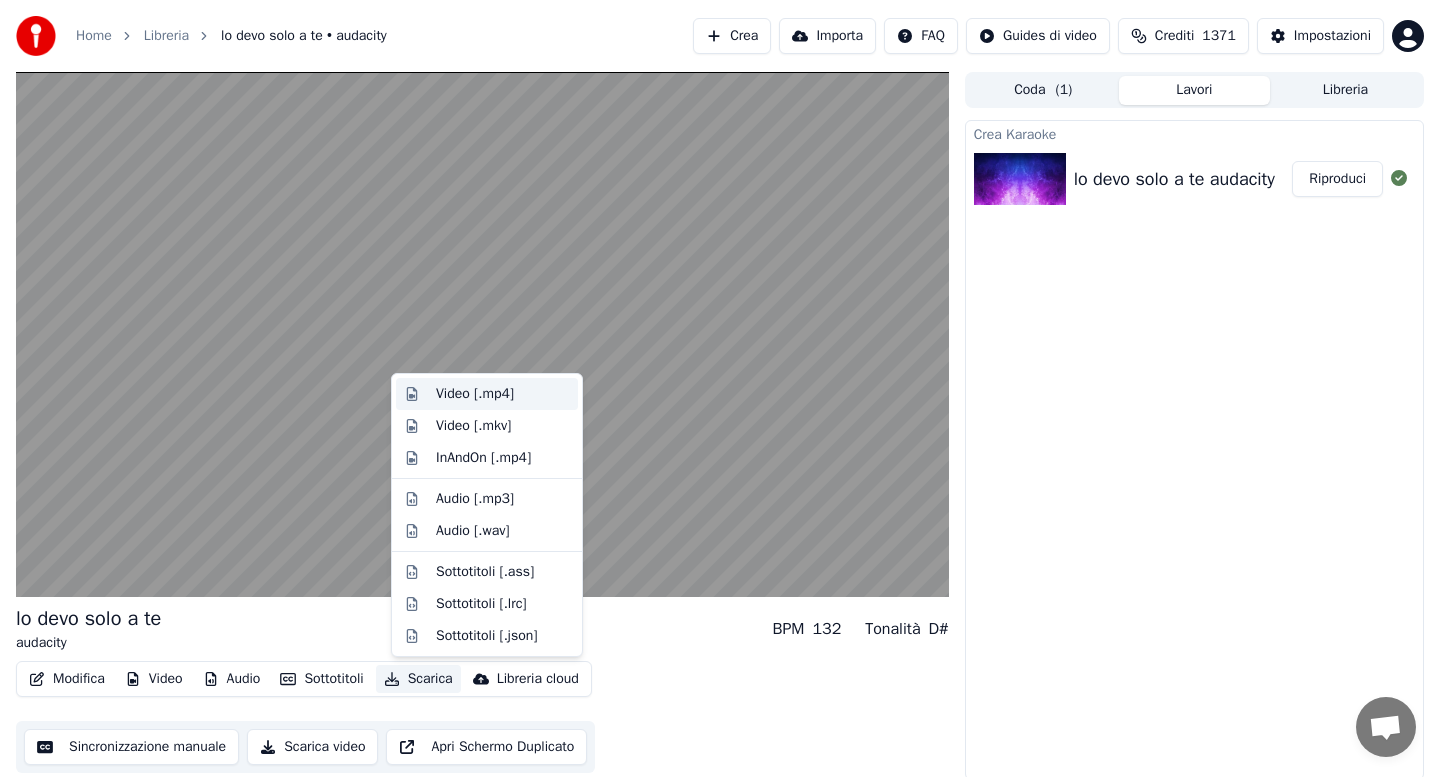 click on "Video [.mp4]" at bounding box center [475, 394] 